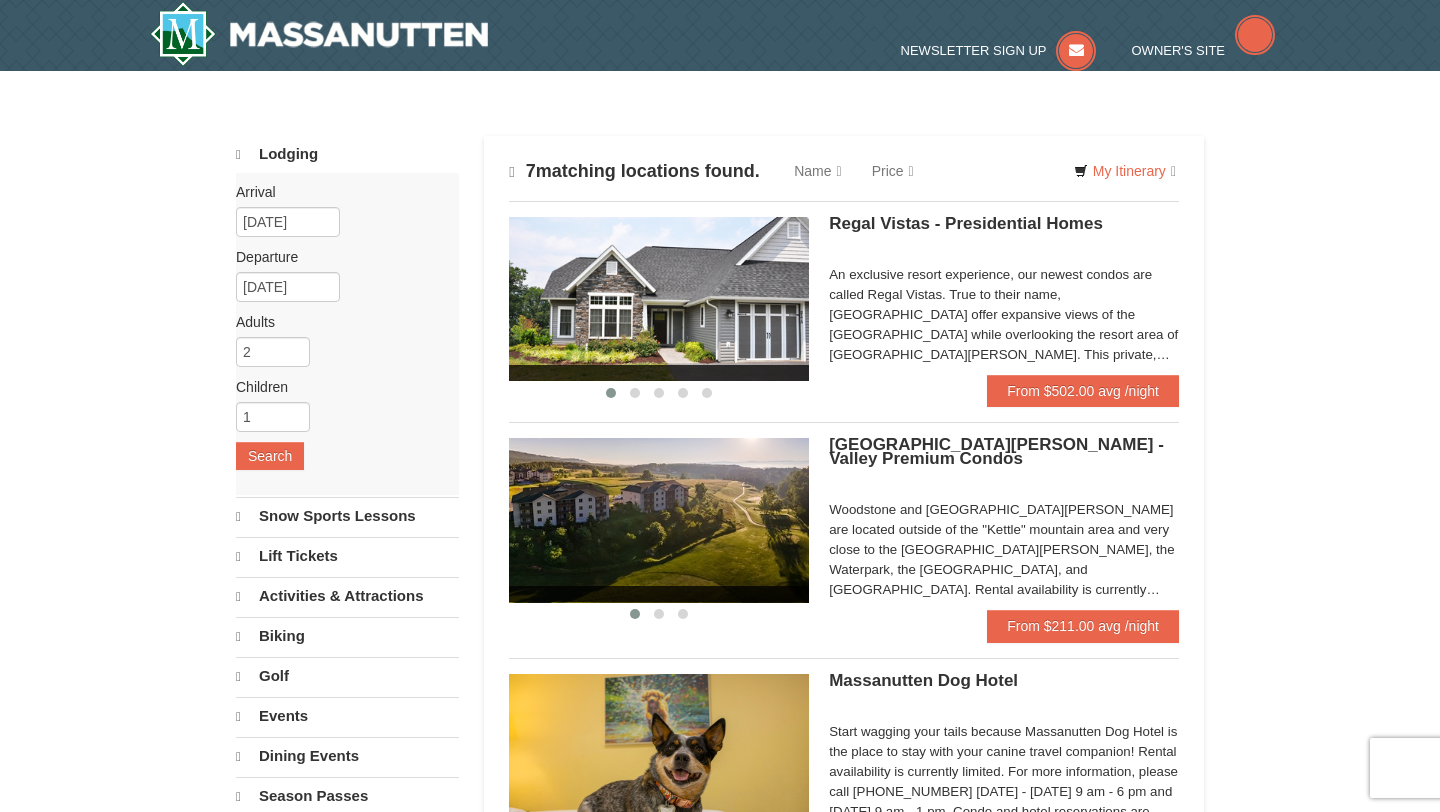 scroll, scrollTop: 0, scrollLeft: 0, axis: both 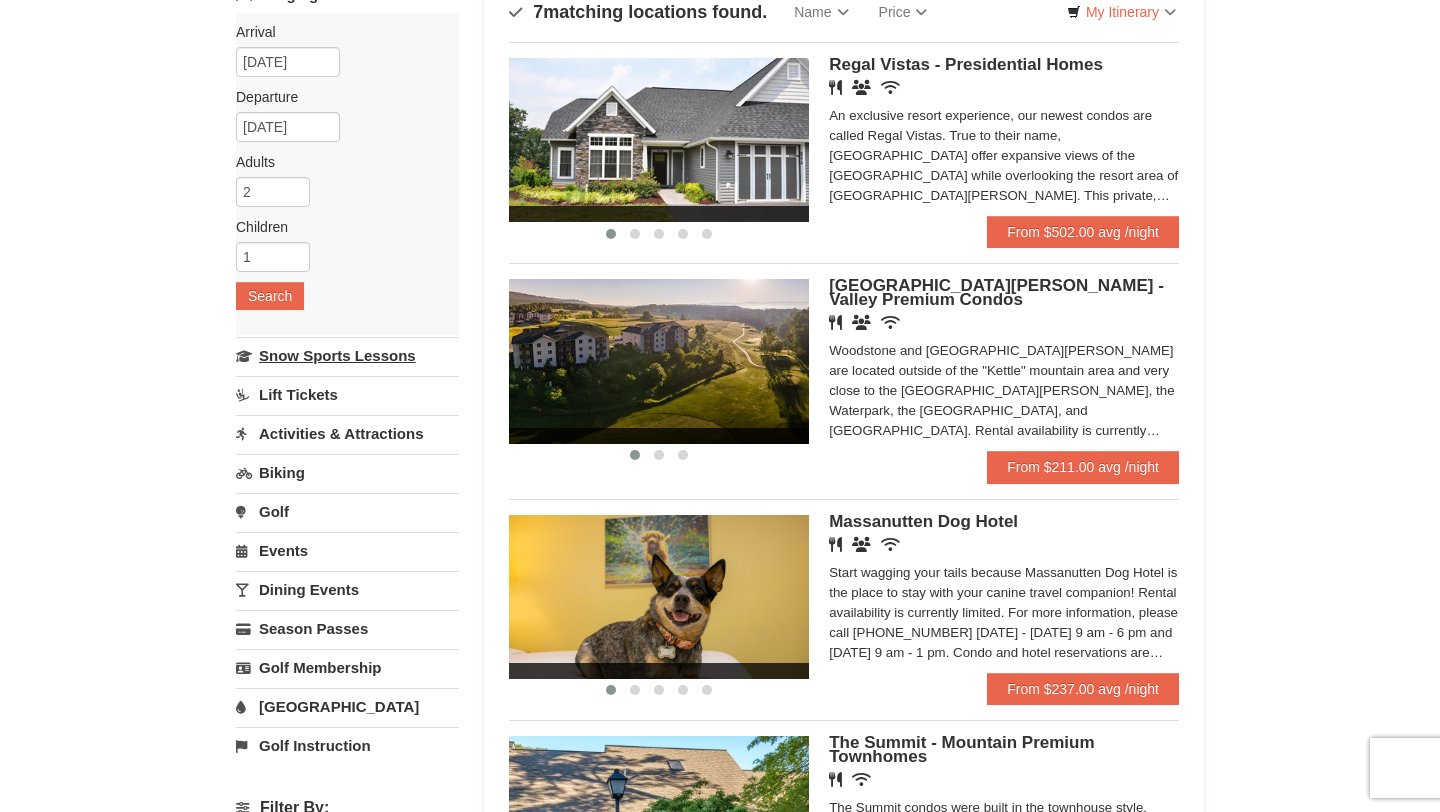 click on "Snow Sports Lessons" at bounding box center [347, 355] 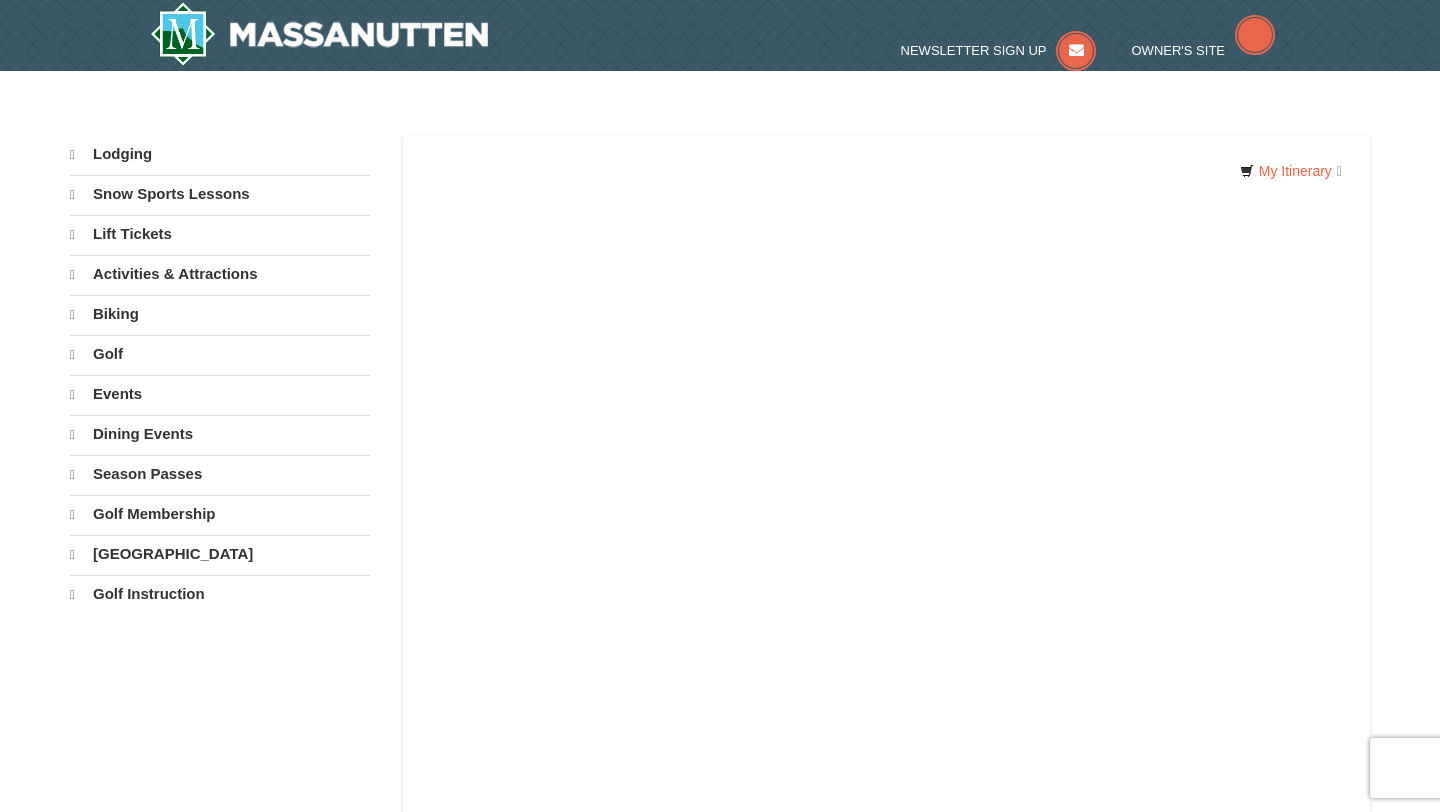 scroll, scrollTop: 0, scrollLeft: 0, axis: both 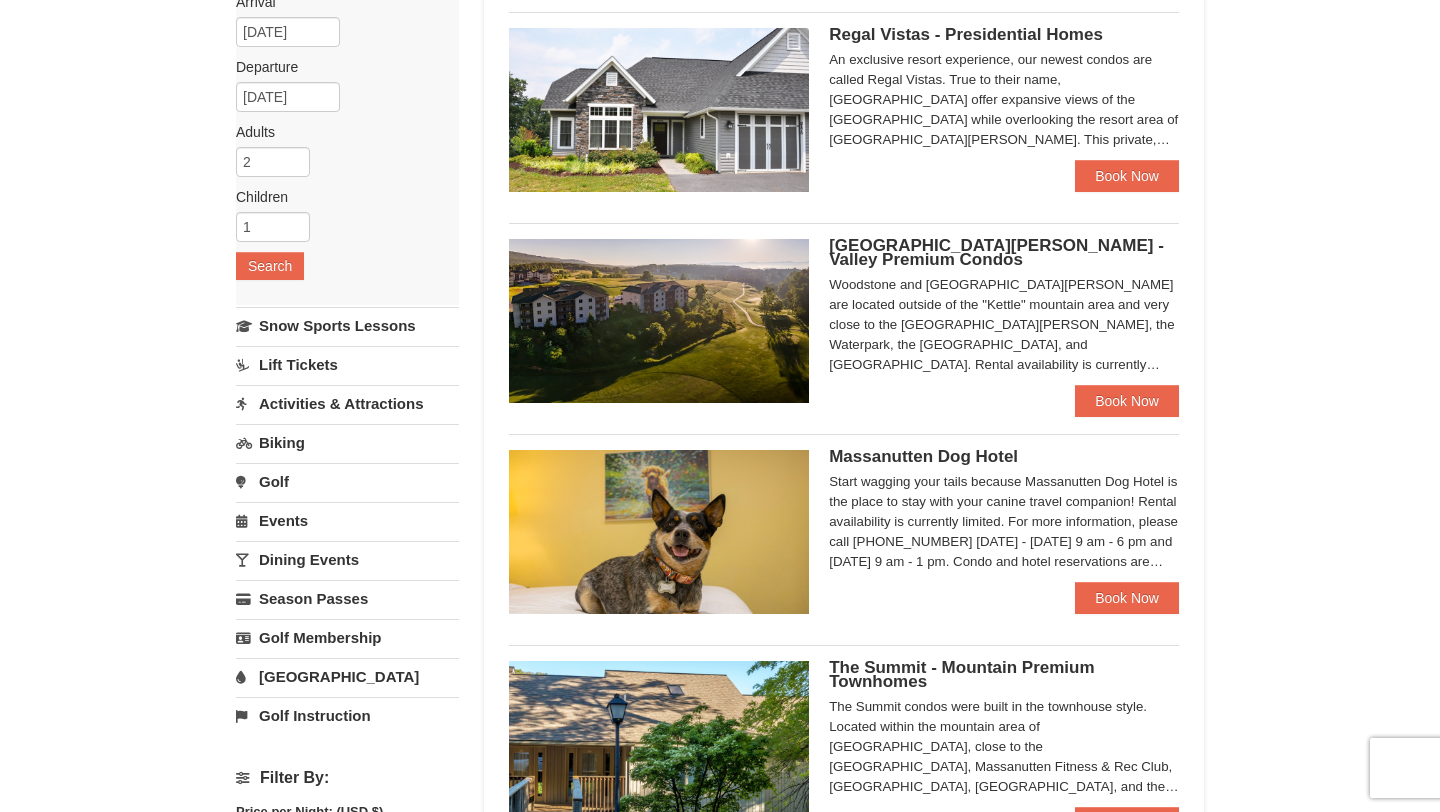 click on "[GEOGRAPHIC_DATA]" at bounding box center [347, 676] 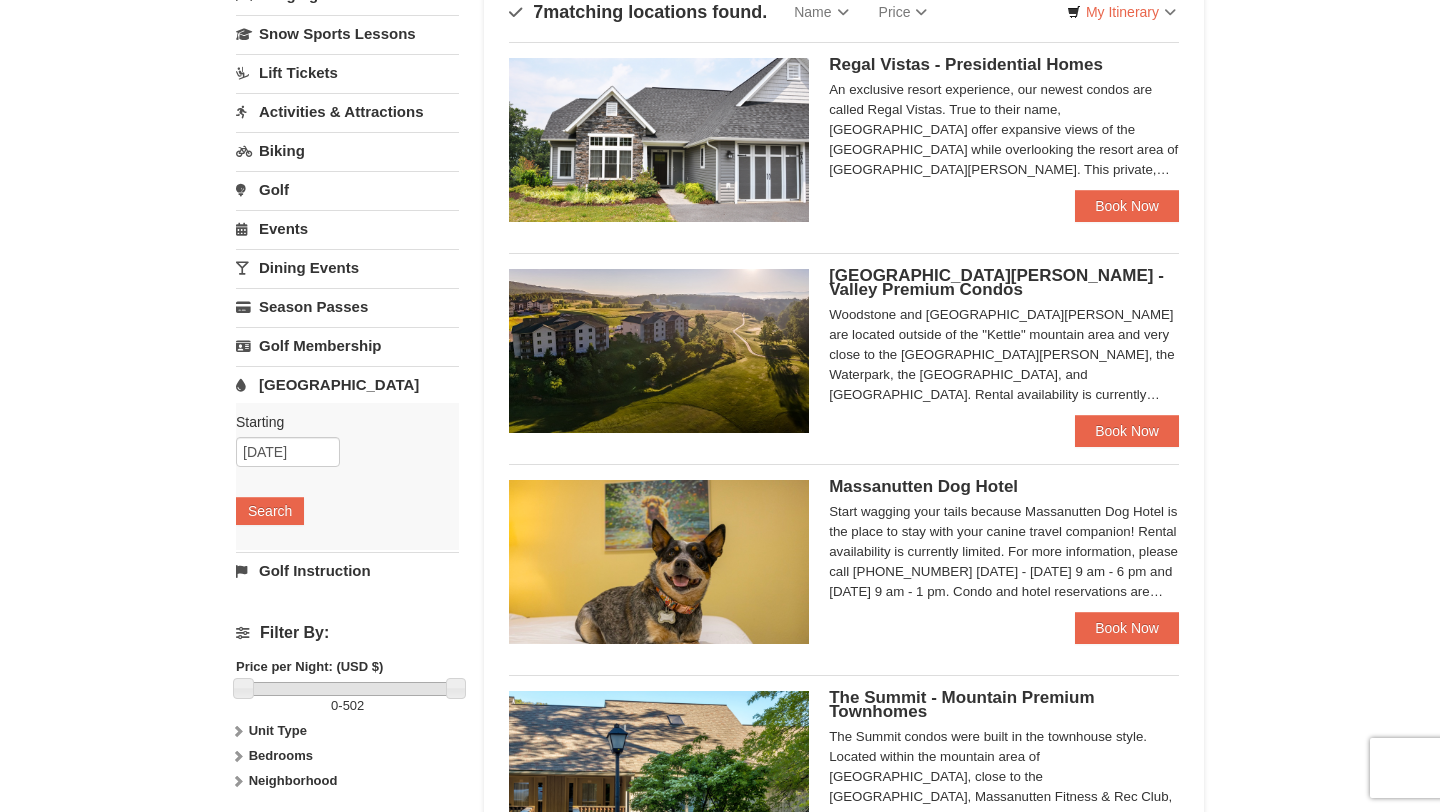 scroll, scrollTop: 0, scrollLeft: 0, axis: both 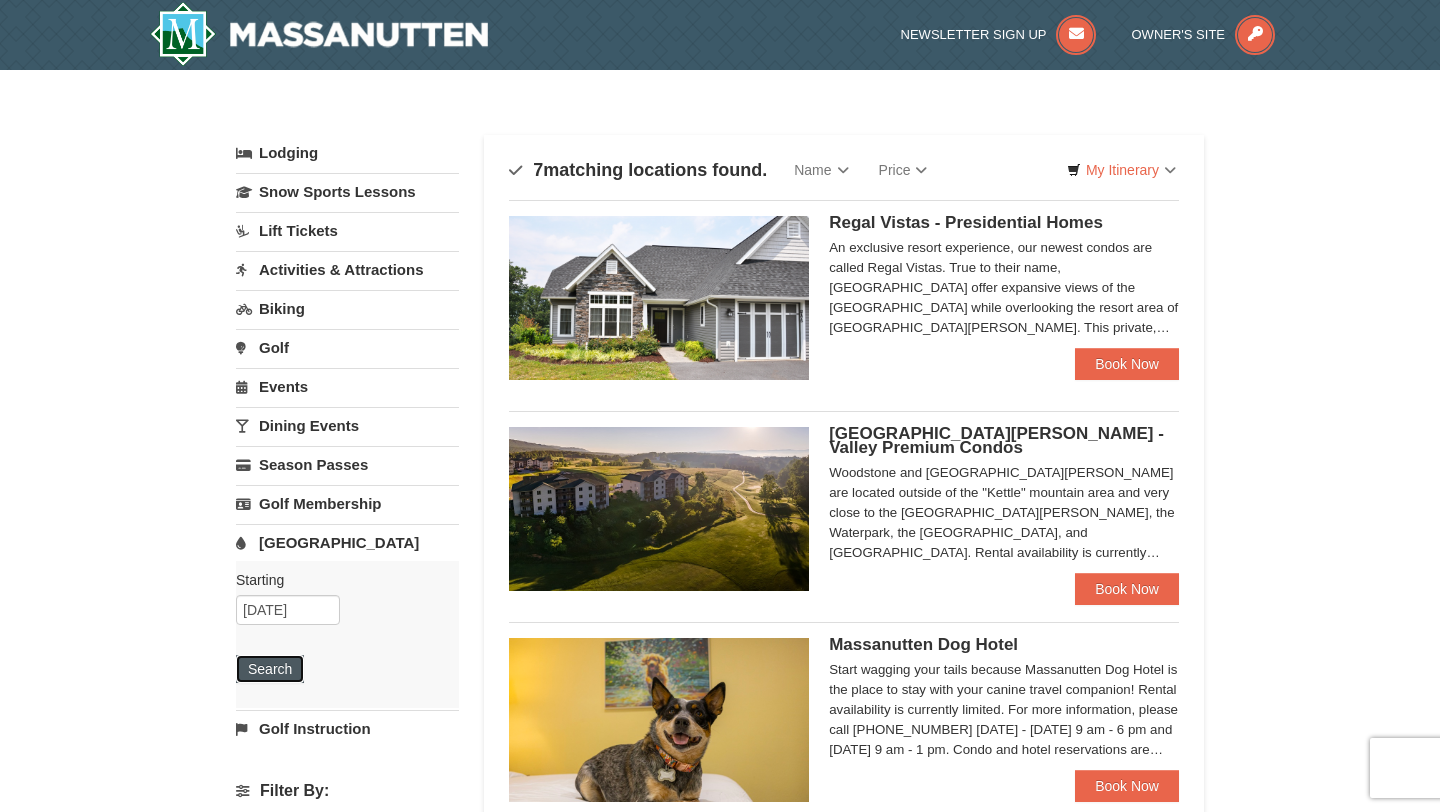 click on "Search" at bounding box center [270, 669] 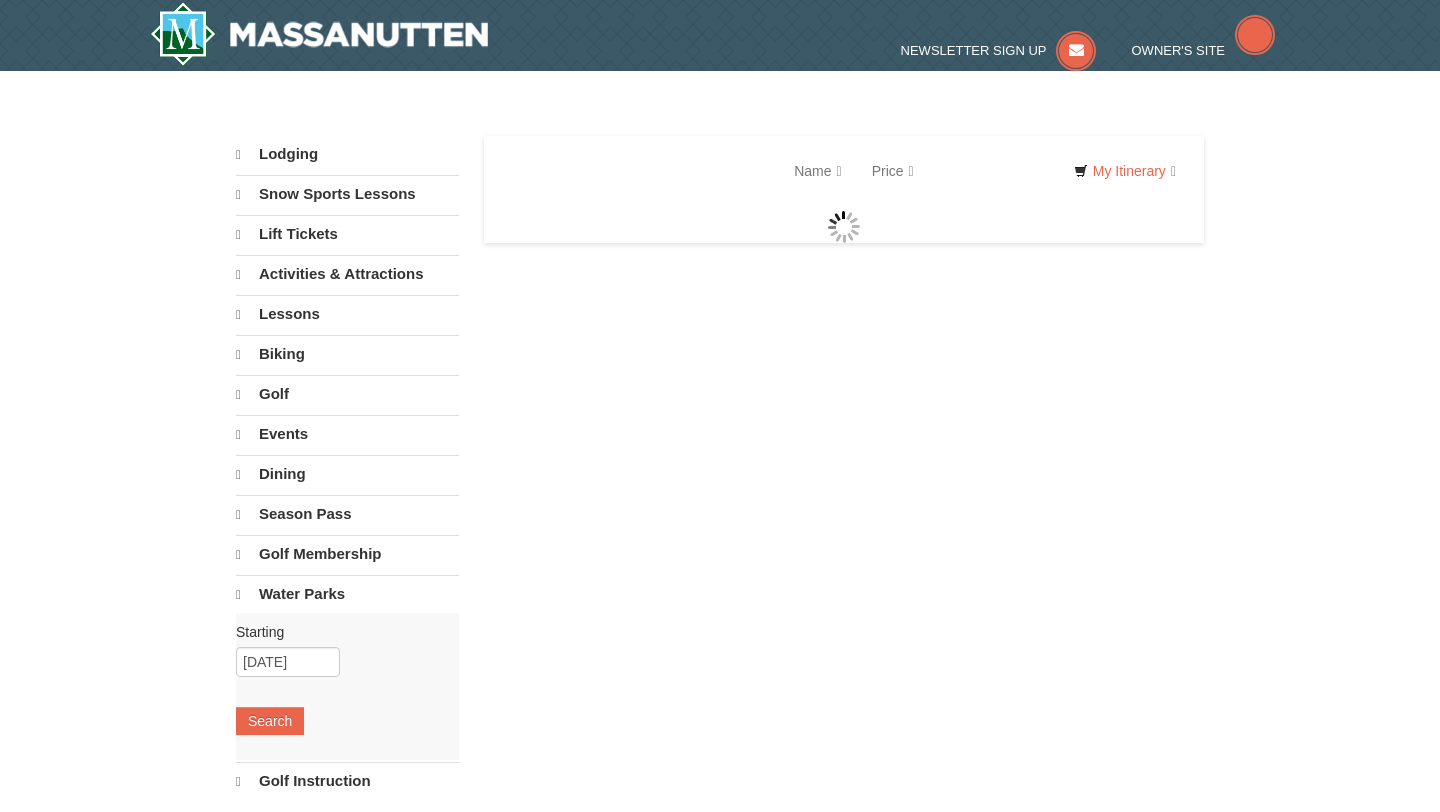 scroll, scrollTop: 0, scrollLeft: 0, axis: both 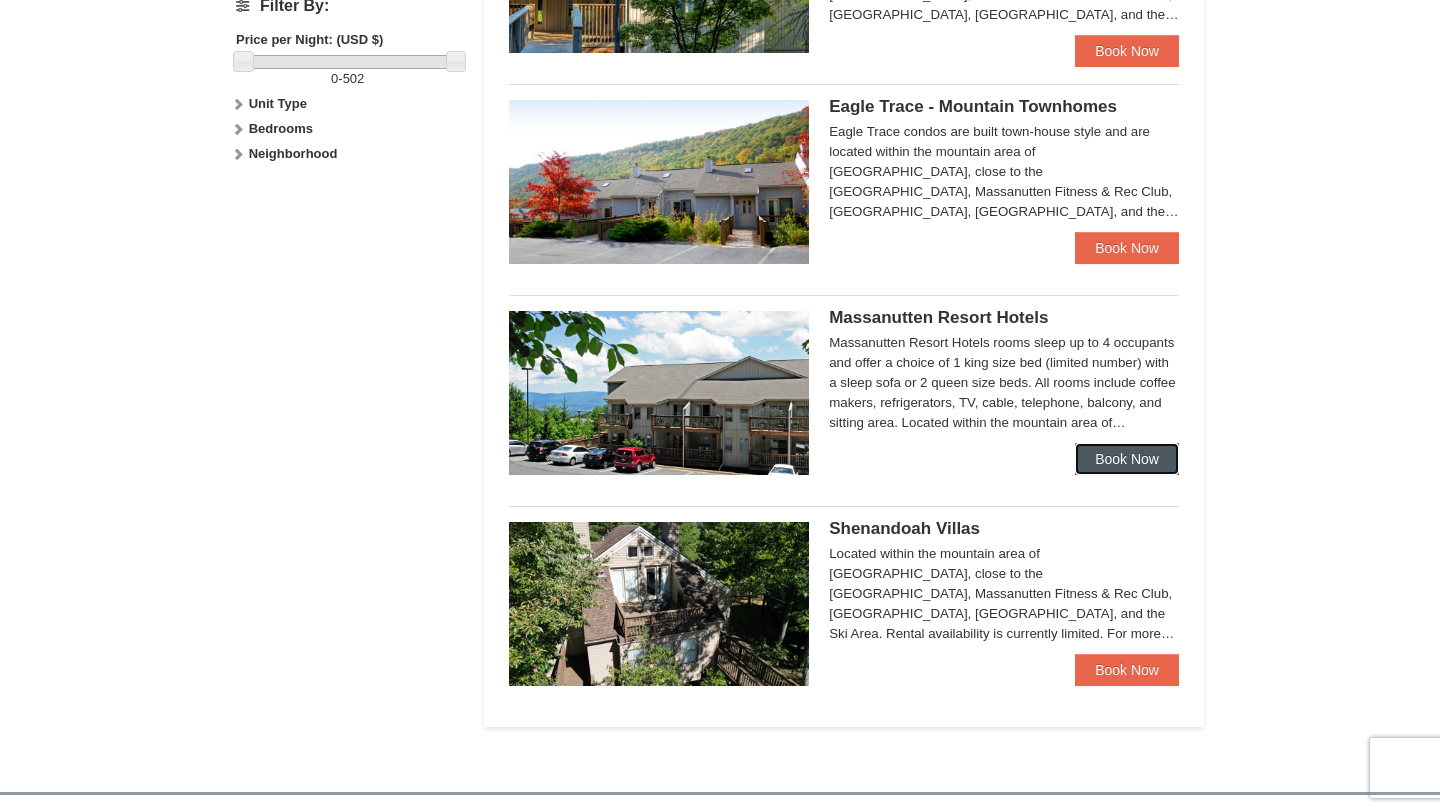 click on "Book Now" at bounding box center [1127, 459] 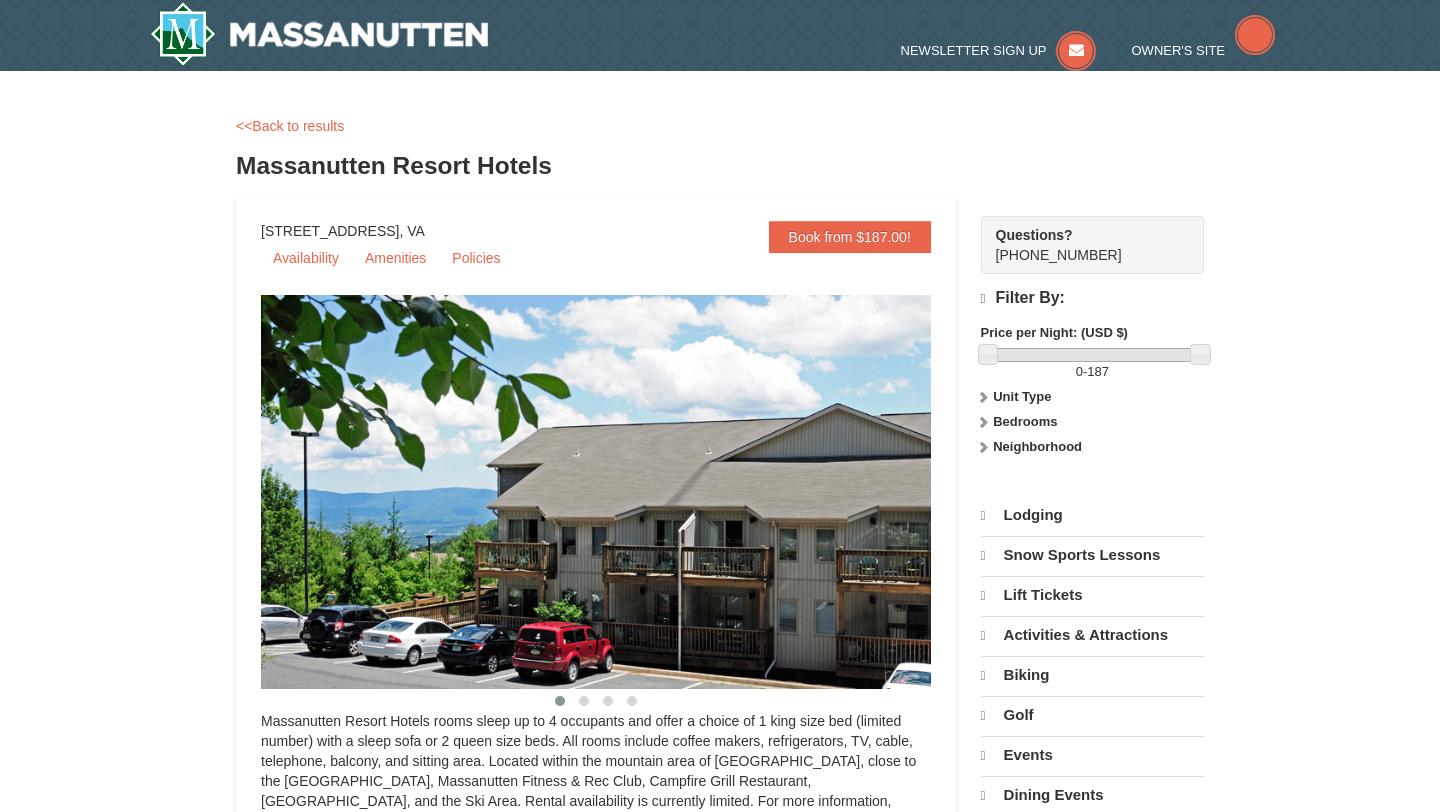 scroll, scrollTop: 0, scrollLeft: 0, axis: both 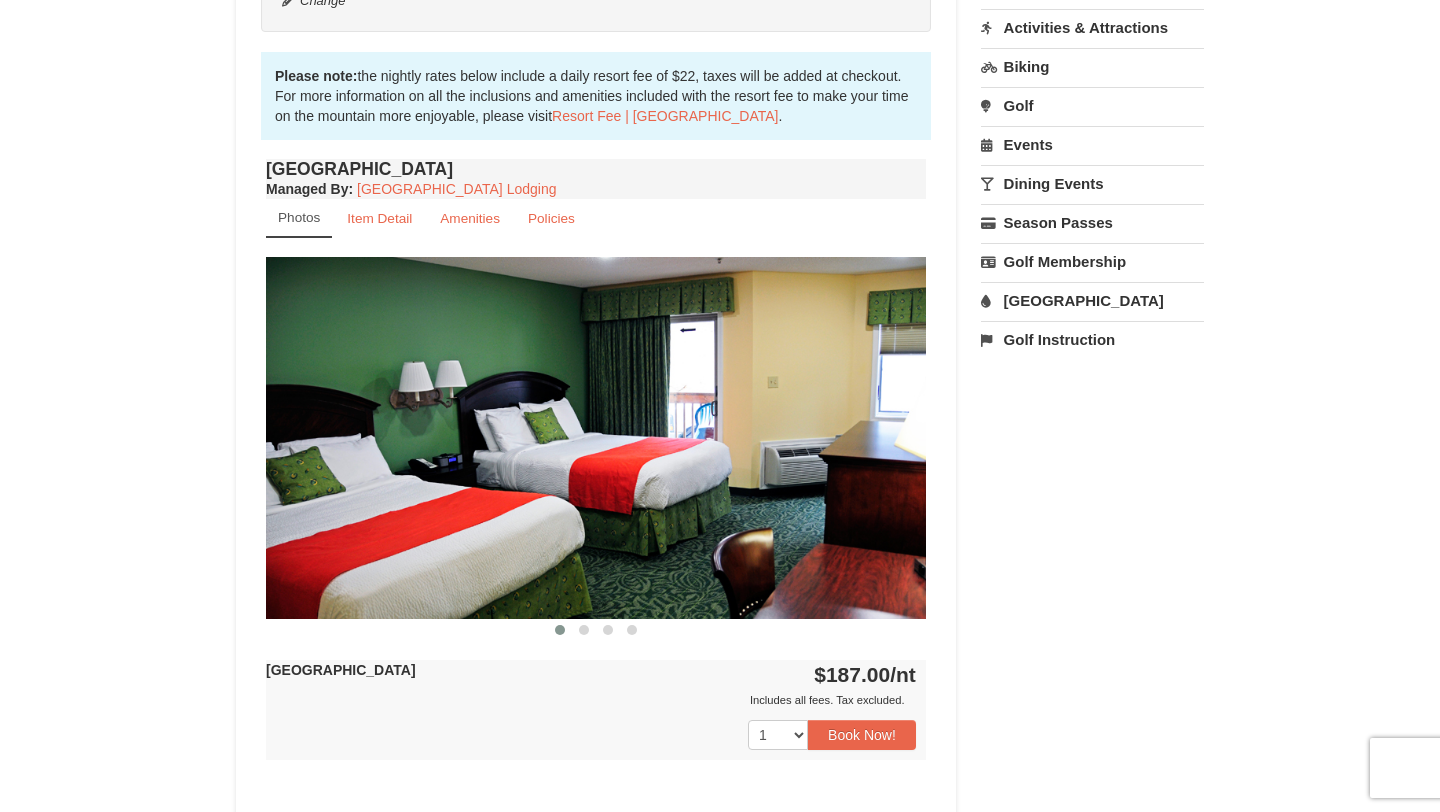 click on "Photos
Item Detail
Amenities
Policies
Massanutten Resort Hotels
Details  >>
Massanutten Resort Hotels rooms sleep up to 4 occupants and offer a choice of 1 king size bed (limited number) with a sleep sofa or 2 queen size beds. All rooms include coffee makers, refrigerators, TV, cable, telephone, balcony, and sitting area. Located within the mountain area of Massanutten, close to the Mountain Greens Golf Course, Massanutten Fitness & Rec Club, Campfire Grill Restaurant, Family Adventure Park, and the Ski Area.
Rental availability is currently limited. For more information, please call 540.289.4952 on Monday - Friday 9 am - 6 pm and Saturday 9 am - 1 pm. Condo and hotel reservations are subject to a $25 change fee.
We look forward to welcoming you!" at bounding box center [596, 419] 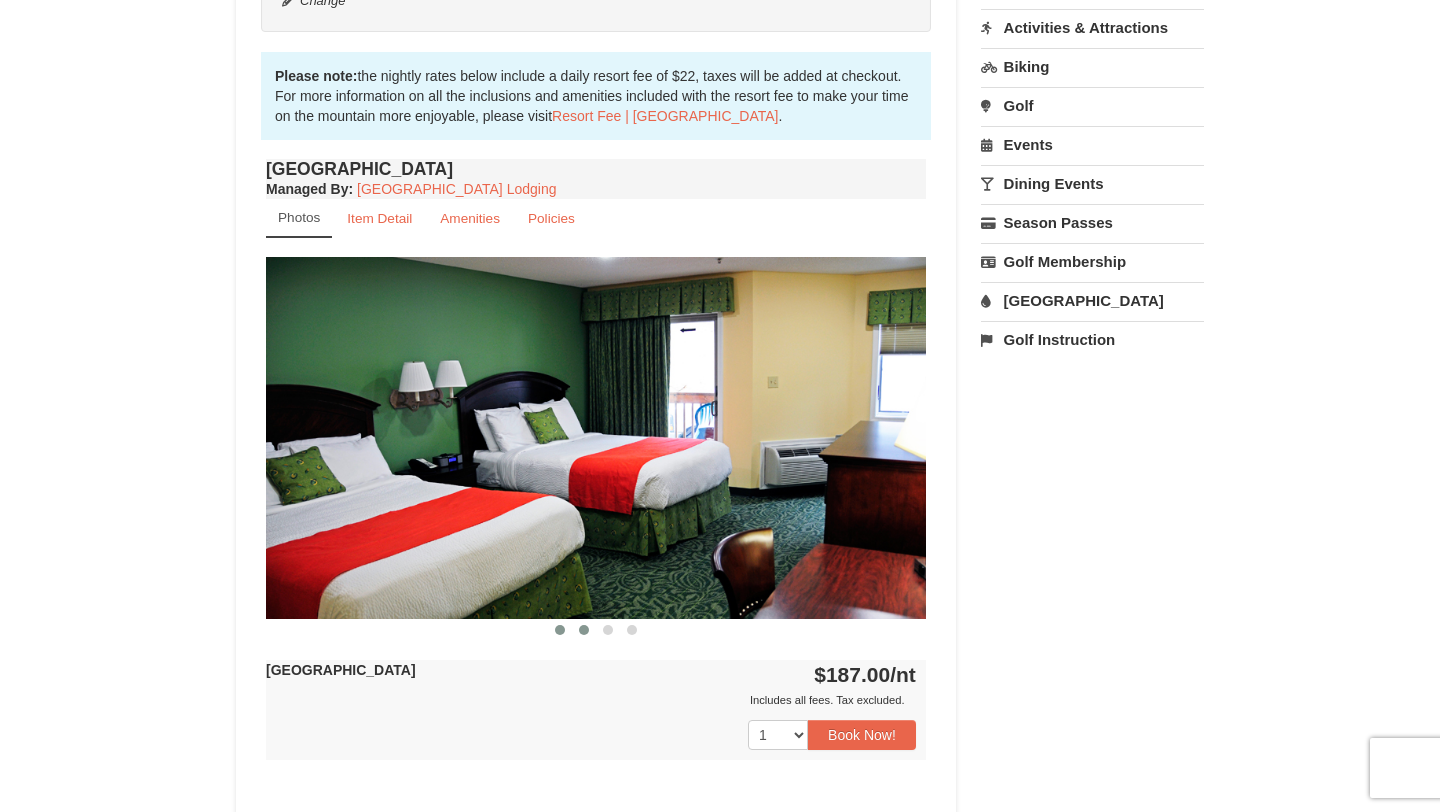 click at bounding box center (584, 630) 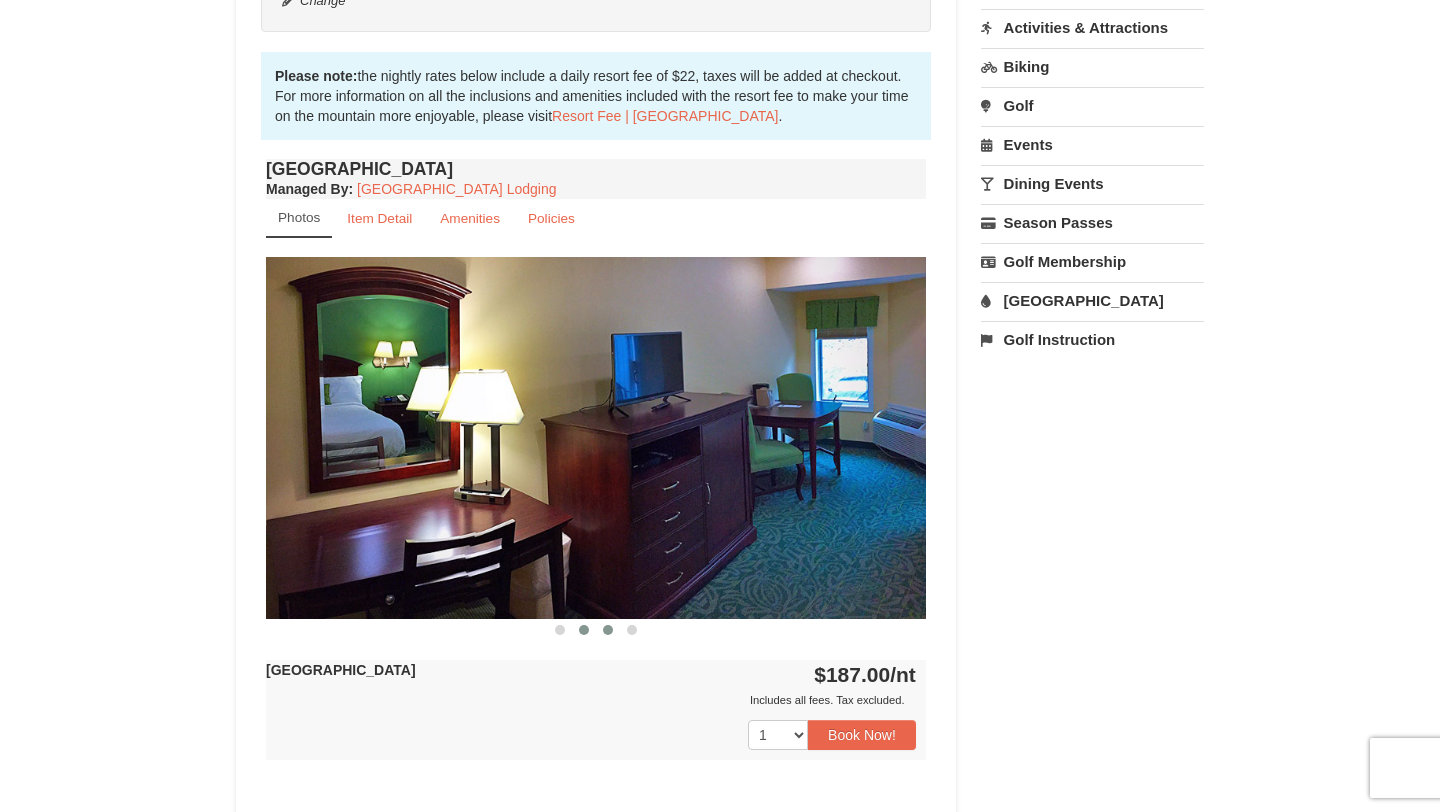 click at bounding box center [608, 630] 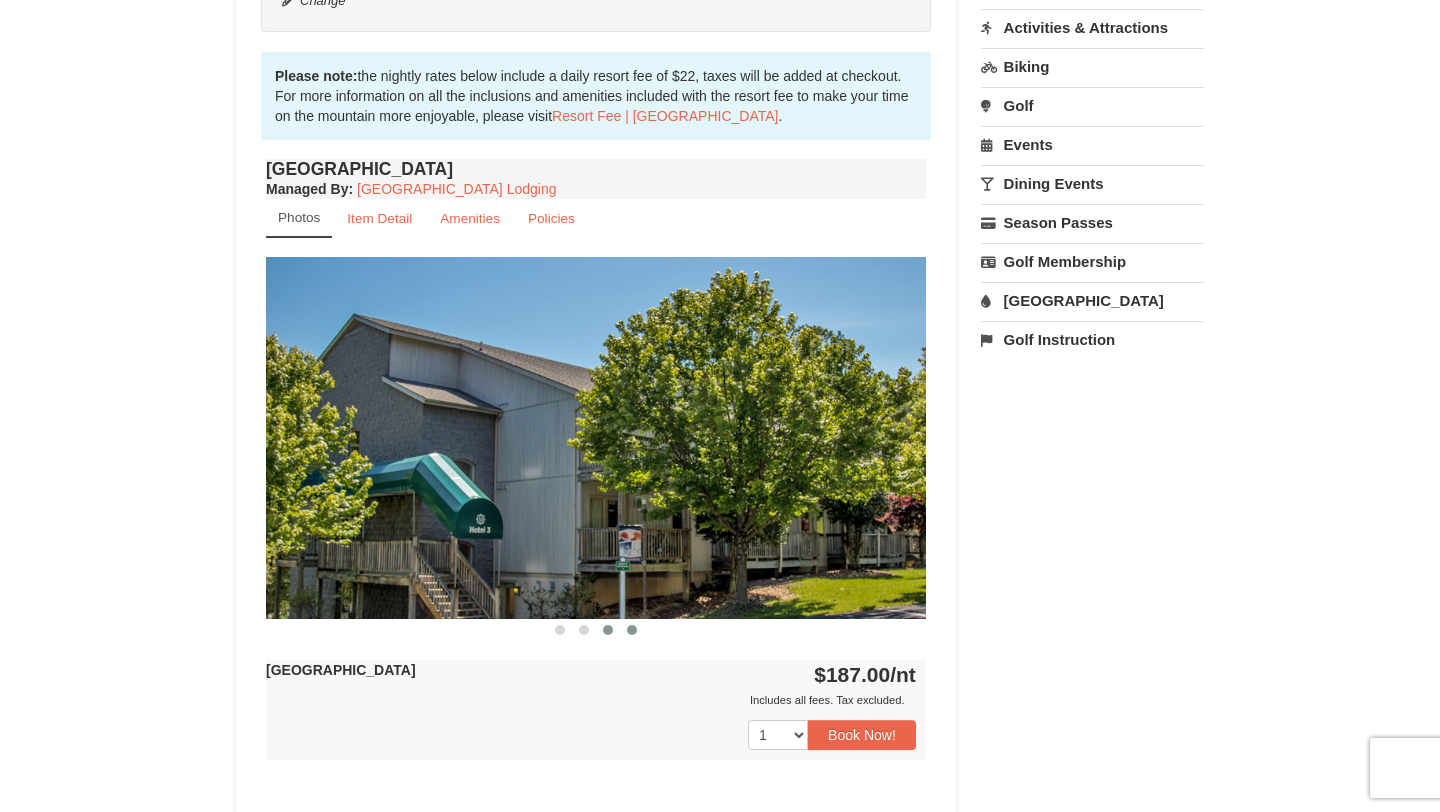 click at bounding box center [632, 630] 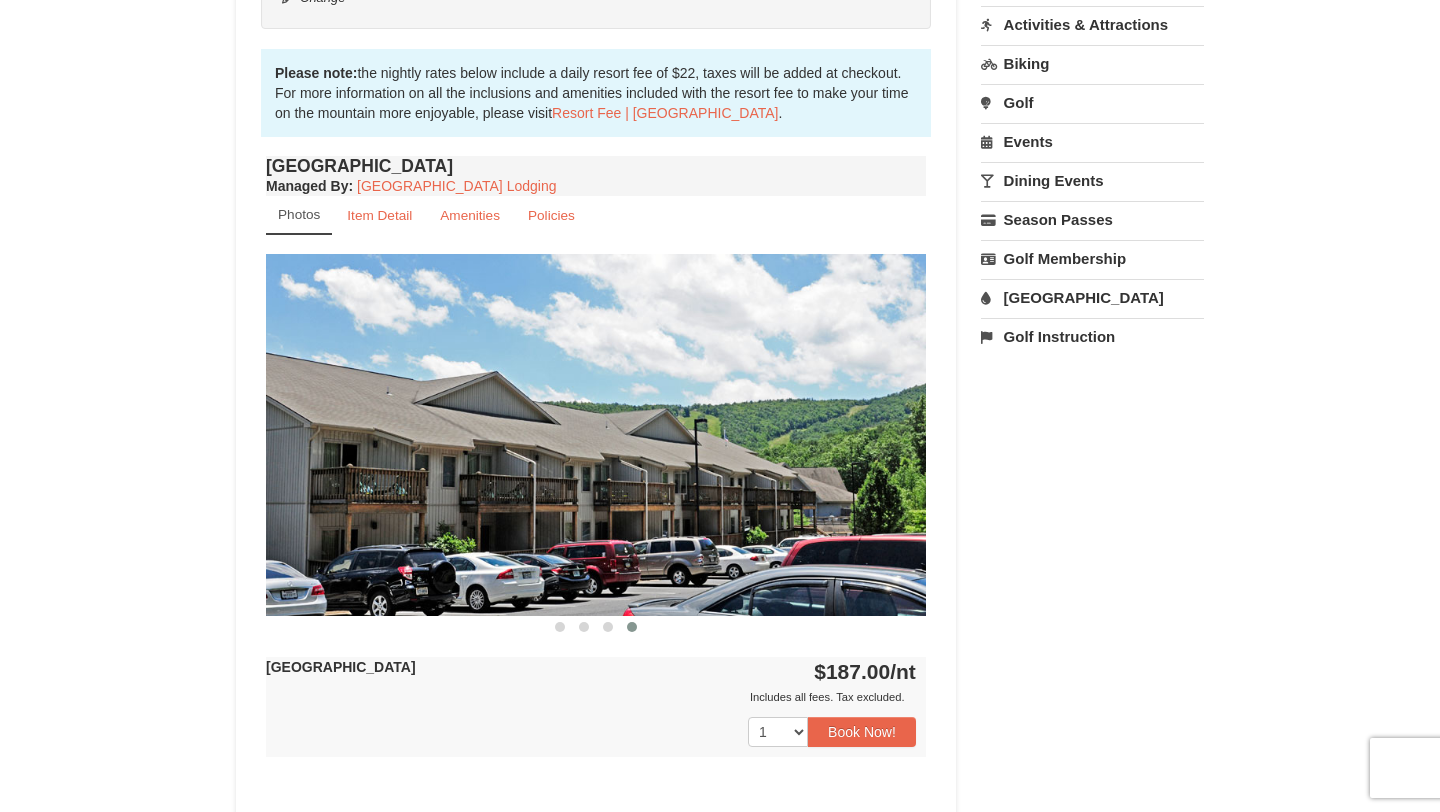 scroll, scrollTop: 606, scrollLeft: 0, axis: vertical 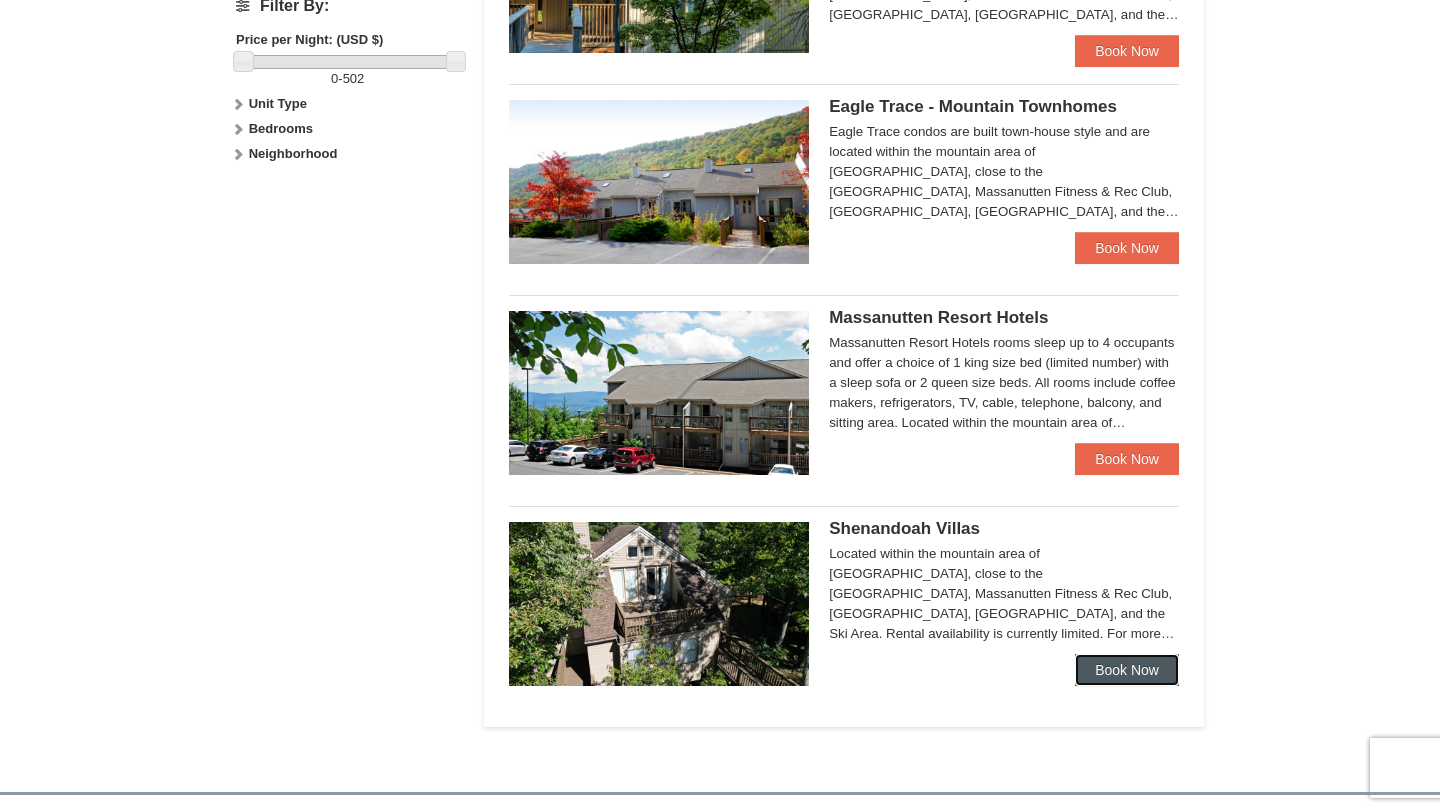 click on "Book Now" at bounding box center (1127, 670) 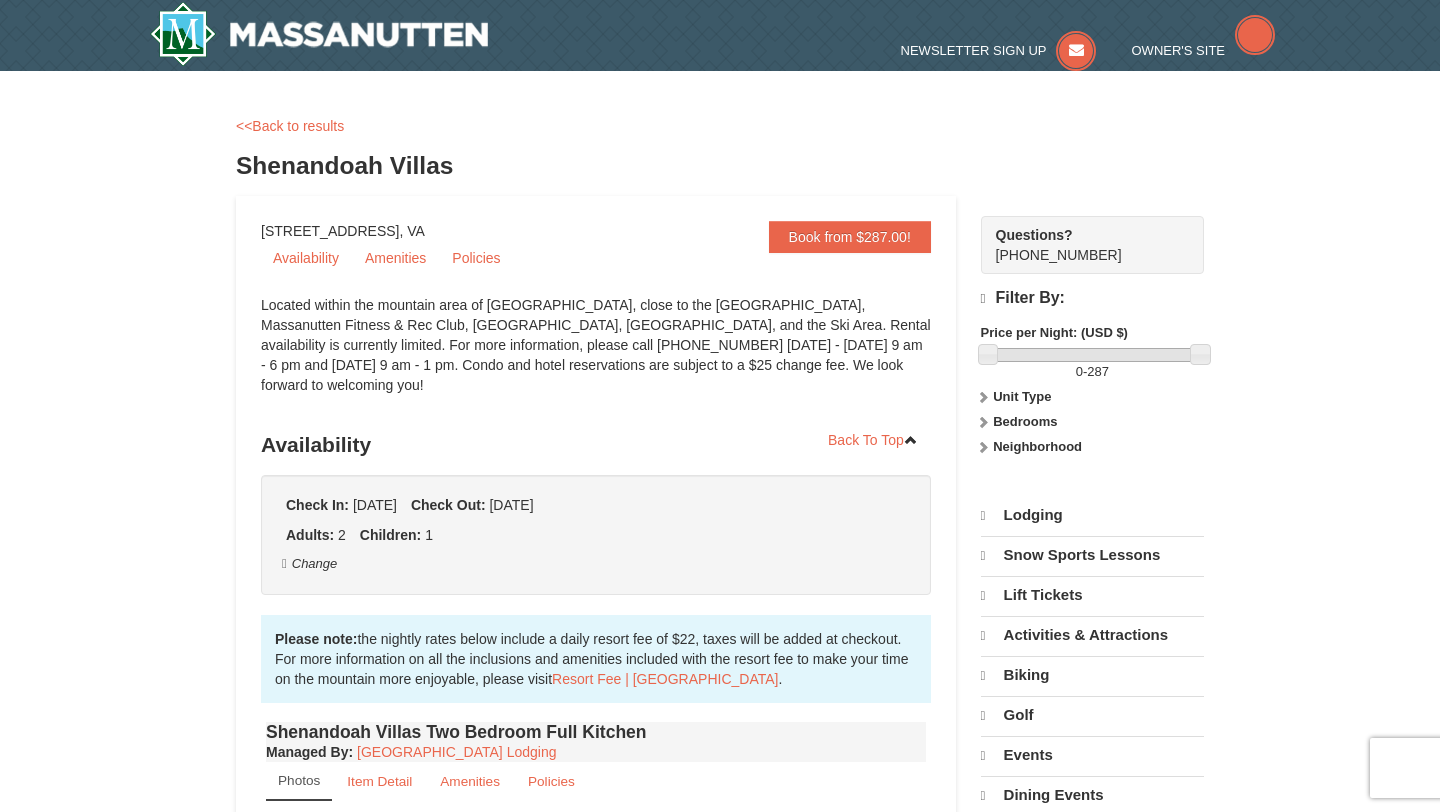 scroll, scrollTop: 0, scrollLeft: 0, axis: both 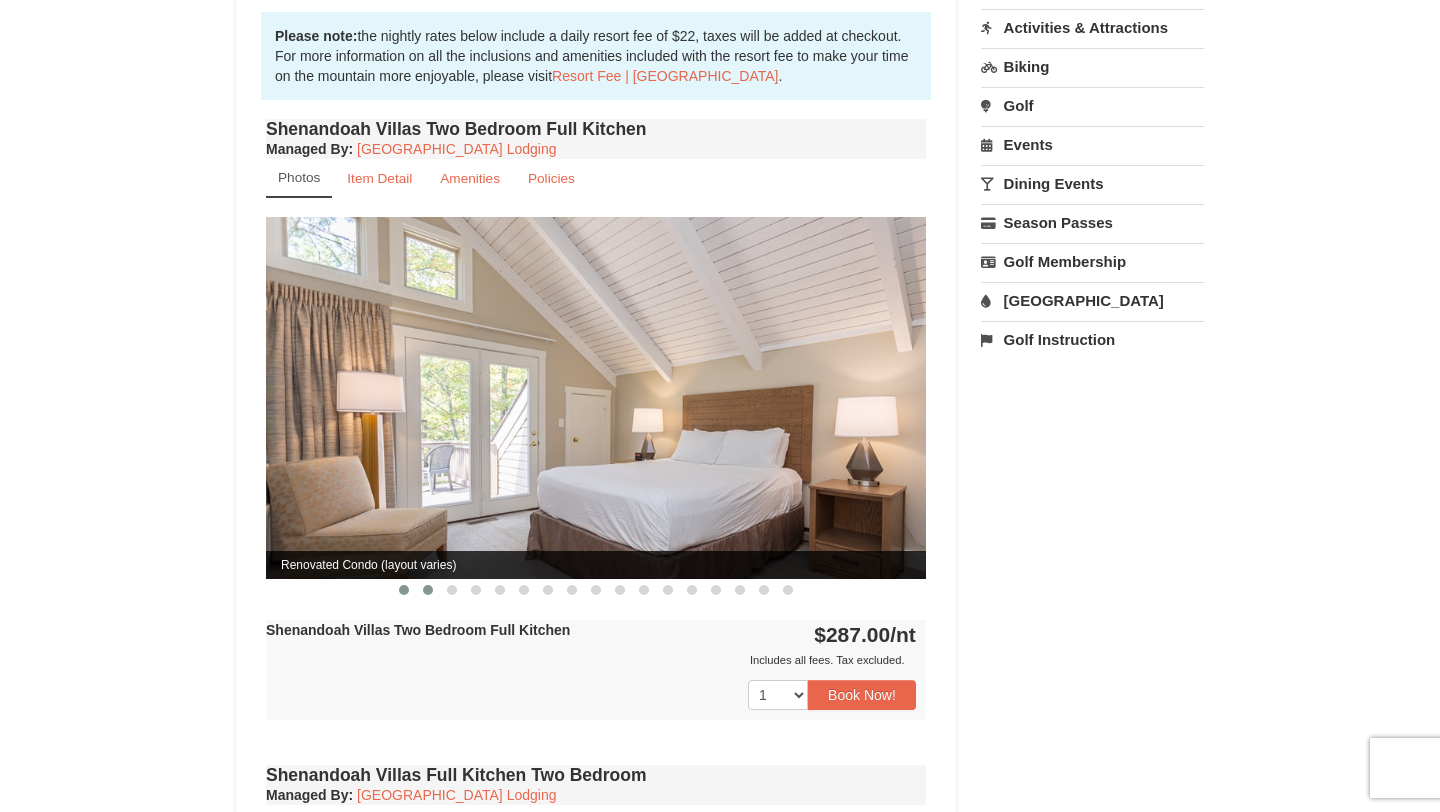 click at bounding box center [428, 590] 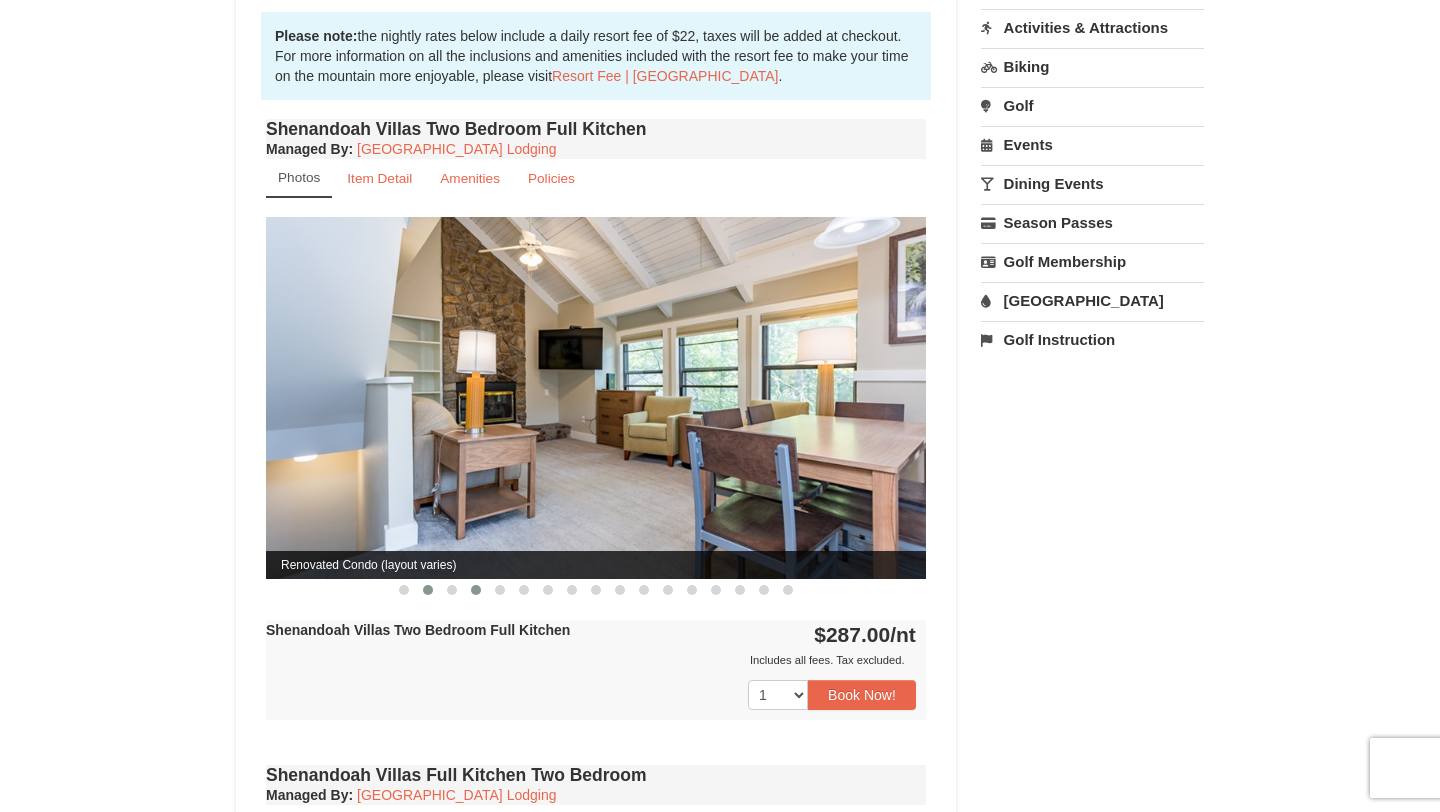click at bounding box center (476, 590) 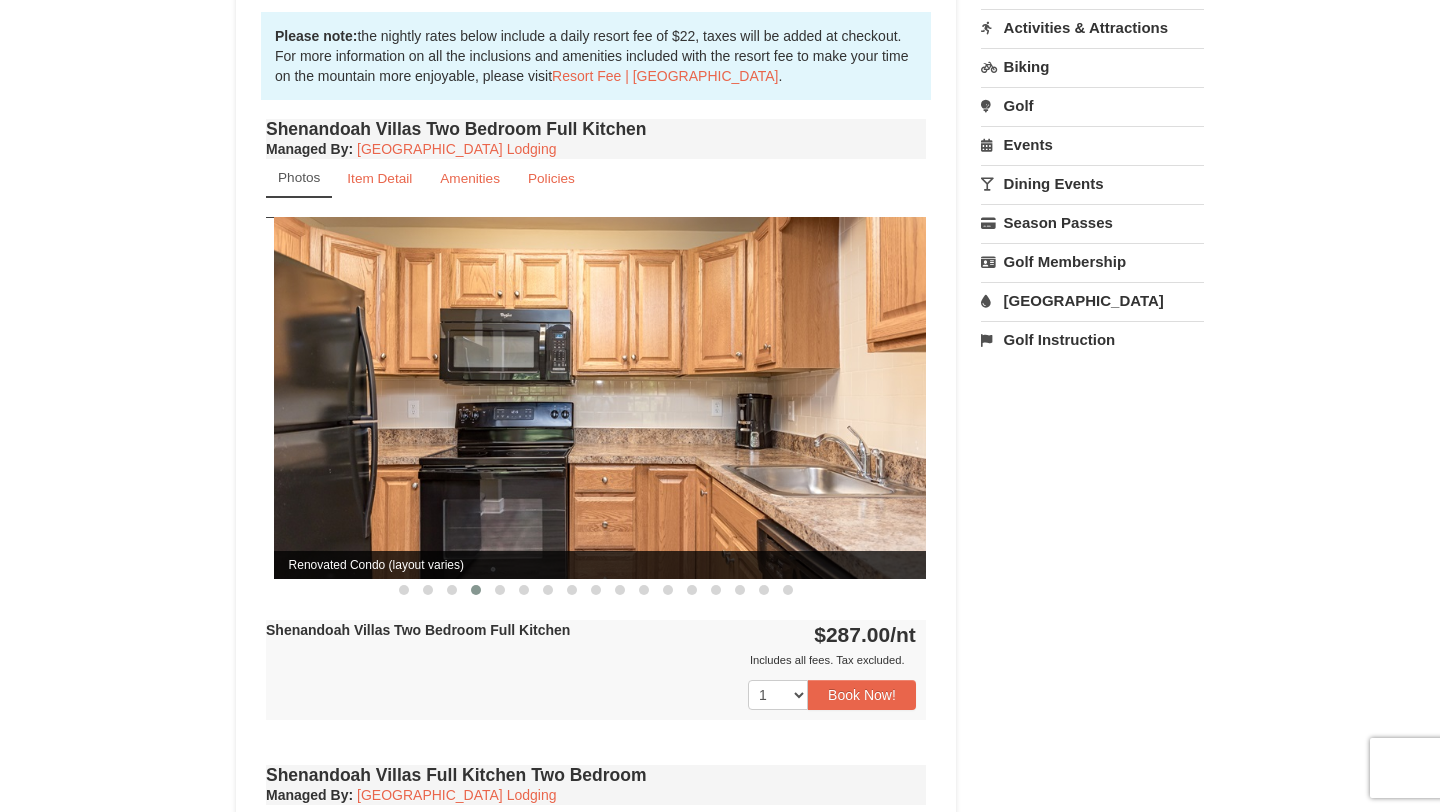 click on "Renovated Condo (layout varies)" at bounding box center [604, 565] 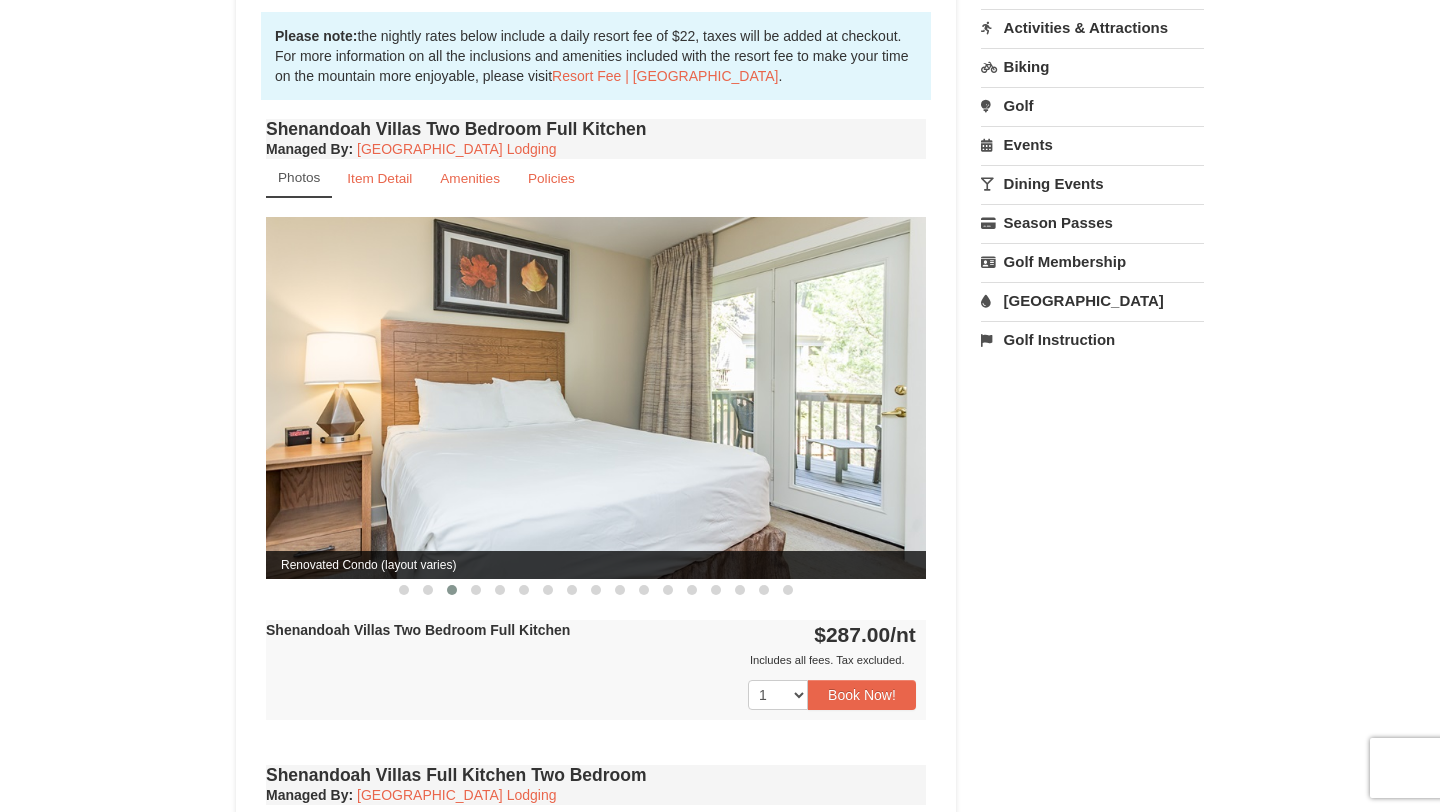 click on "Shenandoah Villas Two Bedroom Full Kitchen
Managed By :   Massanutten Resort Lodging
Photos
Item Detail
Amenities
Policies
Shenandoah Villas
Details  >>
‹  1" at bounding box center [596, 437] 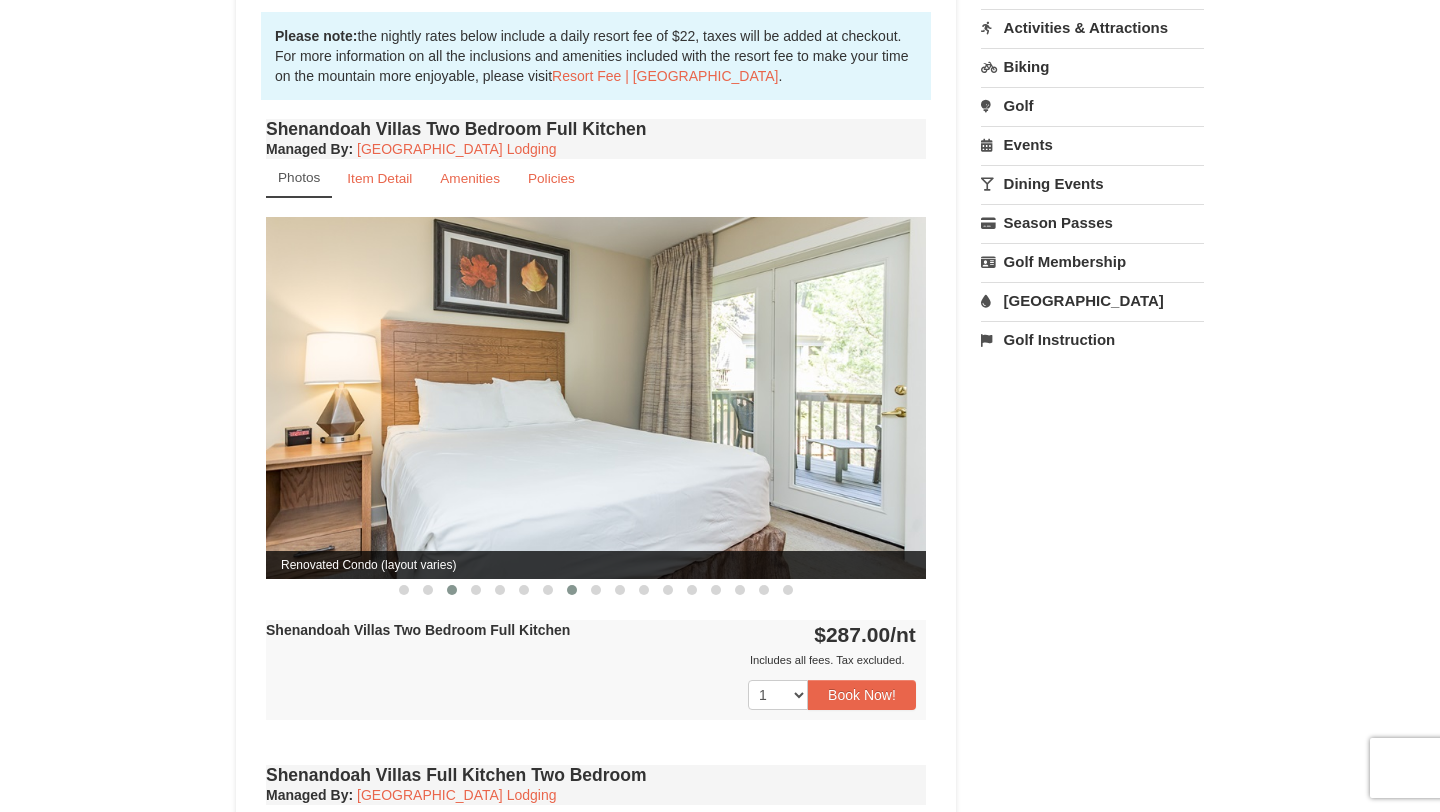 click at bounding box center (572, 590) 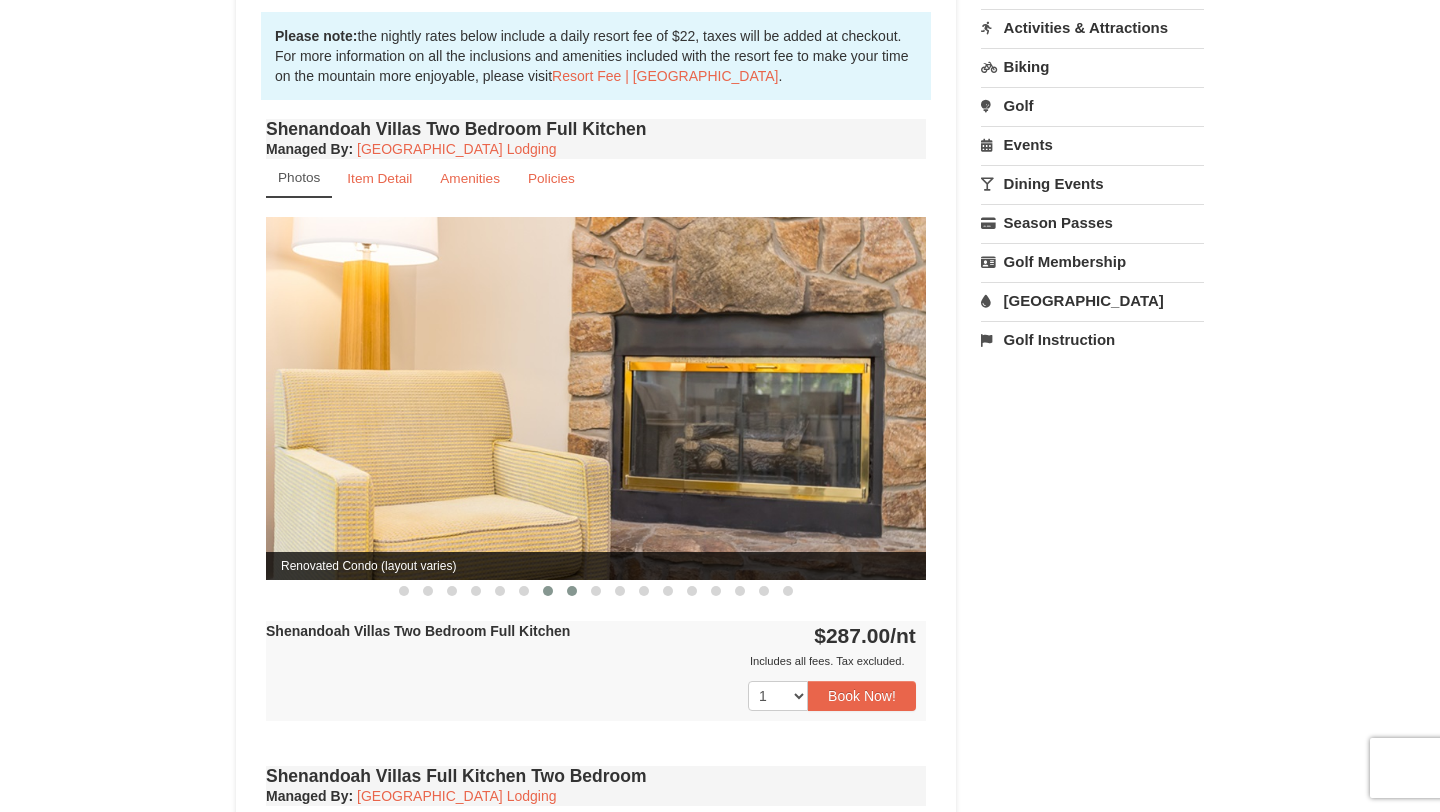 click at bounding box center [548, 591] 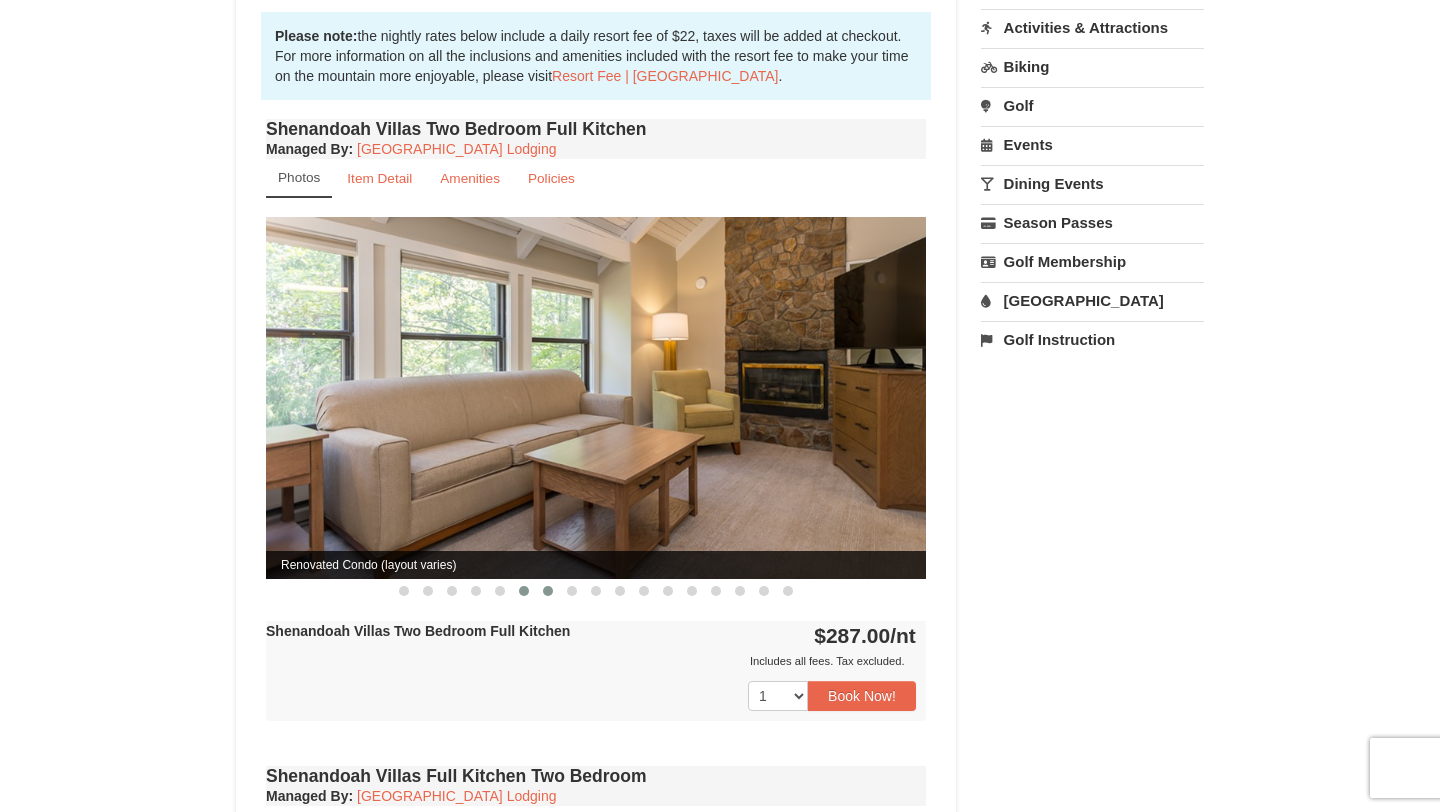 click at bounding box center (524, 591) 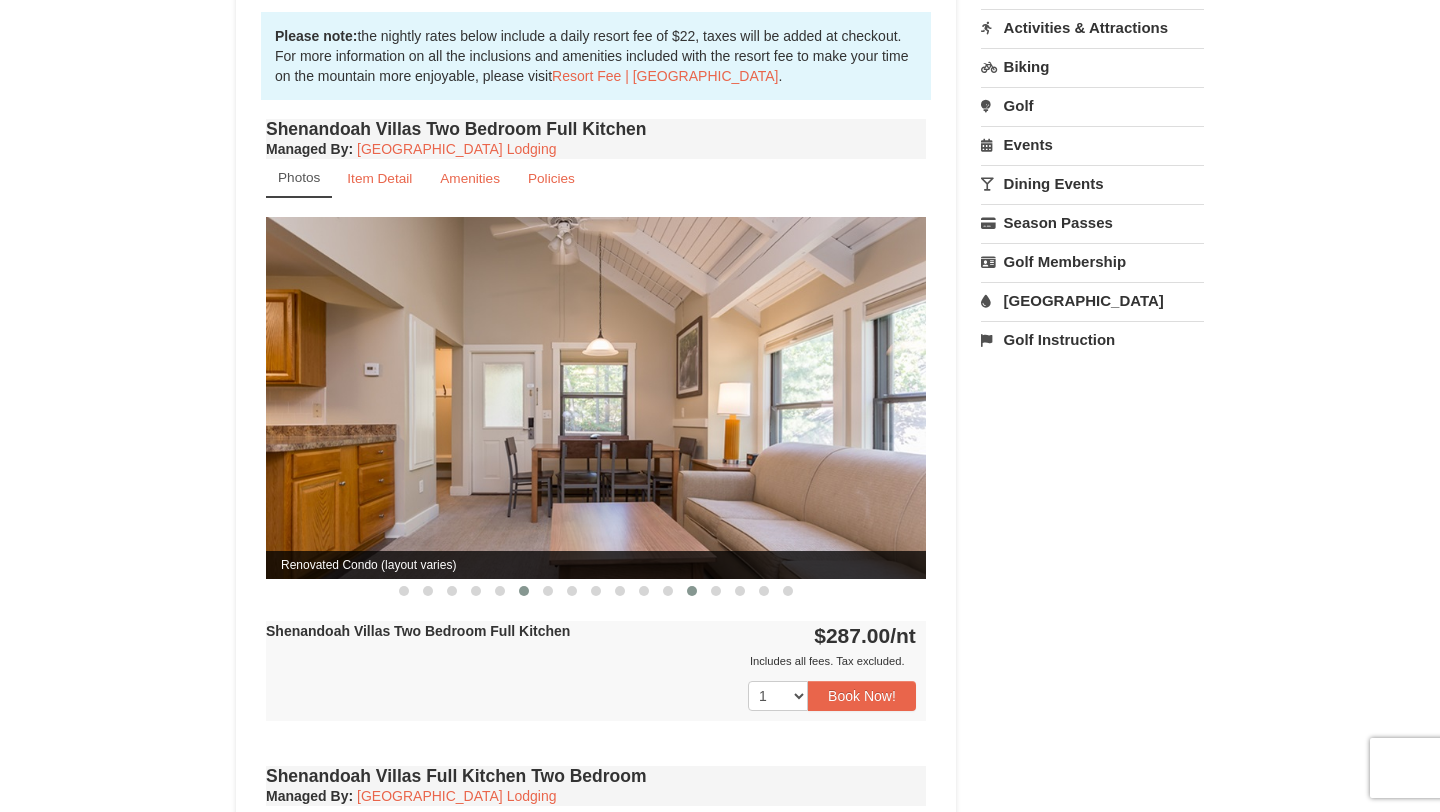 click at bounding box center [692, 591] 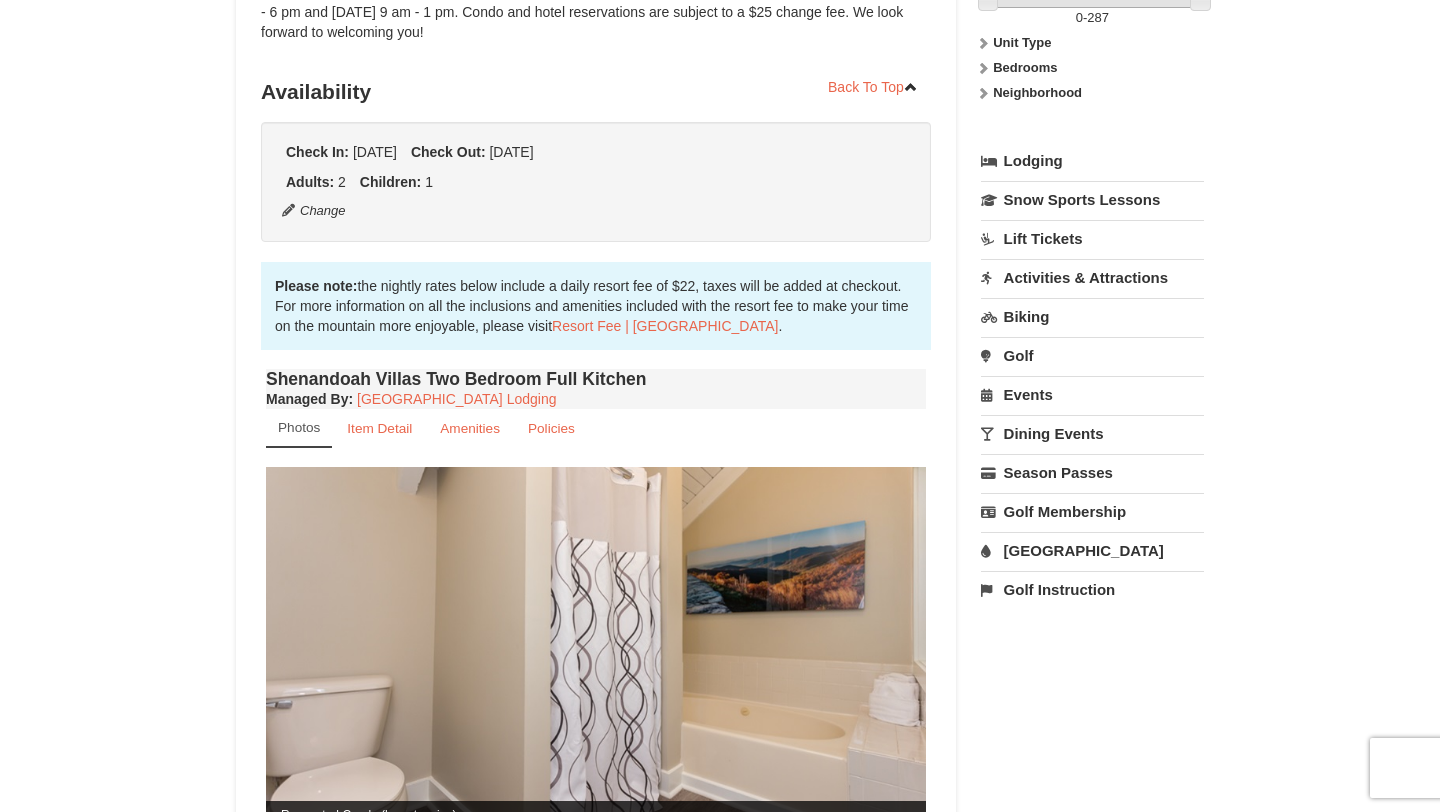 scroll, scrollTop: 380, scrollLeft: 0, axis: vertical 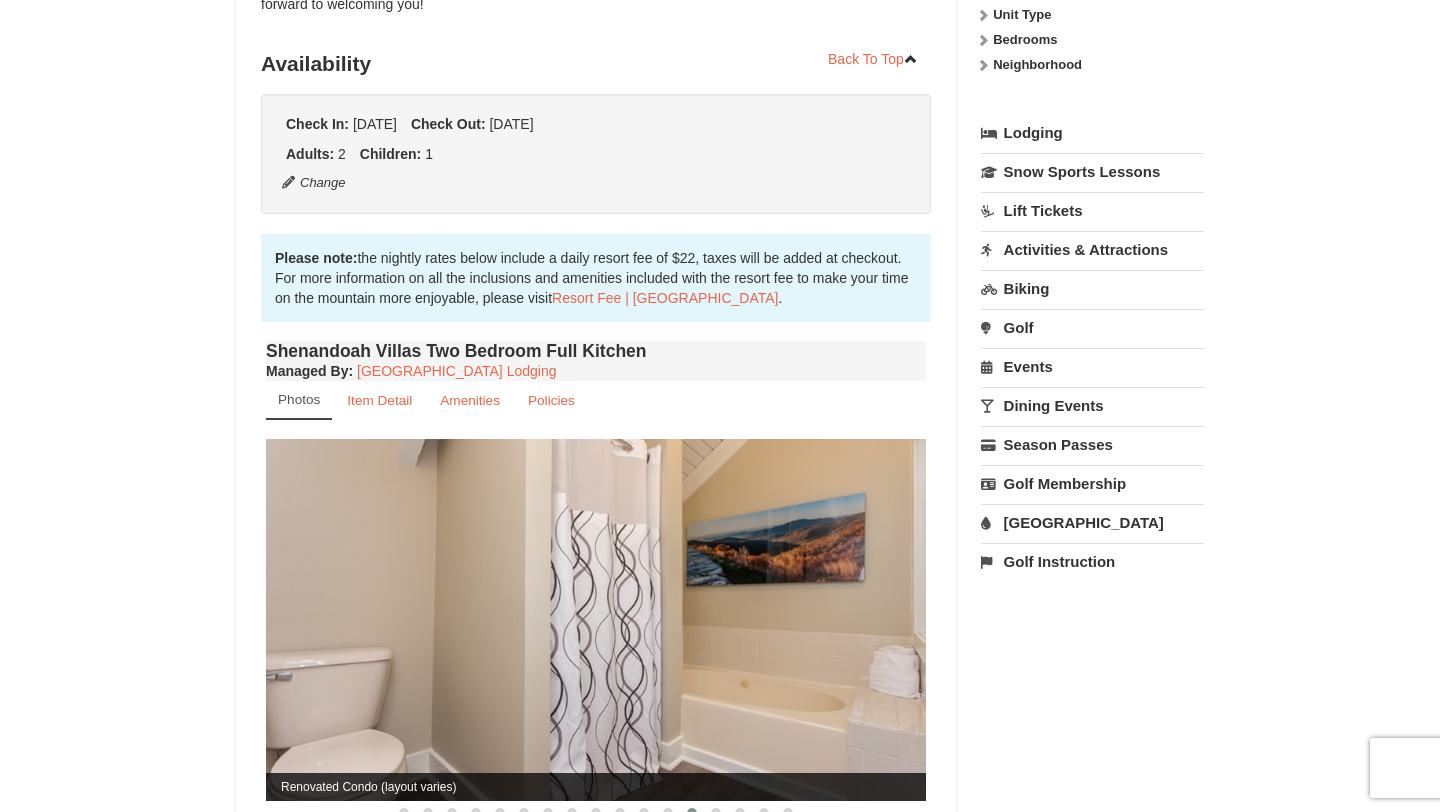 click at bounding box center [596, 619] 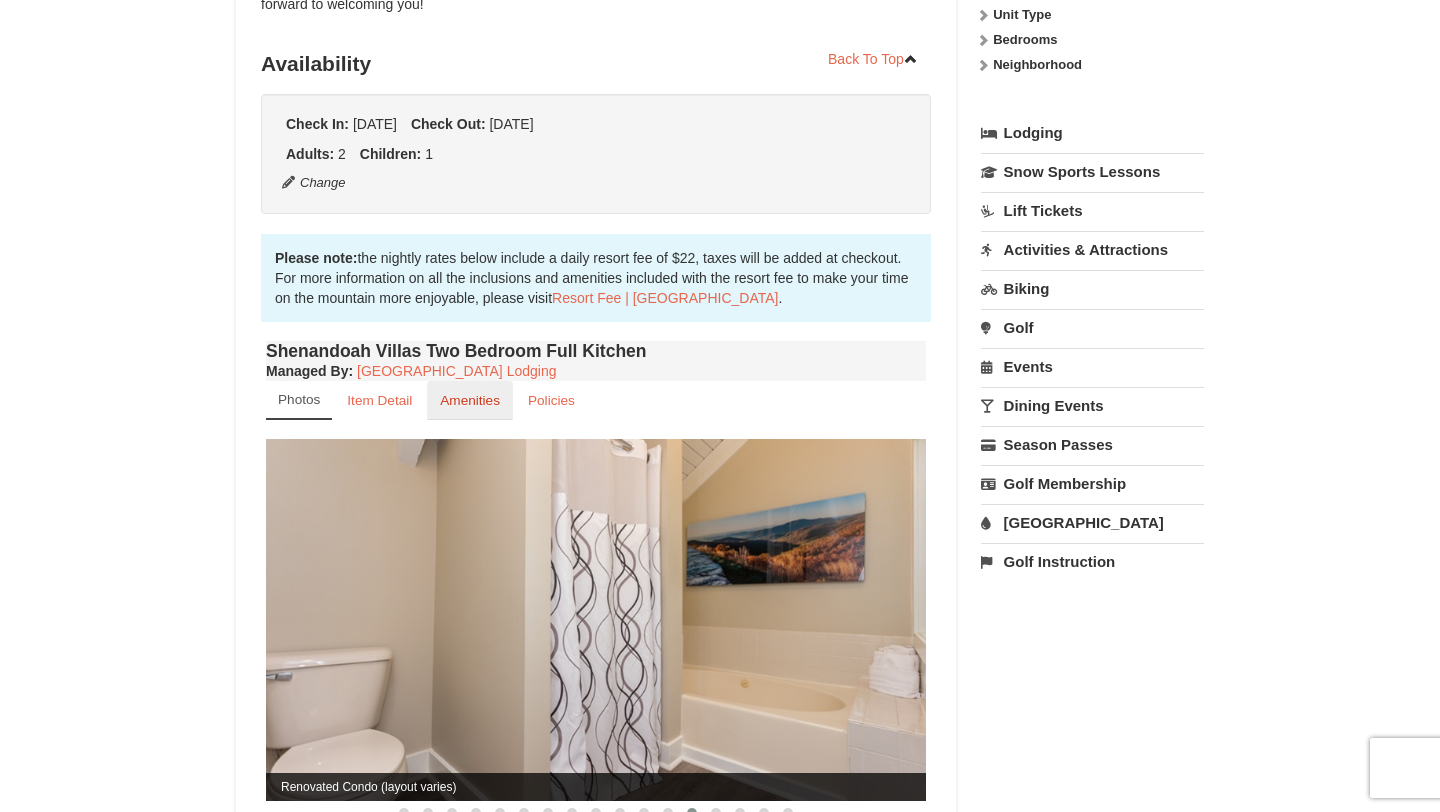 click on "Amenities" at bounding box center (470, 400) 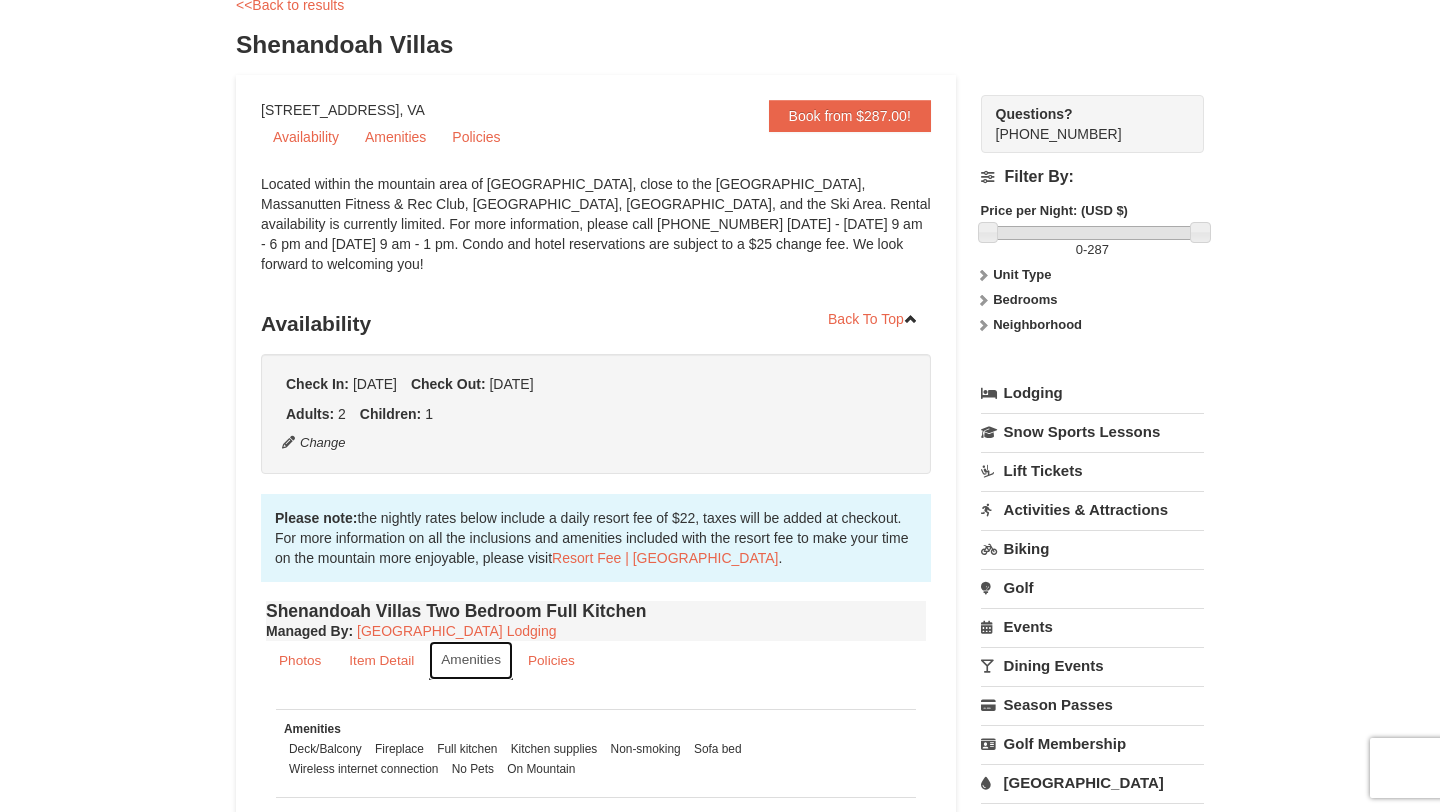scroll, scrollTop: 0, scrollLeft: 0, axis: both 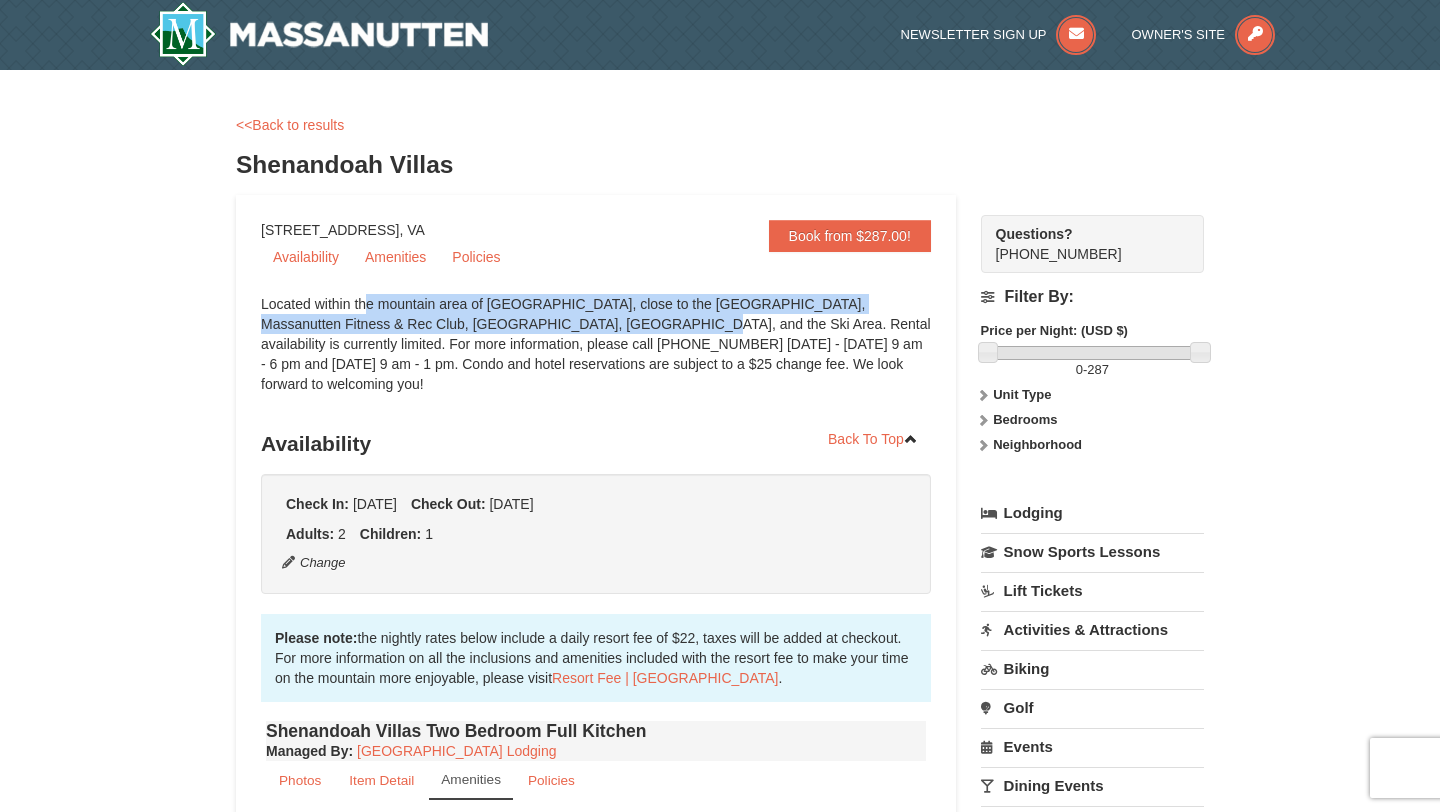 drag, startPoint x: 464, startPoint y: 322, endPoint x: 597, endPoint y: 287, distance: 137.52818 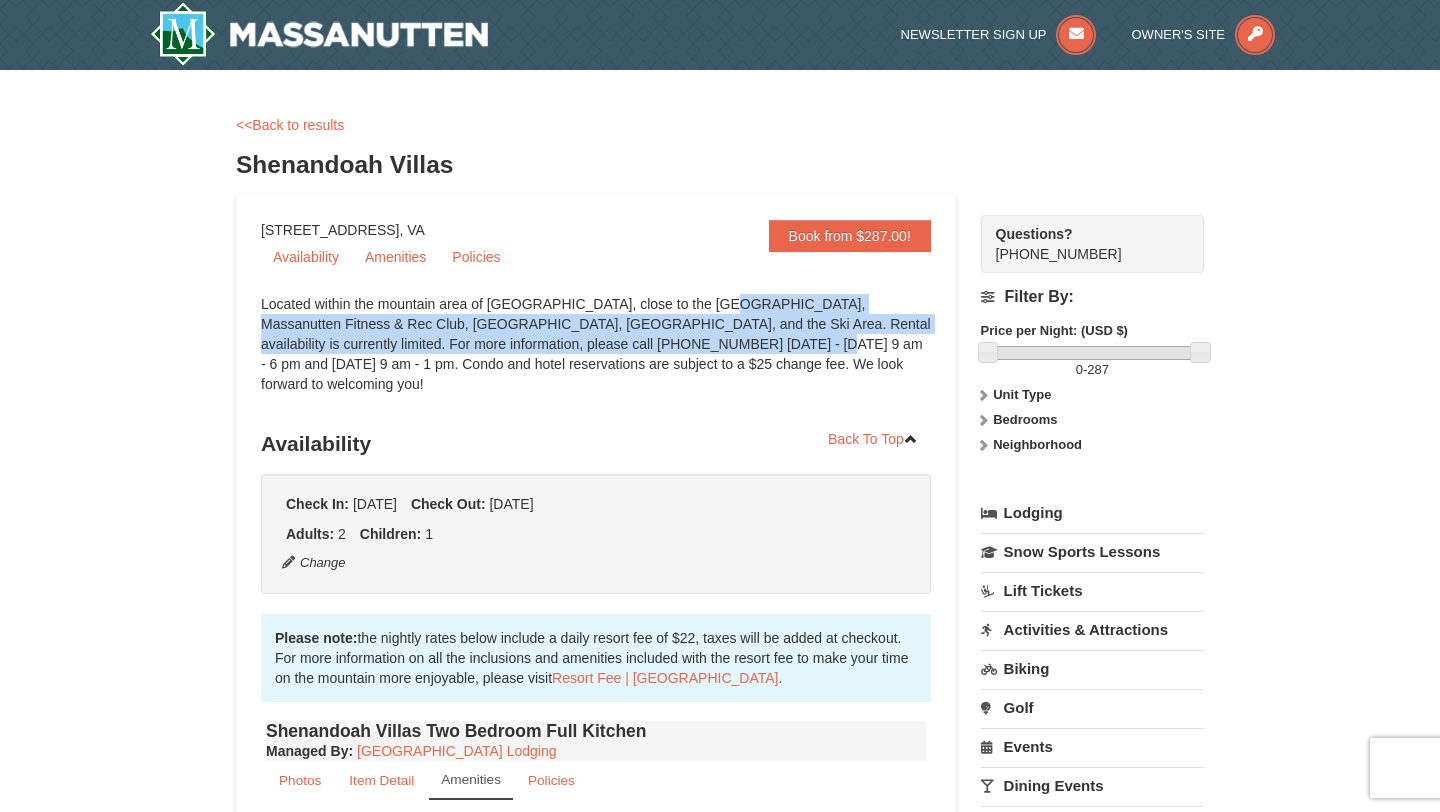 drag, startPoint x: 606, startPoint y: 305, endPoint x: 551, endPoint y: 334, distance: 62.177166 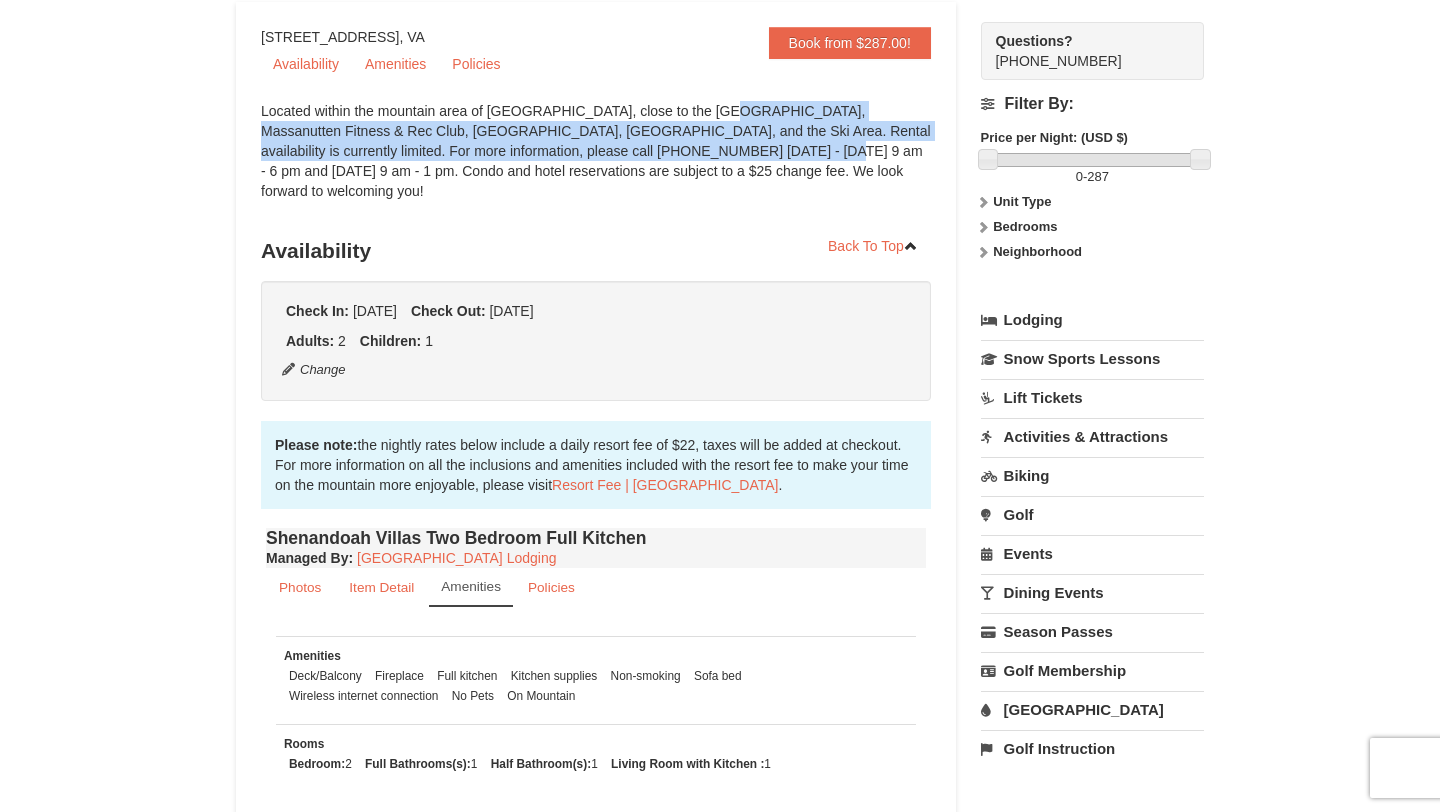 scroll, scrollTop: 195, scrollLeft: 0, axis: vertical 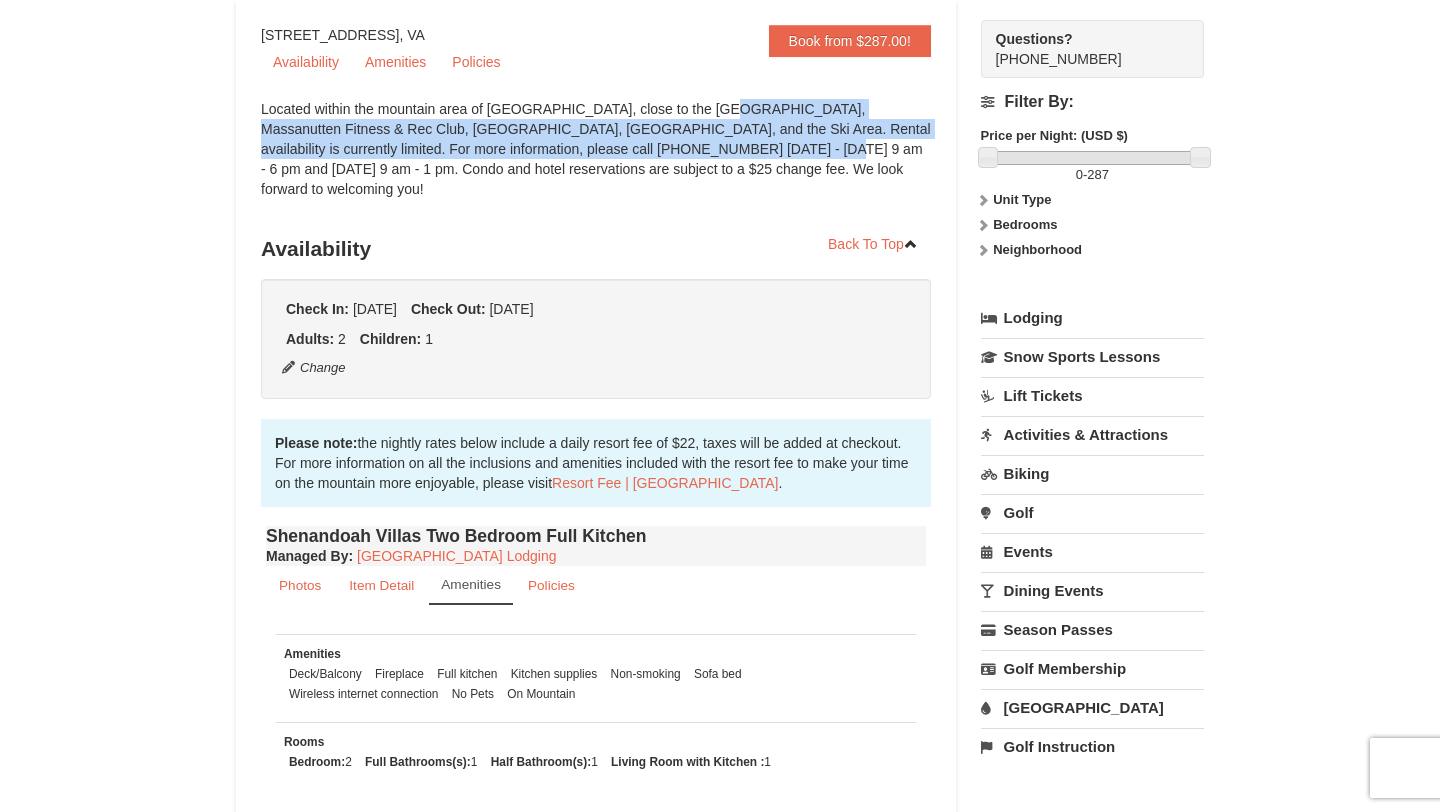 click on "Activities & Attractions" at bounding box center [1092, 434] 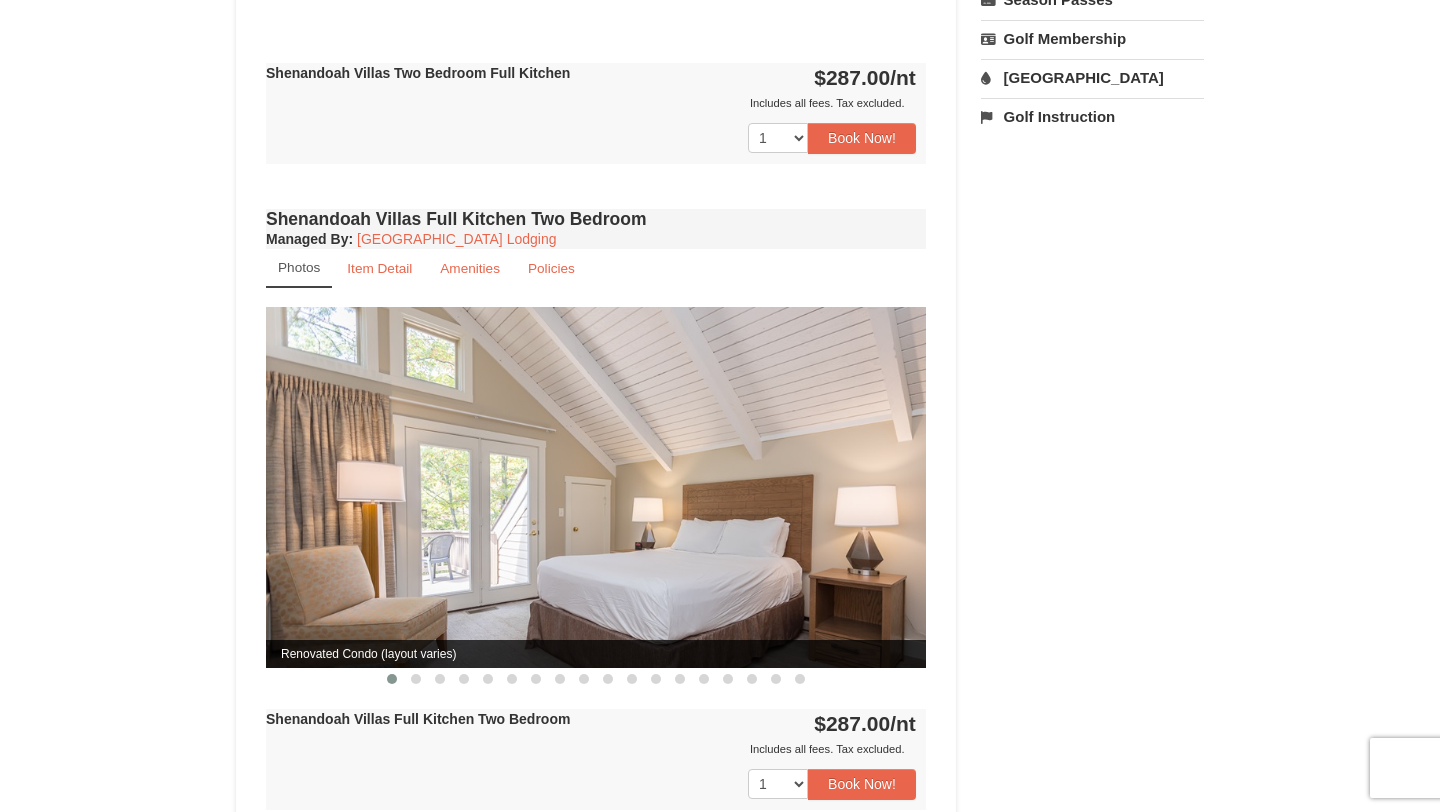 scroll, scrollTop: 975, scrollLeft: 0, axis: vertical 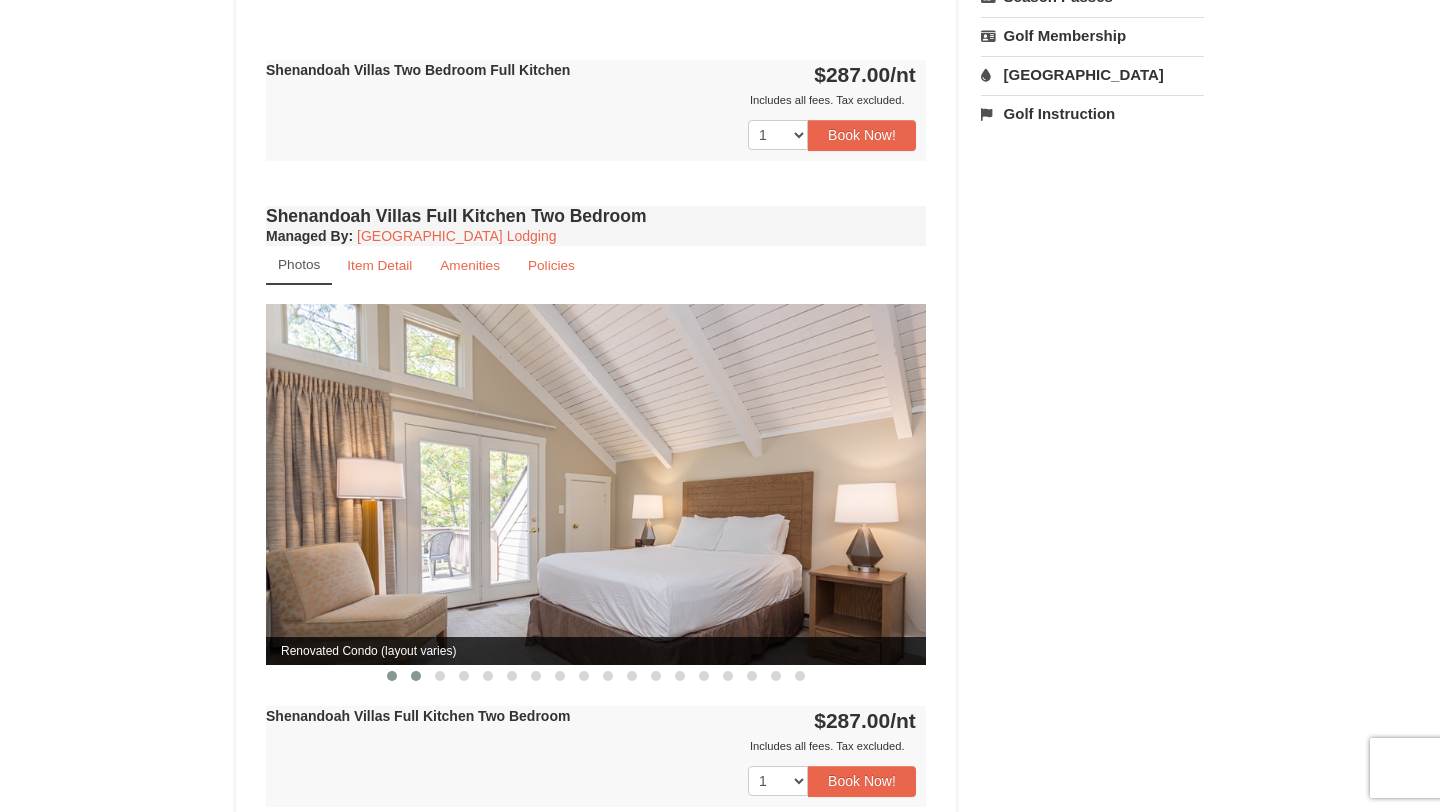 click at bounding box center (416, 676) 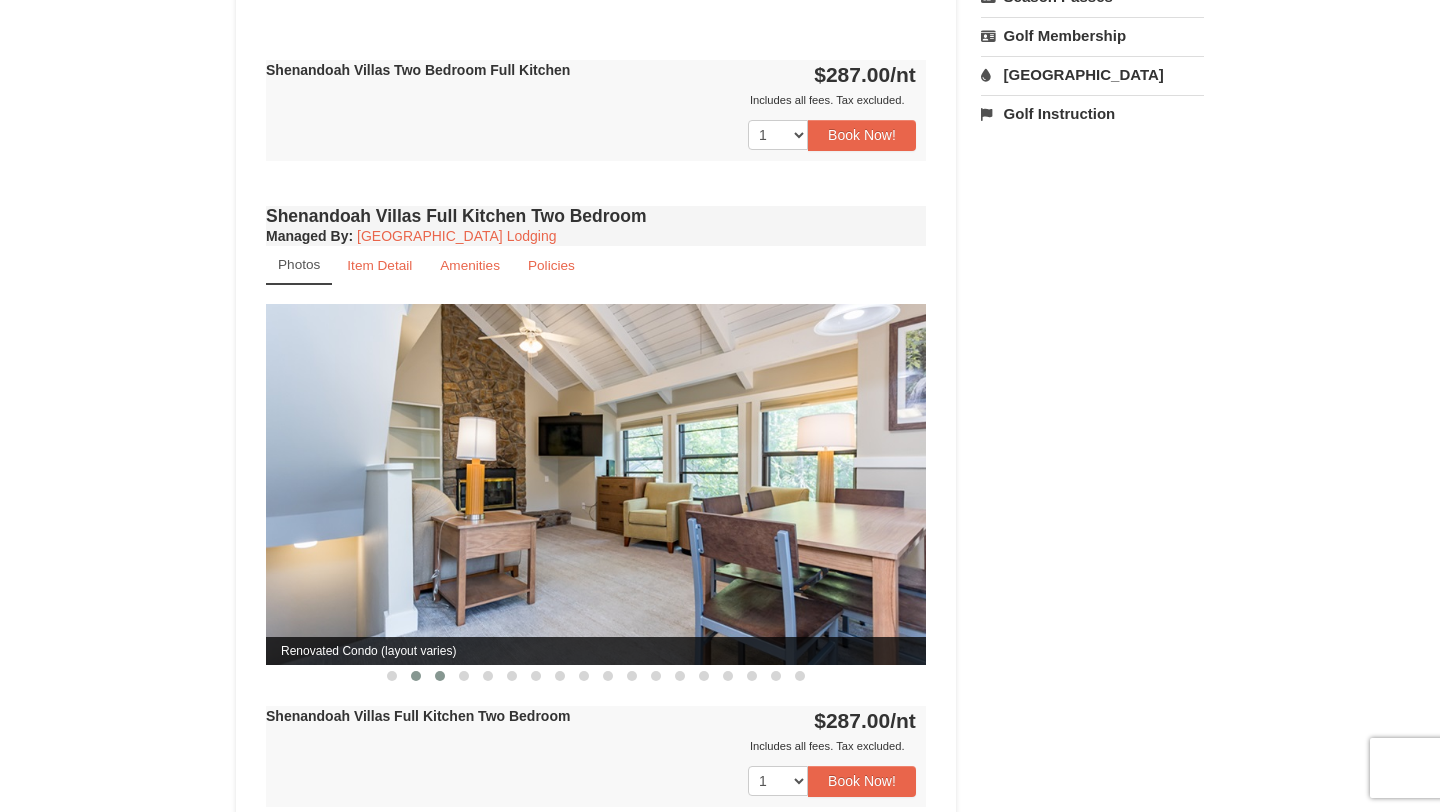 click at bounding box center (440, 676) 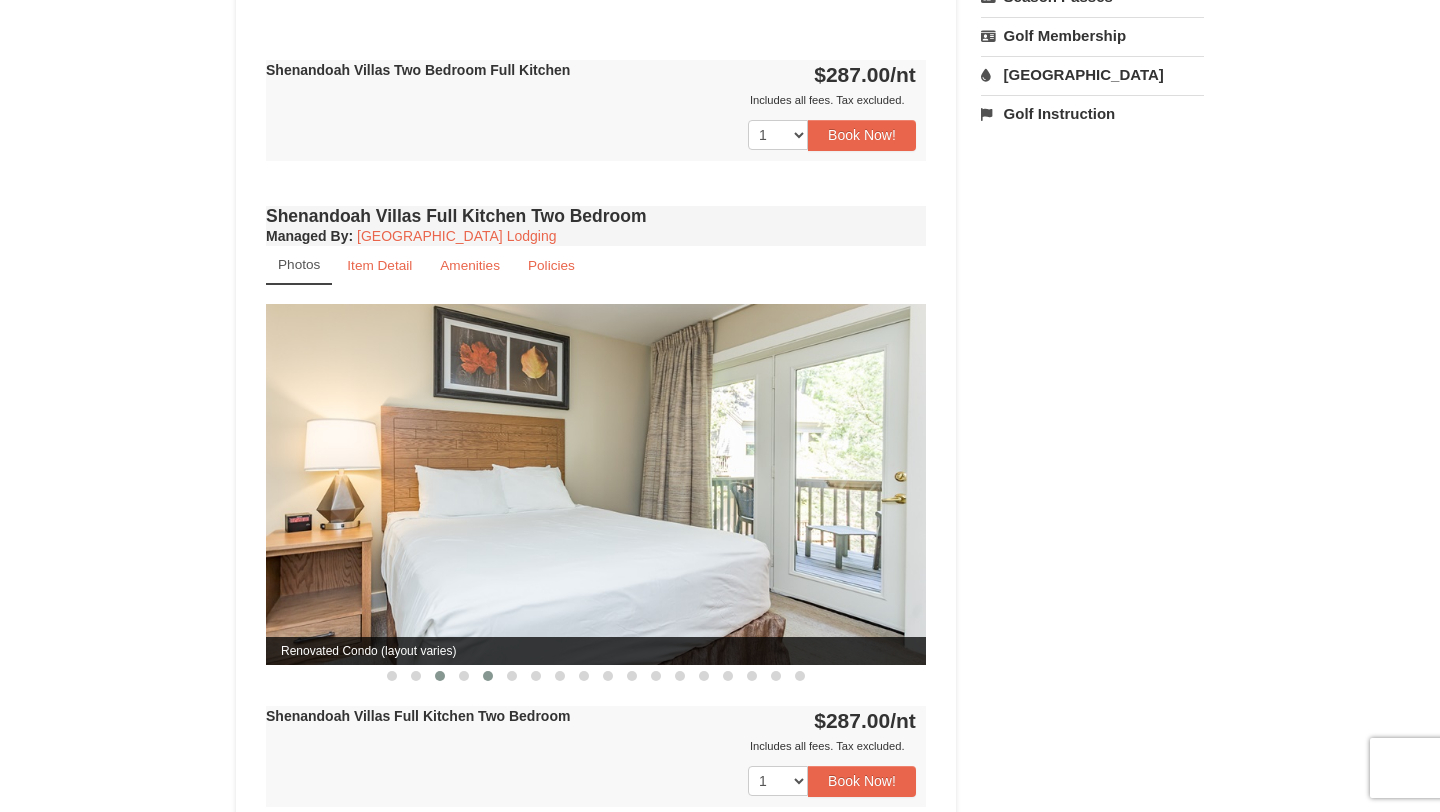 click at bounding box center [488, 676] 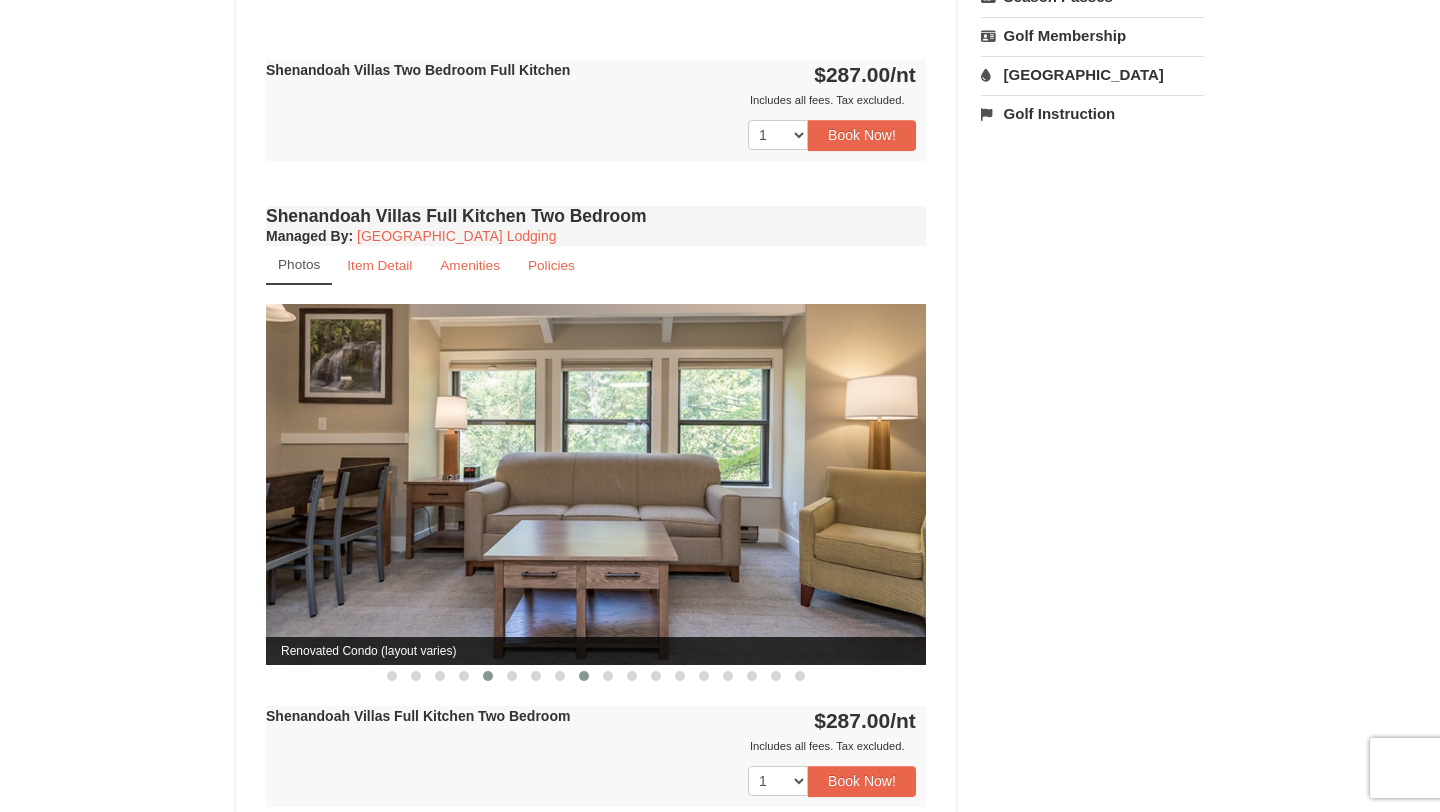 click at bounding box center (584, 676) 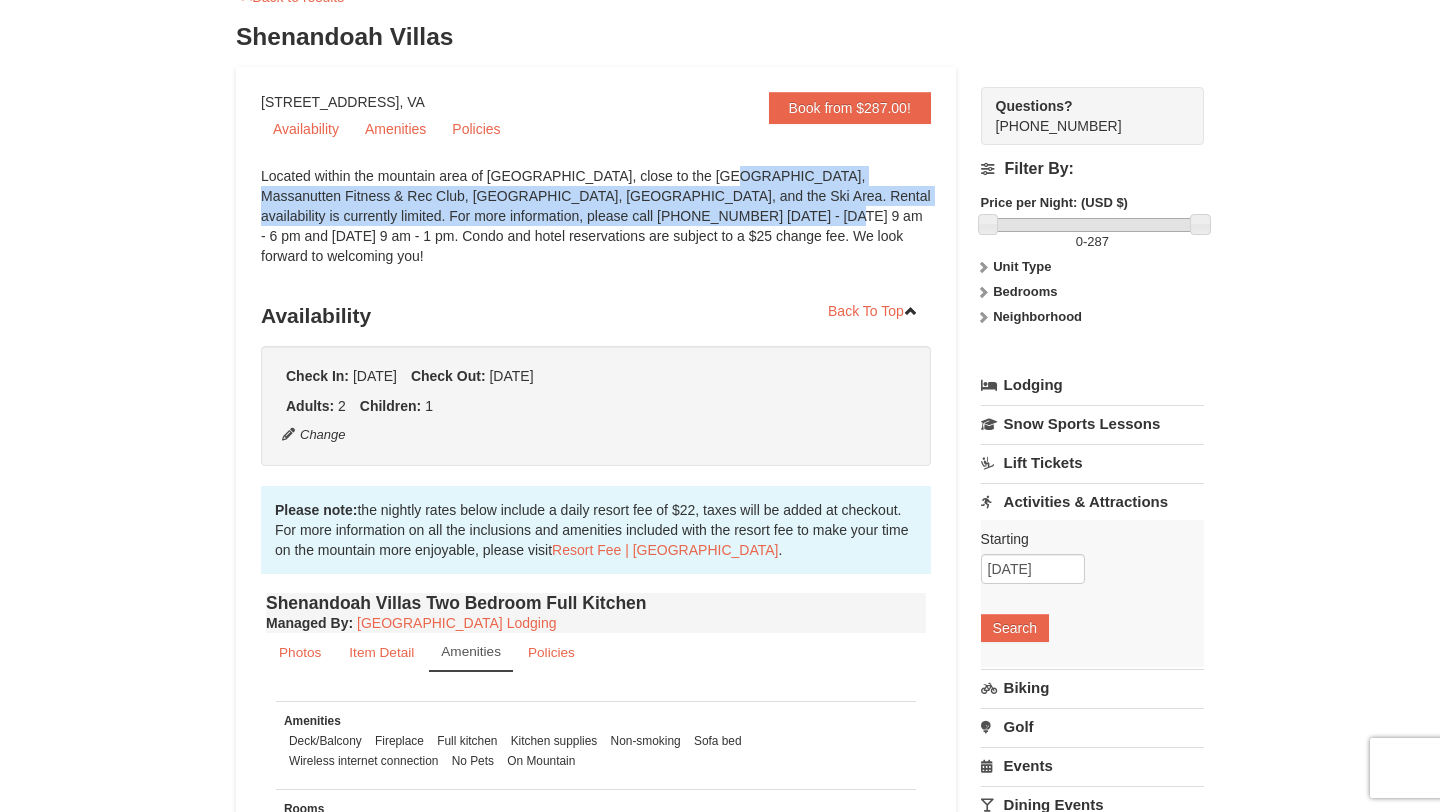 scroll, scrollTop: 0, scrollLeft: 0, axis: both 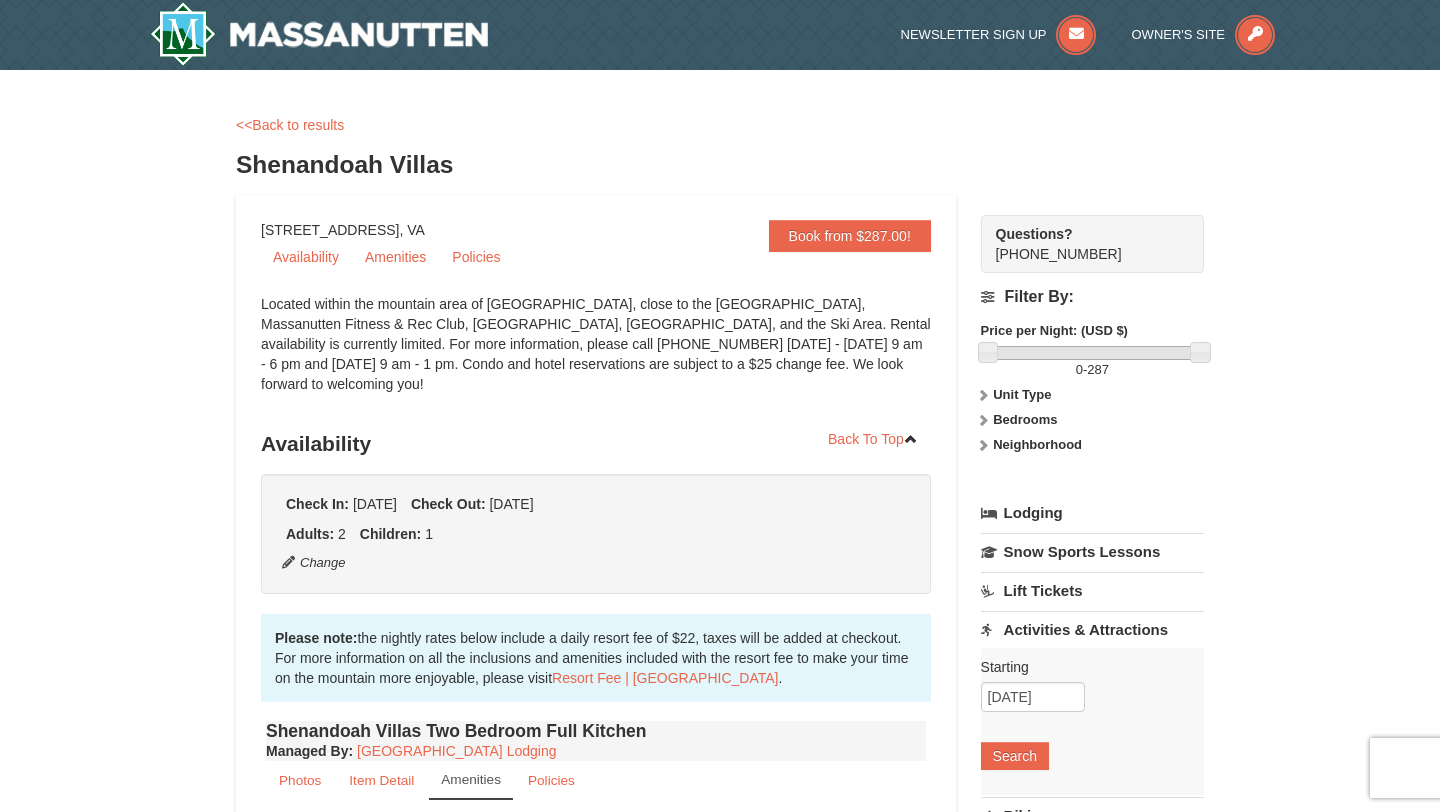 click on "Located within the mountain area of Massanutten, close to the Mountain Greens Golf Course, Massanutten Fitness & Rec Club, Campfire Grill, Family Adventure Park, and the Ski Area.
Rental availability is currently limited. For more information, please call 540.289.4952 on Monday - Friday 9 am - 6 pm and Saturday 9 am - 1 pm. Condo and hotel reservations are subject to a $25 change fee.
We look forward to welcoming you!" at bounding box center [596, 354] 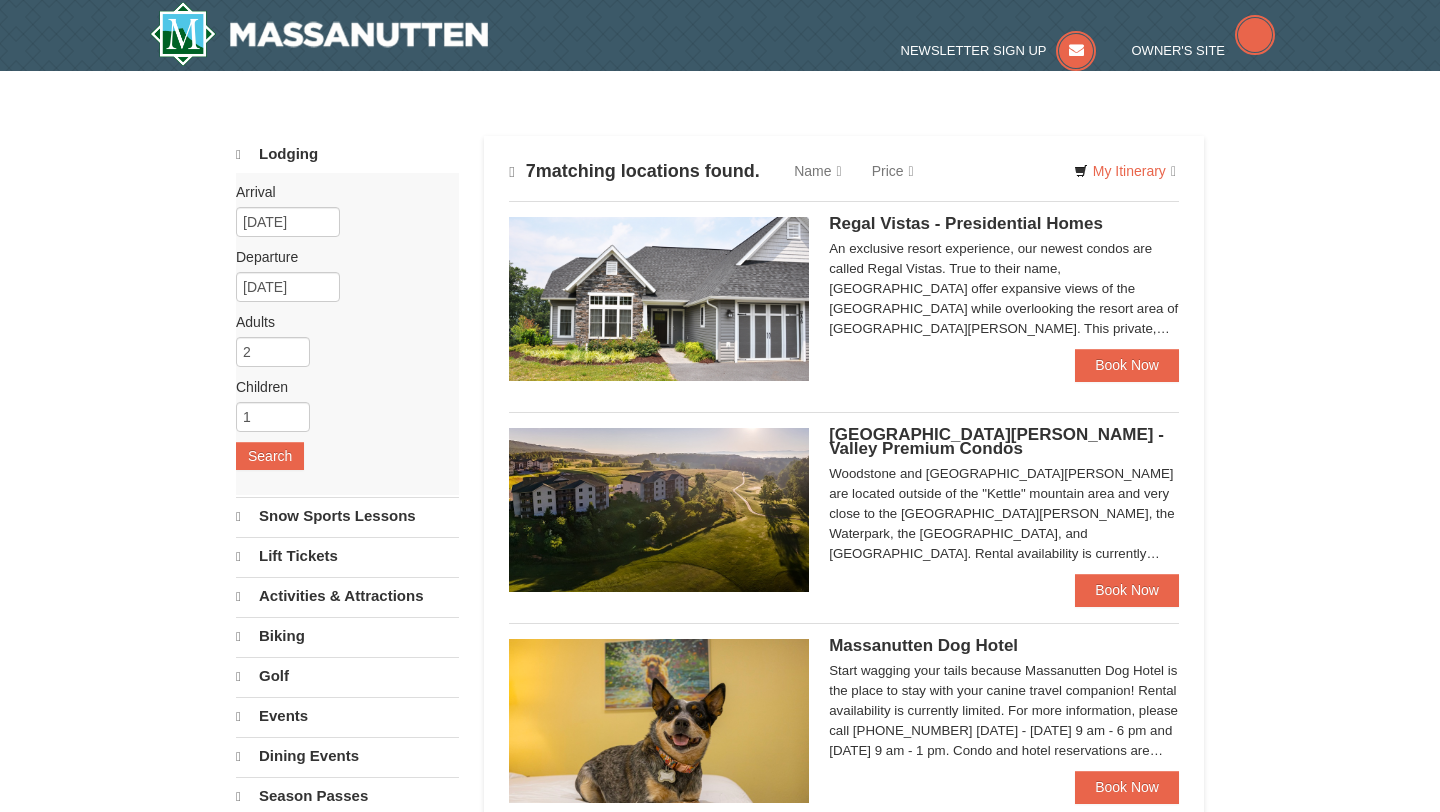 scroll, scrollTop: 998, scrollLeft: 0, axis: vertical 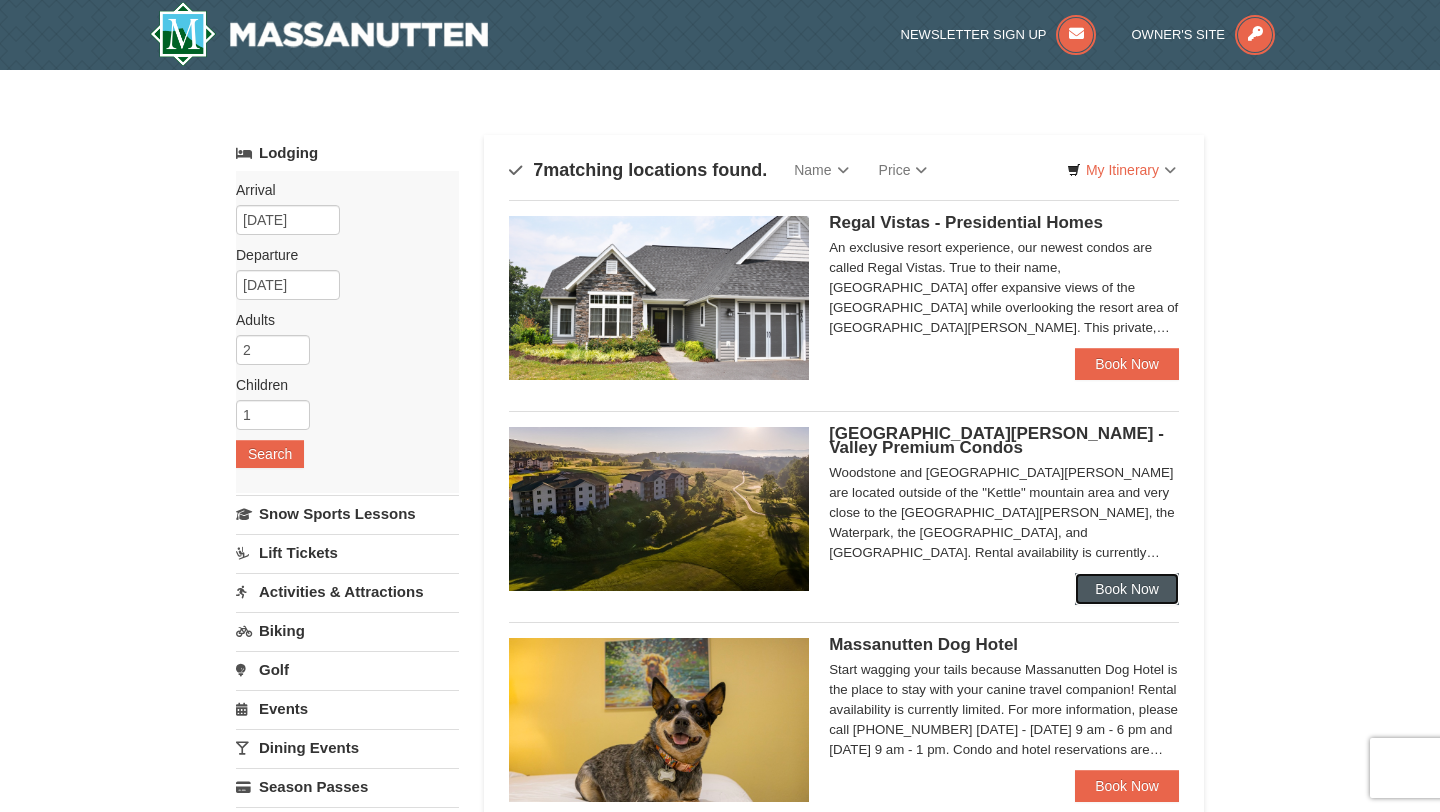 click on "Book Now" at bounding box center (1127, 589) 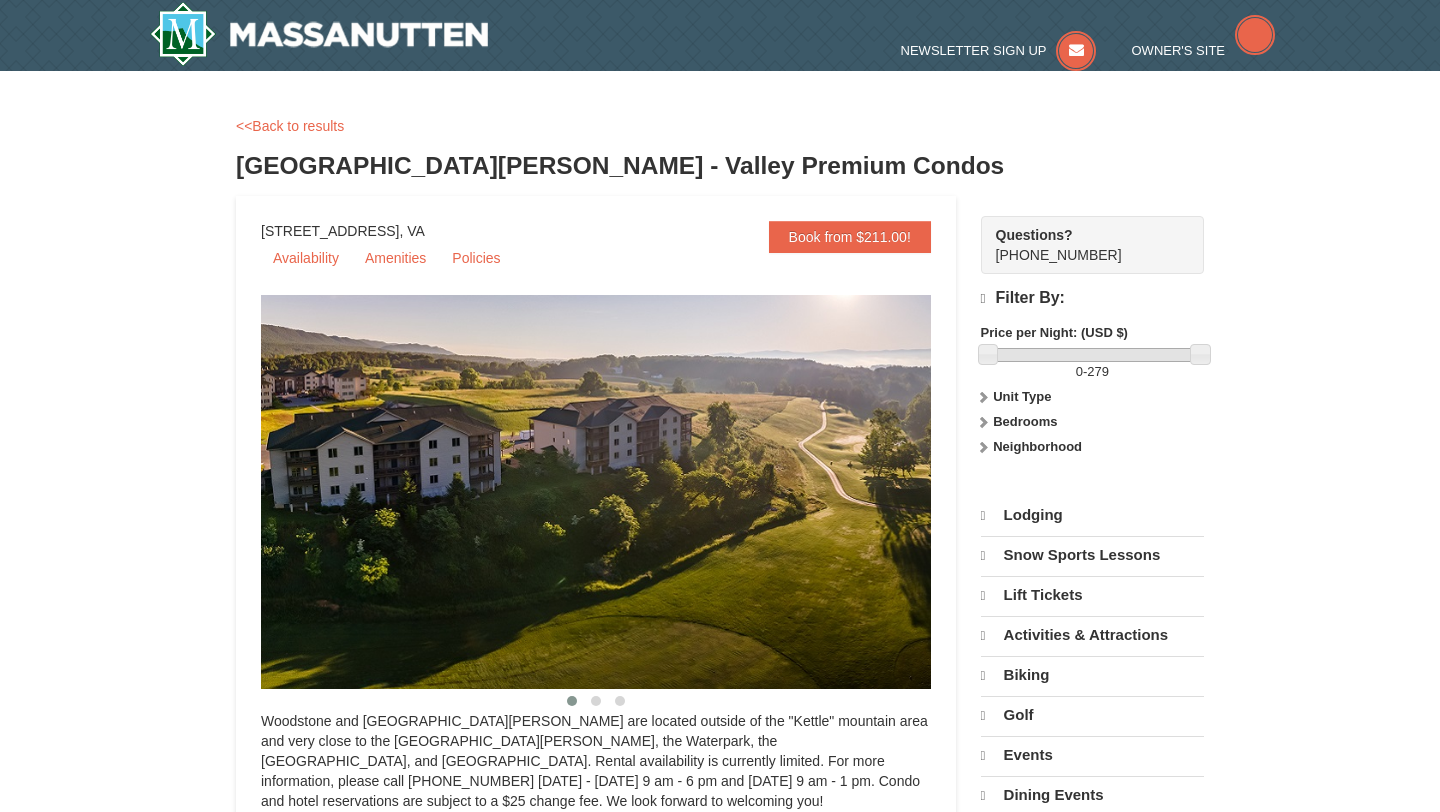 scroll, scrollTop: 0, scrollLeft: 0, axis: both 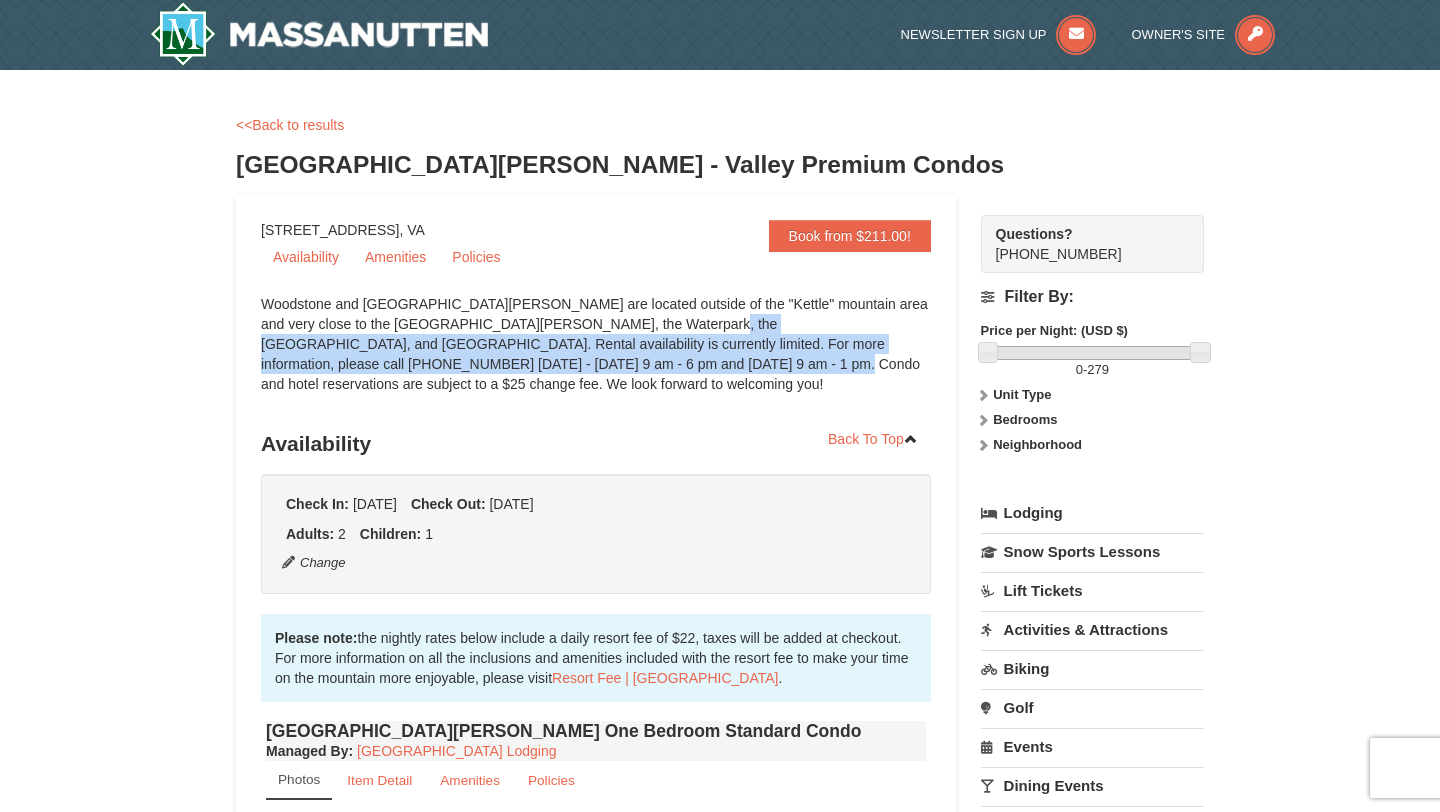 drag, startPoint x: 443, startPoint y: 361, endPoint x: 579, endPoint y: 321, distance: 141.76036 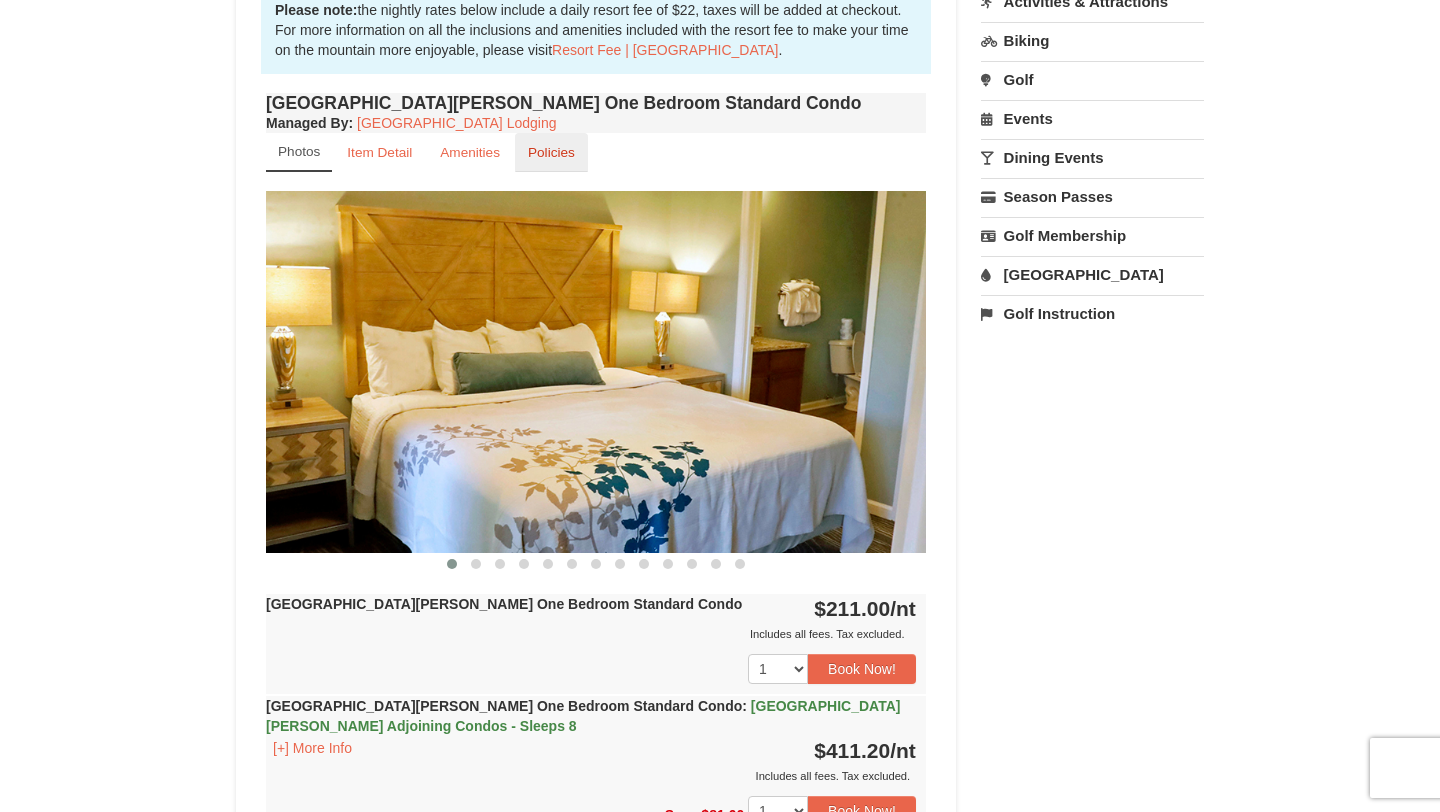 scroll, scrollTop: 630, scrollLeft: 0, axis: vertical 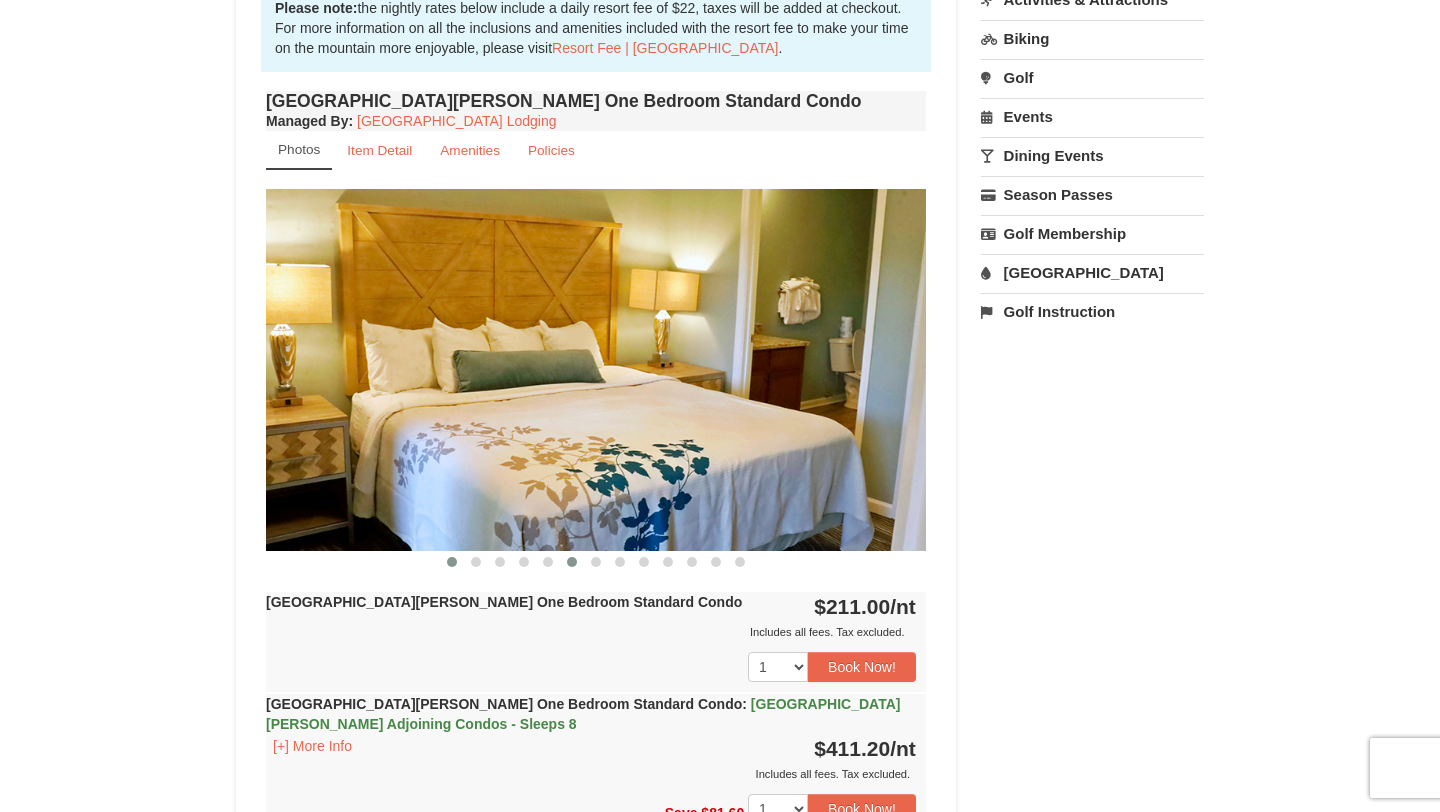 click at bounding box center (572, 562) 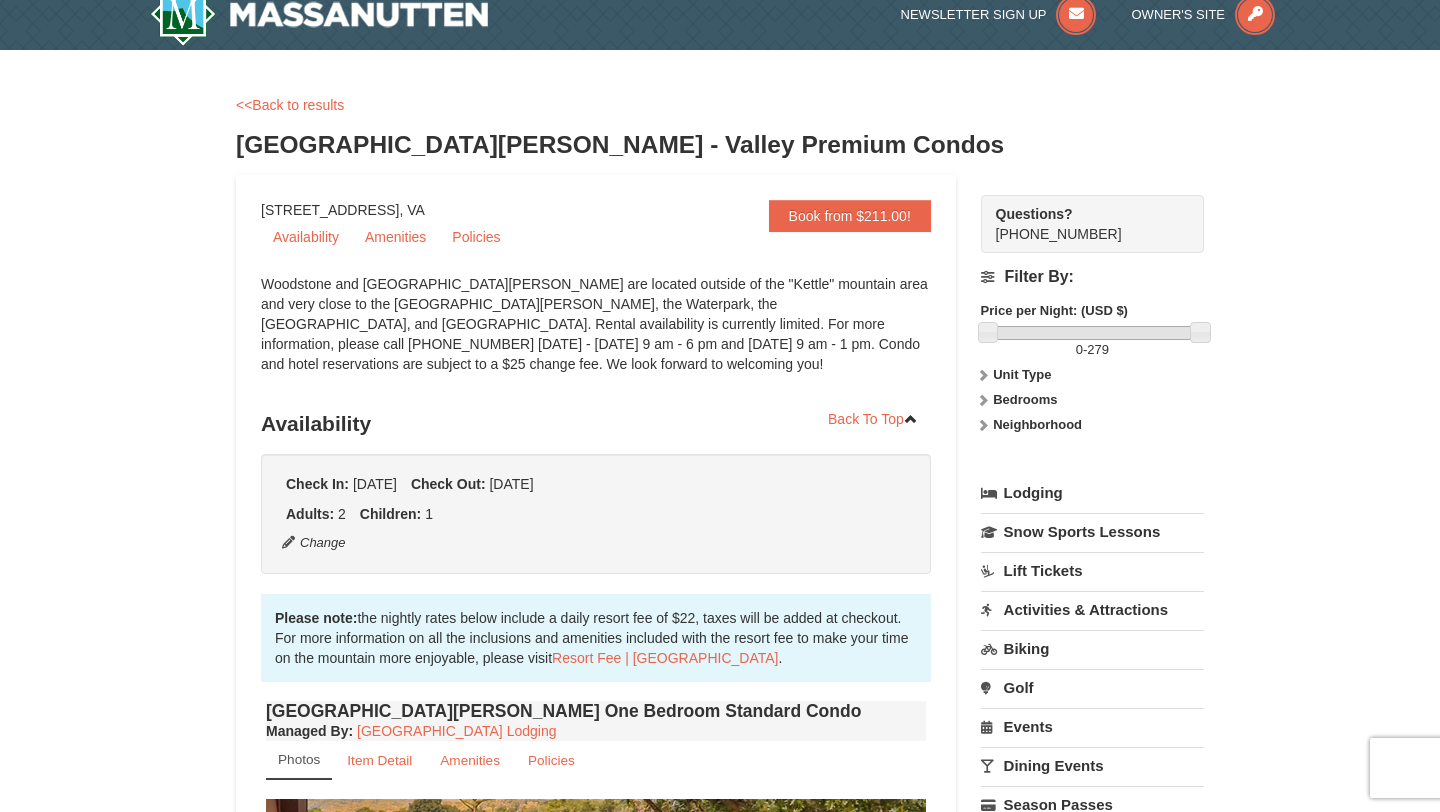 scroll, scrollTop: 0, scrollLeft: 0, axis: both 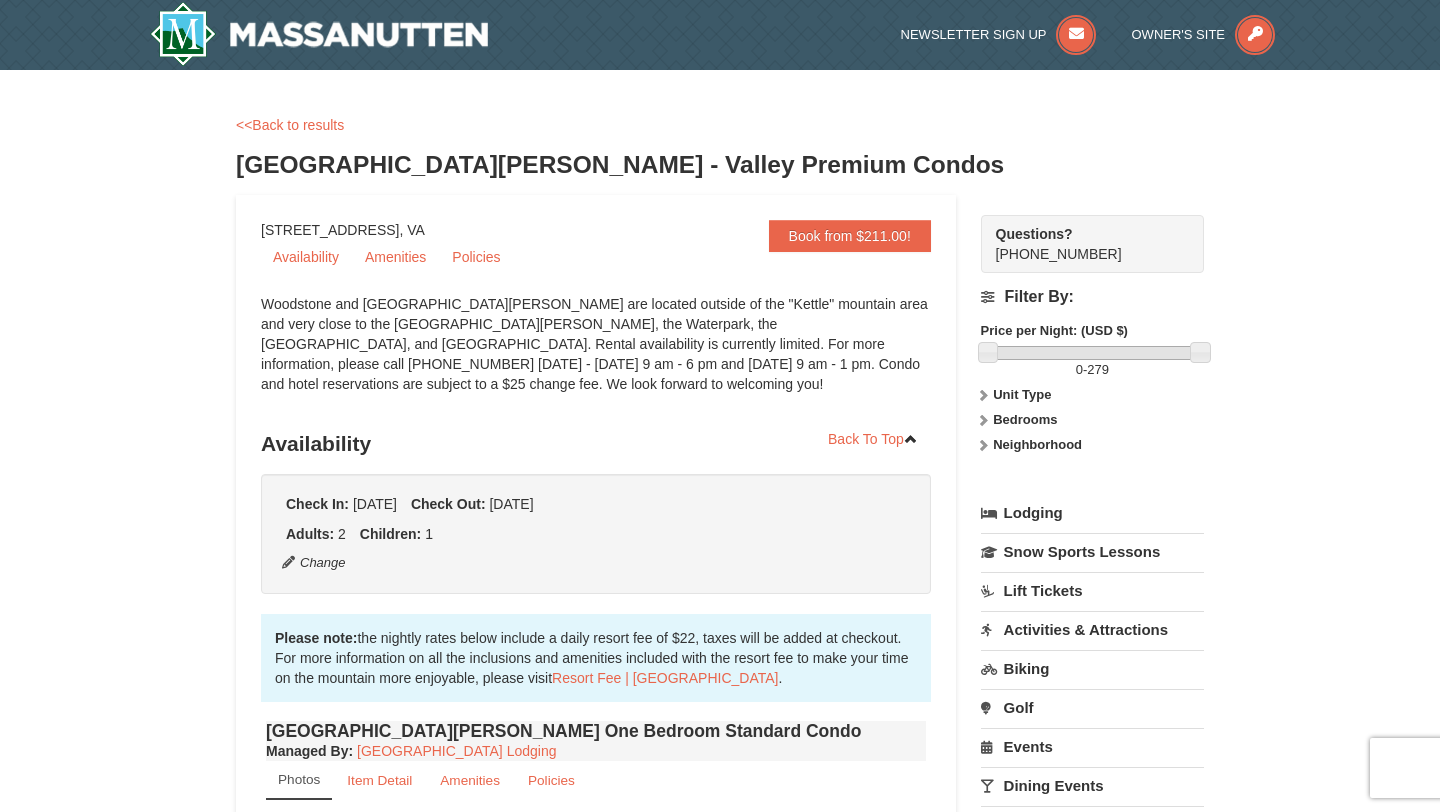 drag, startPoint x: 460, startPoint y: 284, endPoint x: 489, endPoint y: 285, distance: 29.017237 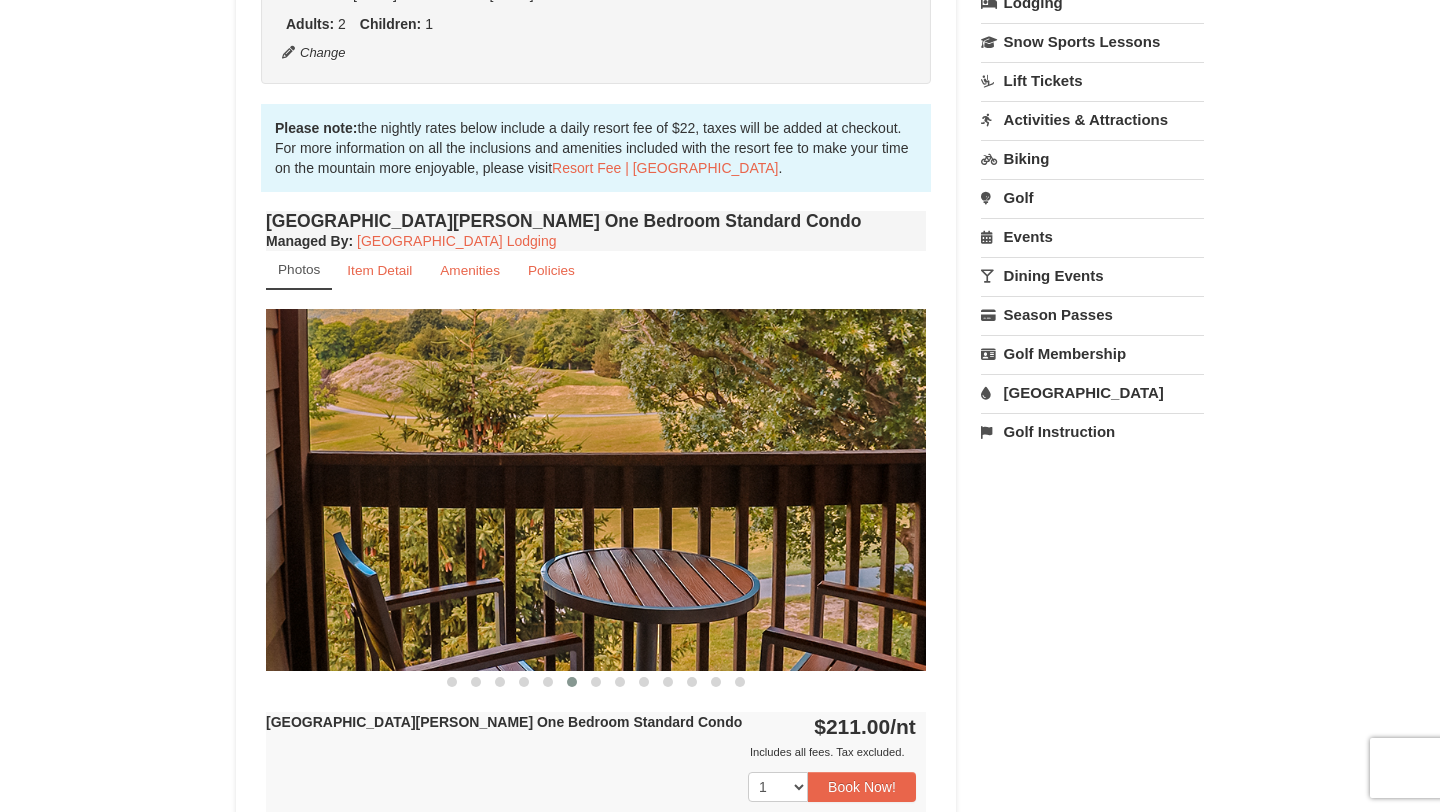scroll, scrollTop: 512, scrollLeft: 0, axis: vertical 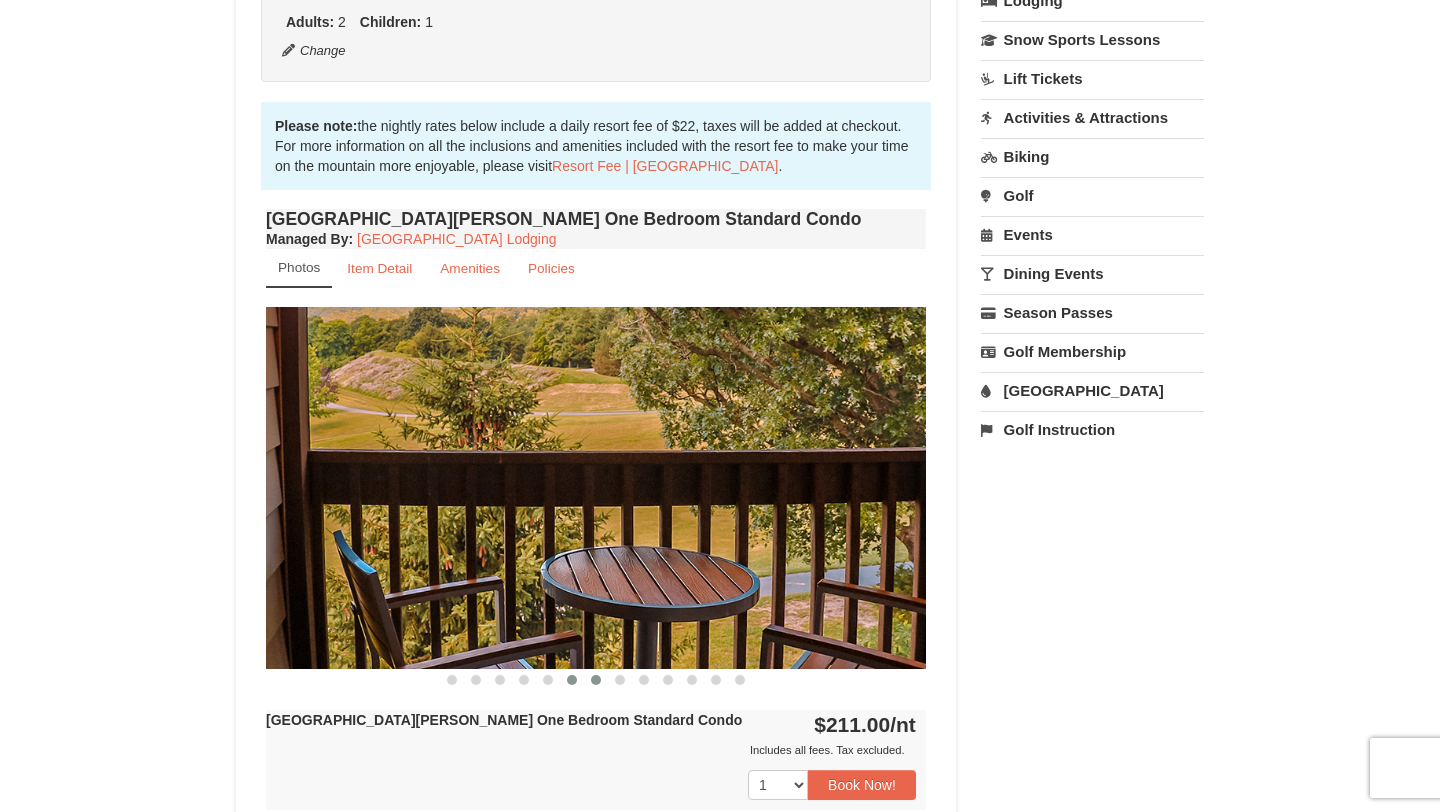 click at bounding box center [596, 680] 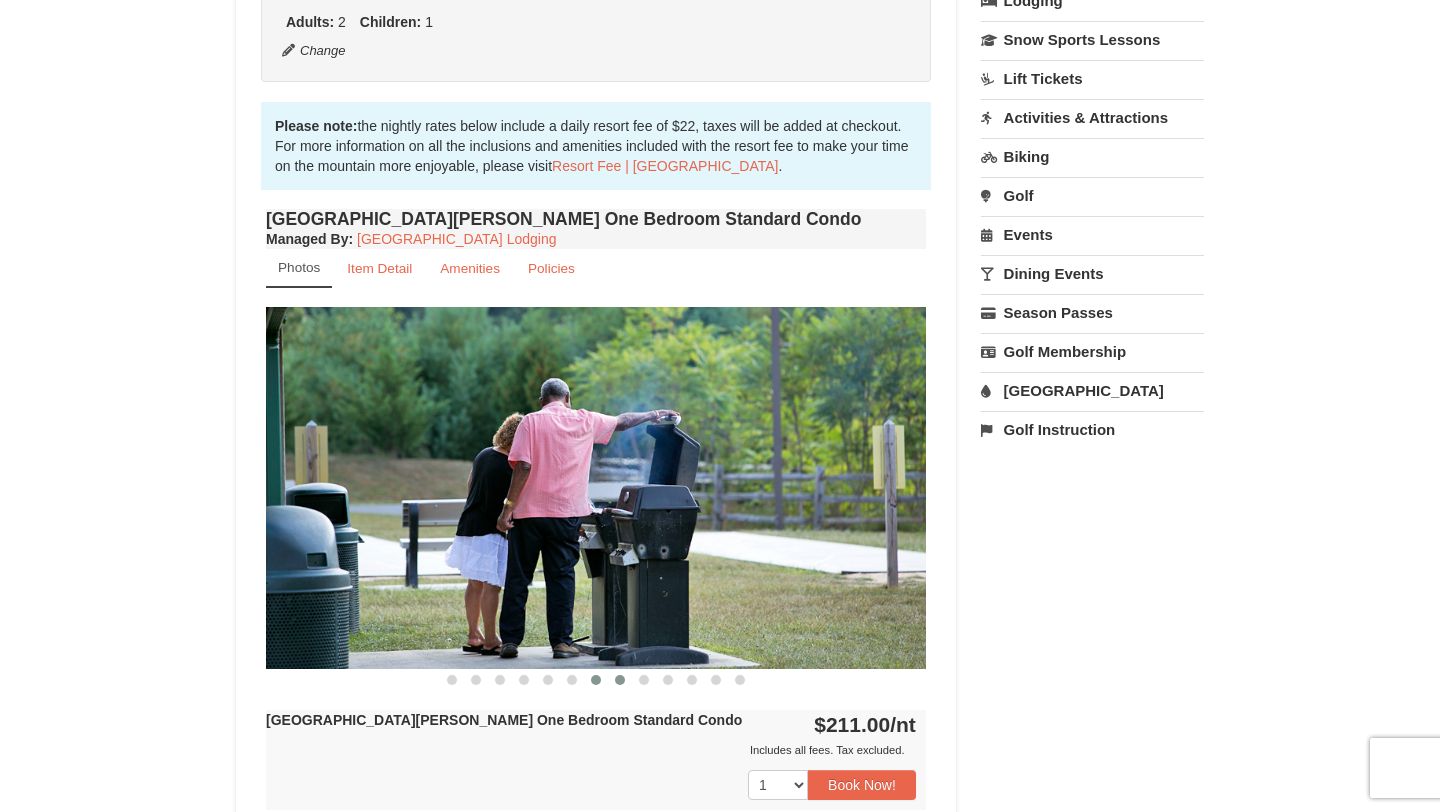 click at bounding box center [620, 680] 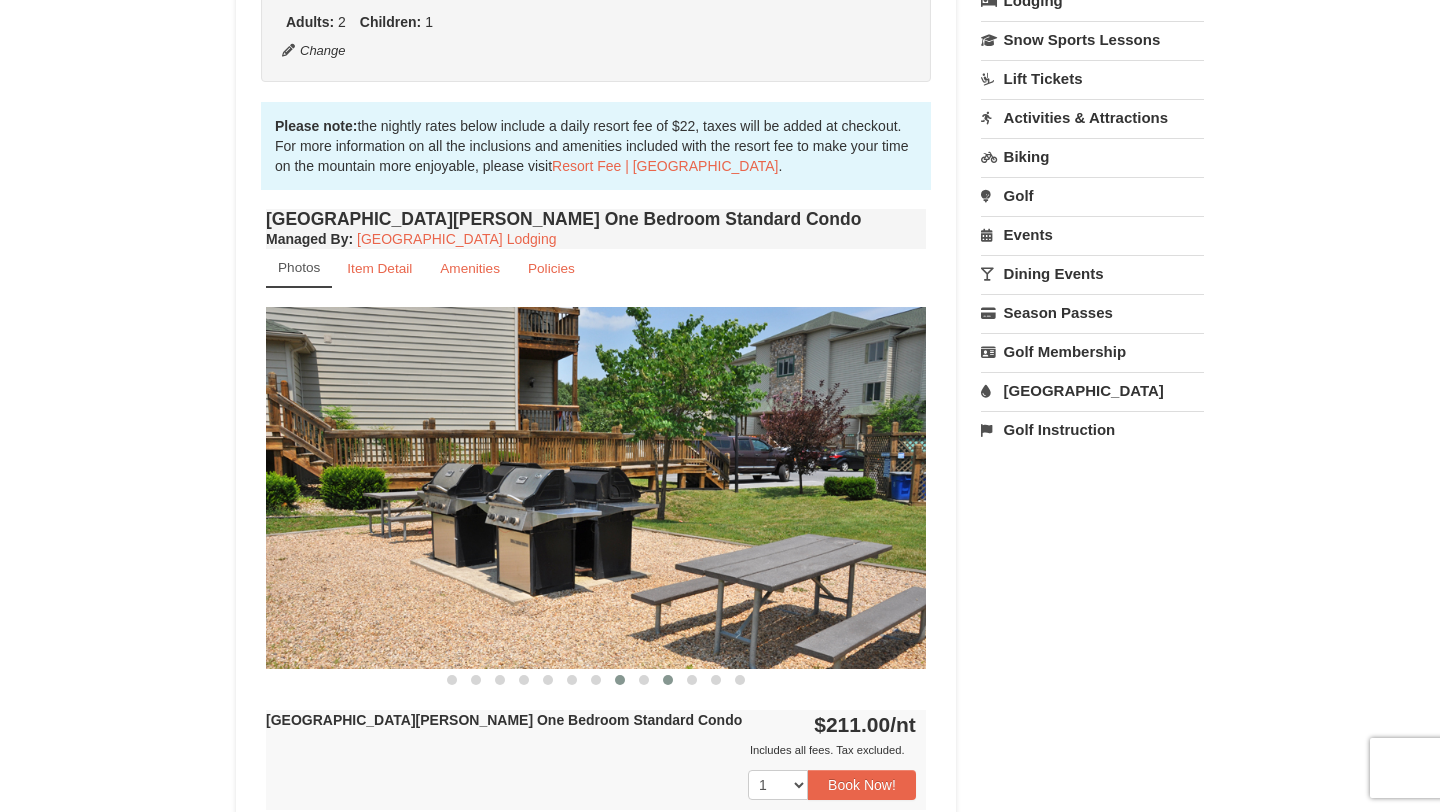 click at bounding box center (668, 680) 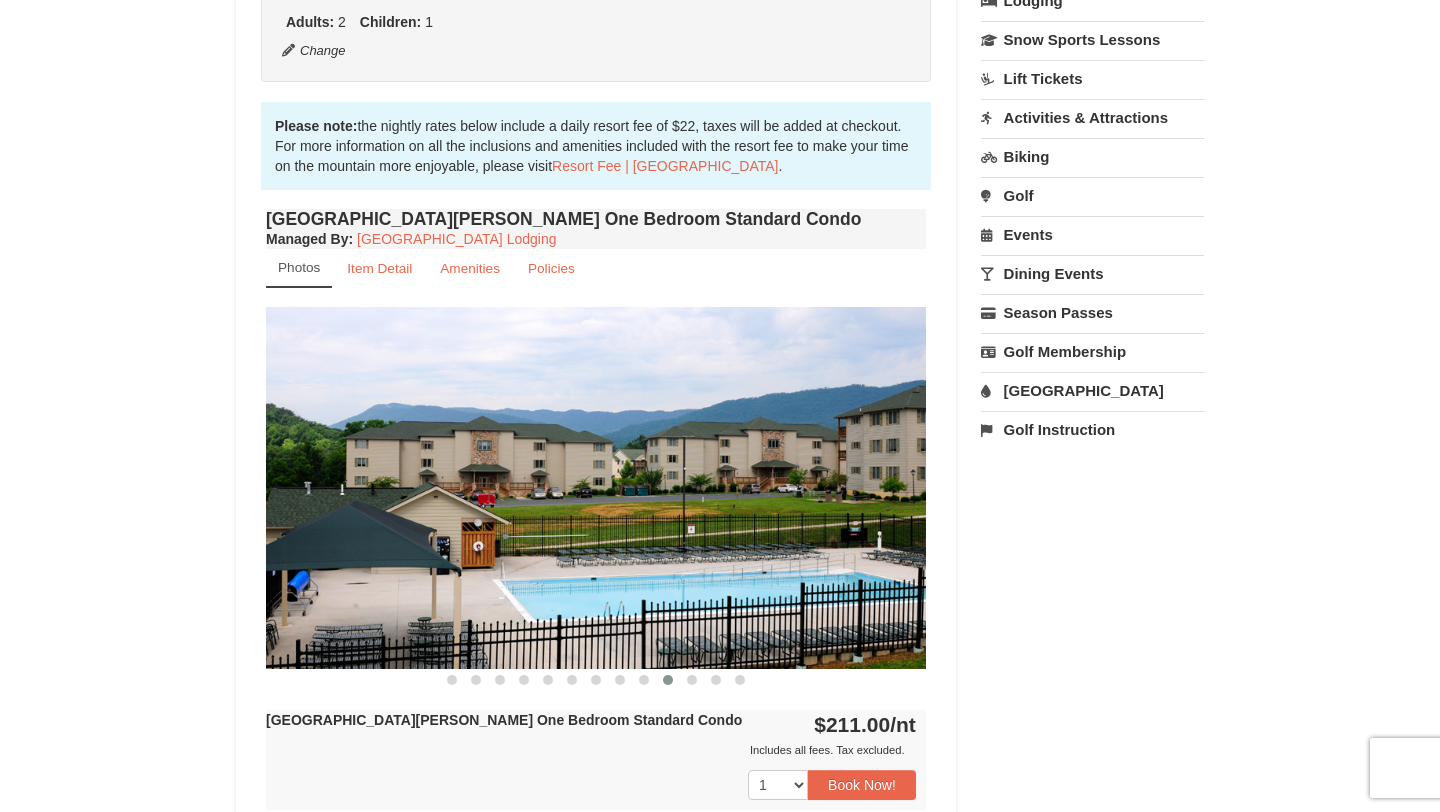 click at bounding box center [668, 680] 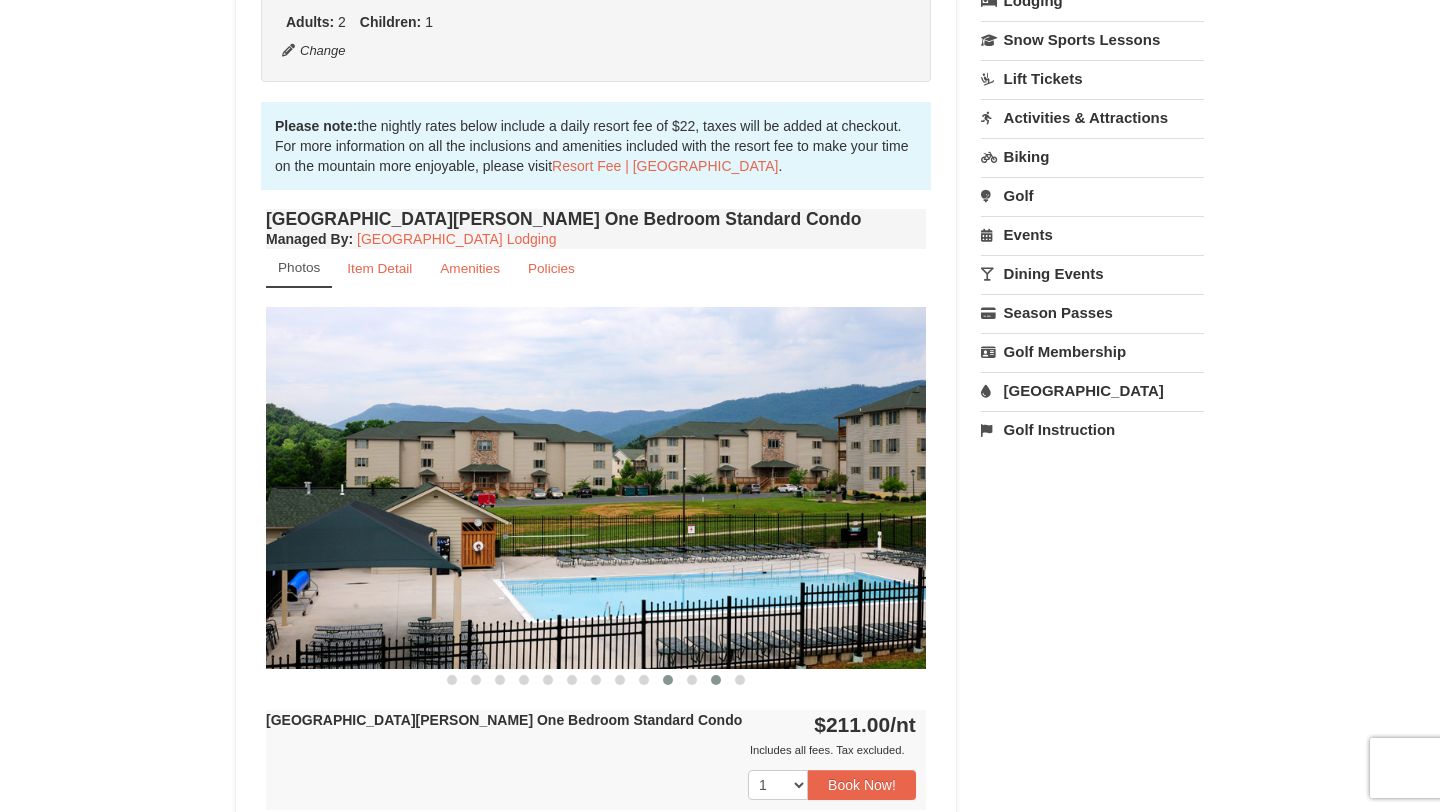 click at bounding box center [716, 680] 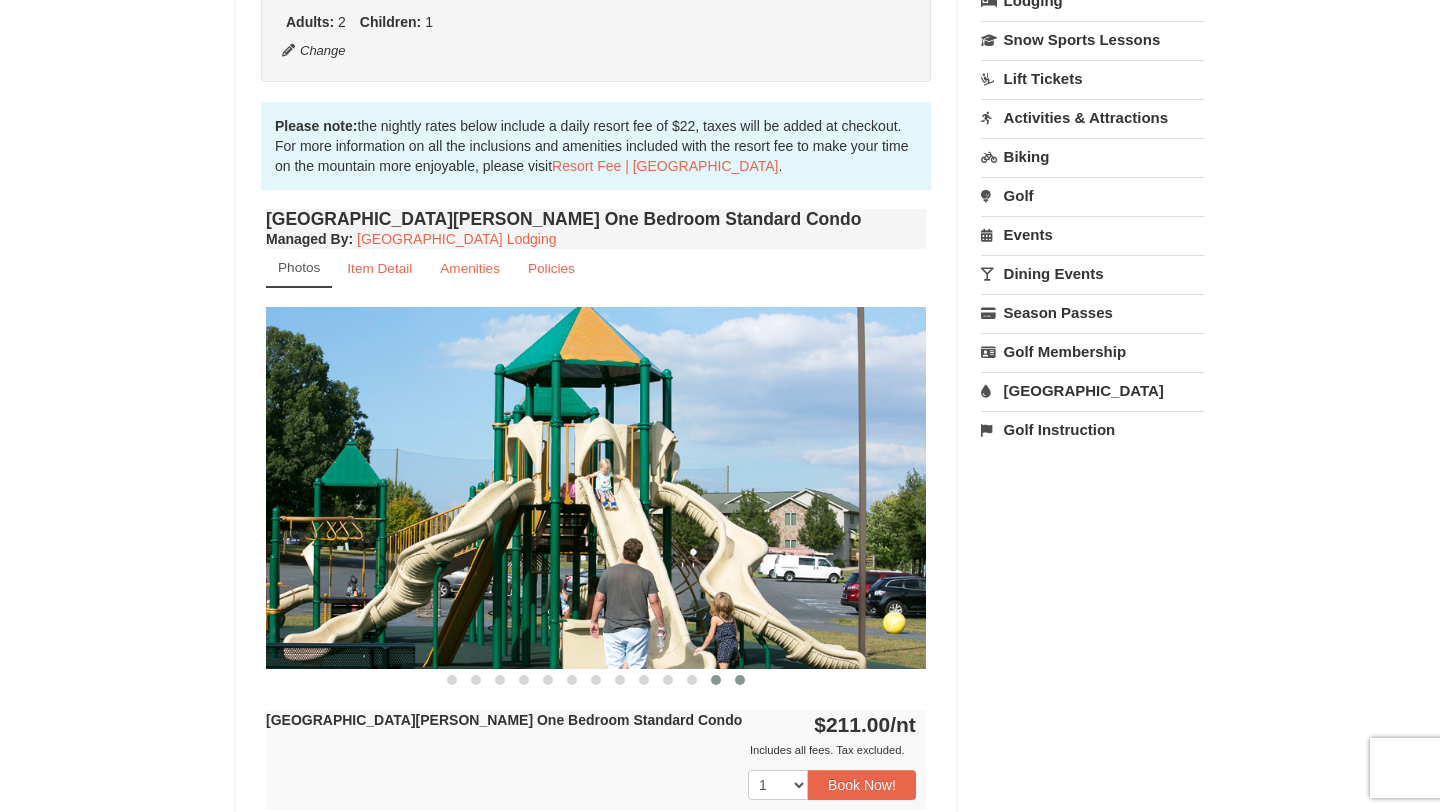 click at bounding box center (740, 680) 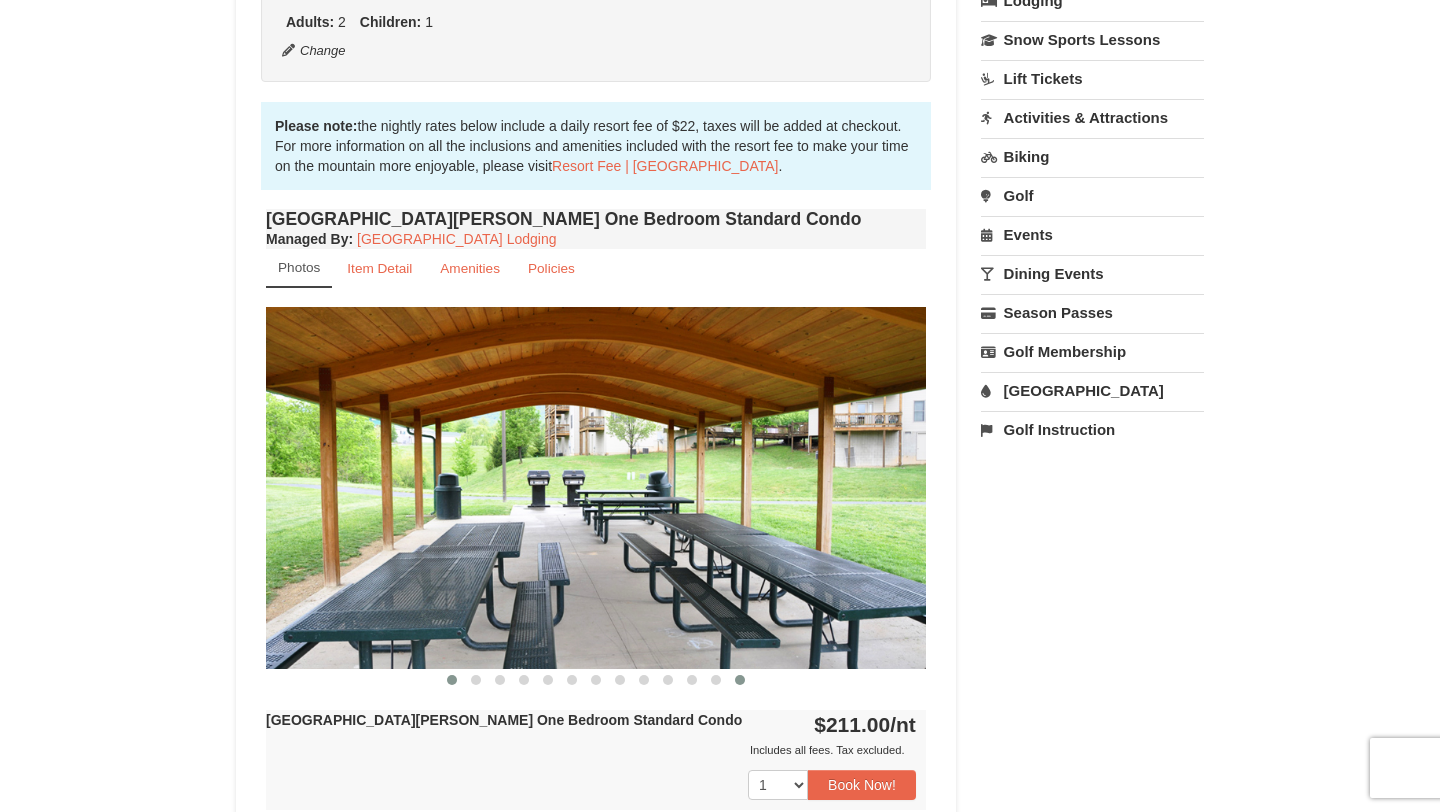 click at bounding box center (452, 680) 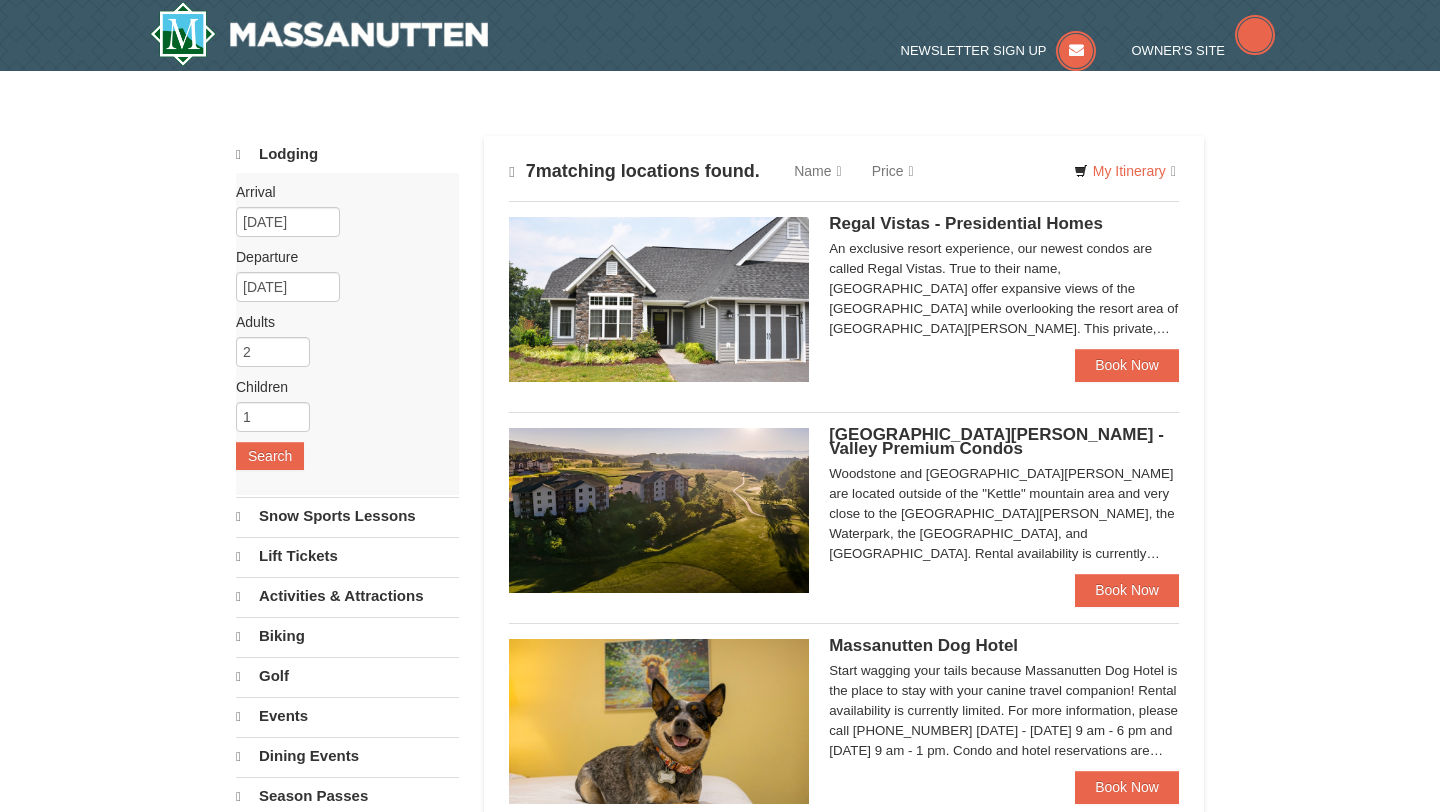 scroll, scrollTop: 0, scrollLeft: 0, axis: both 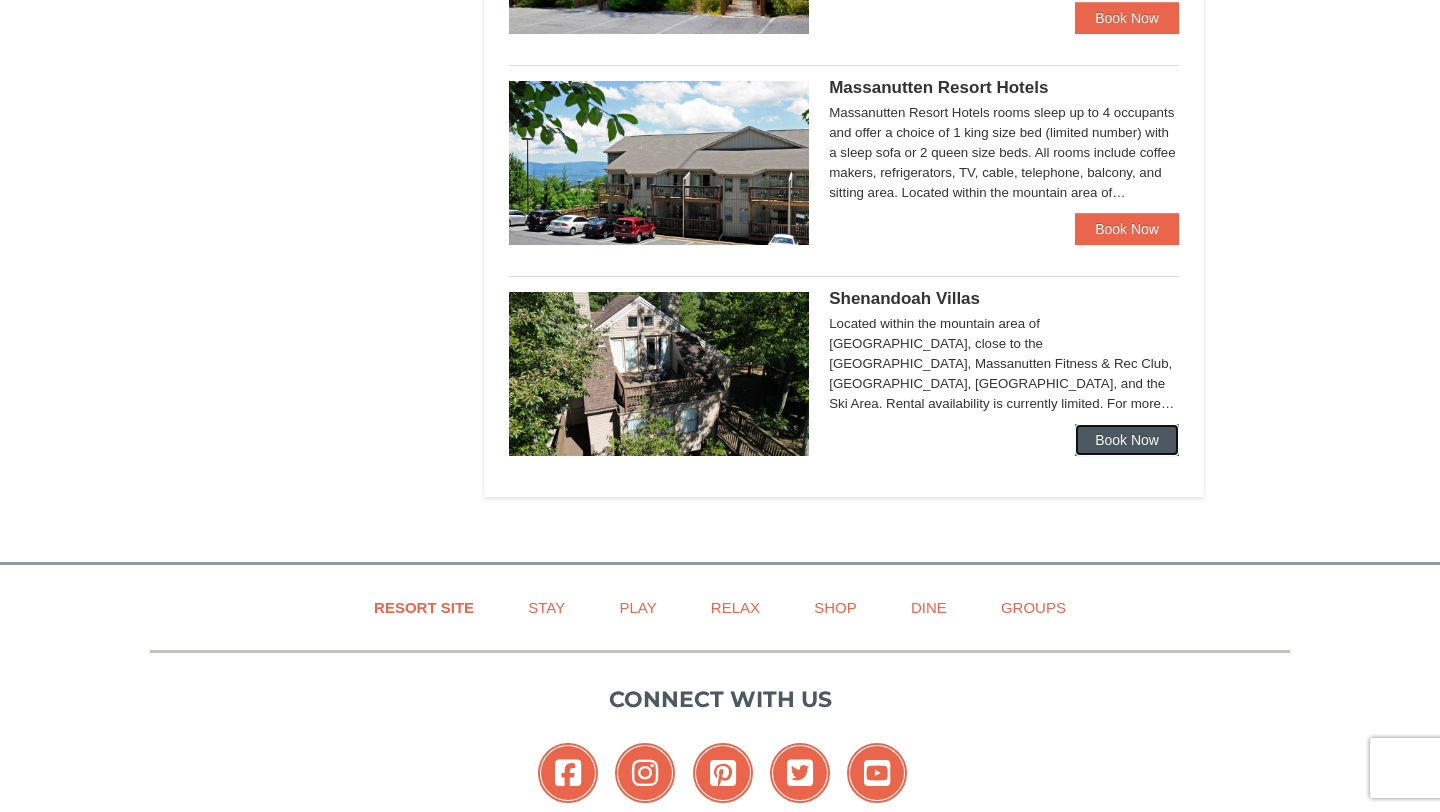click on "Book Now" at bounding box center [1127, 440] 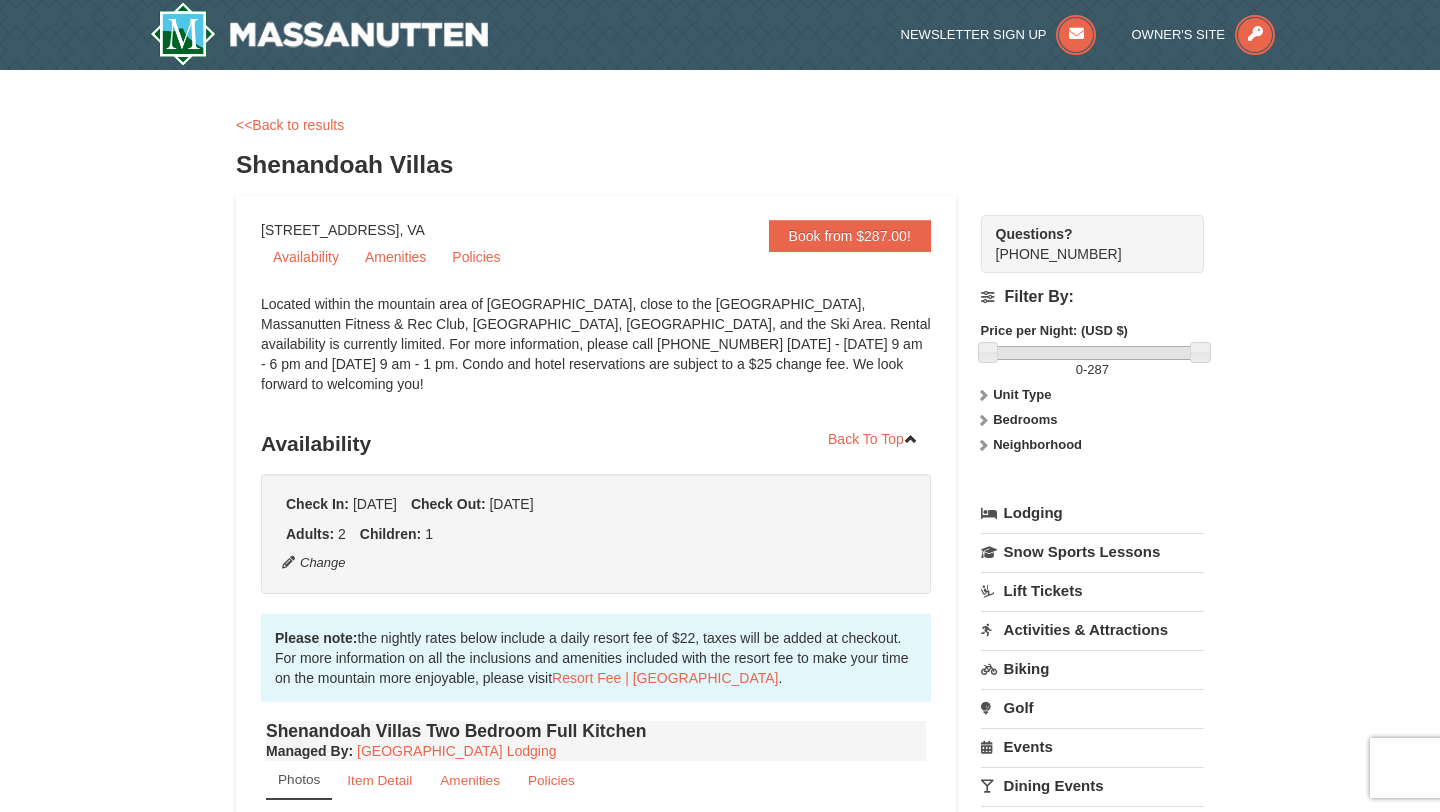 scroll, scrollTop: 0, scrollLeft: 0, axis: both 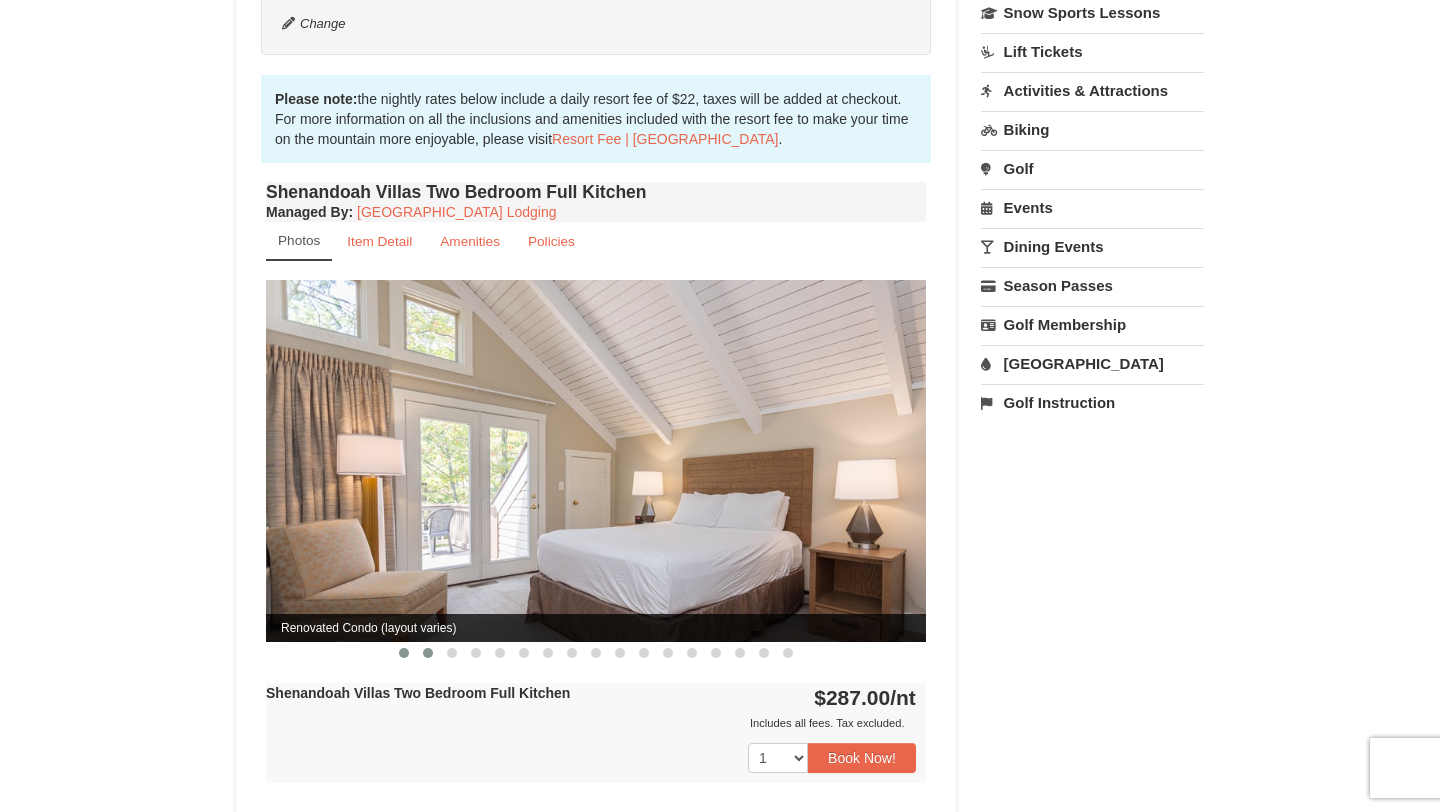 click at bounding box center [428, 653] 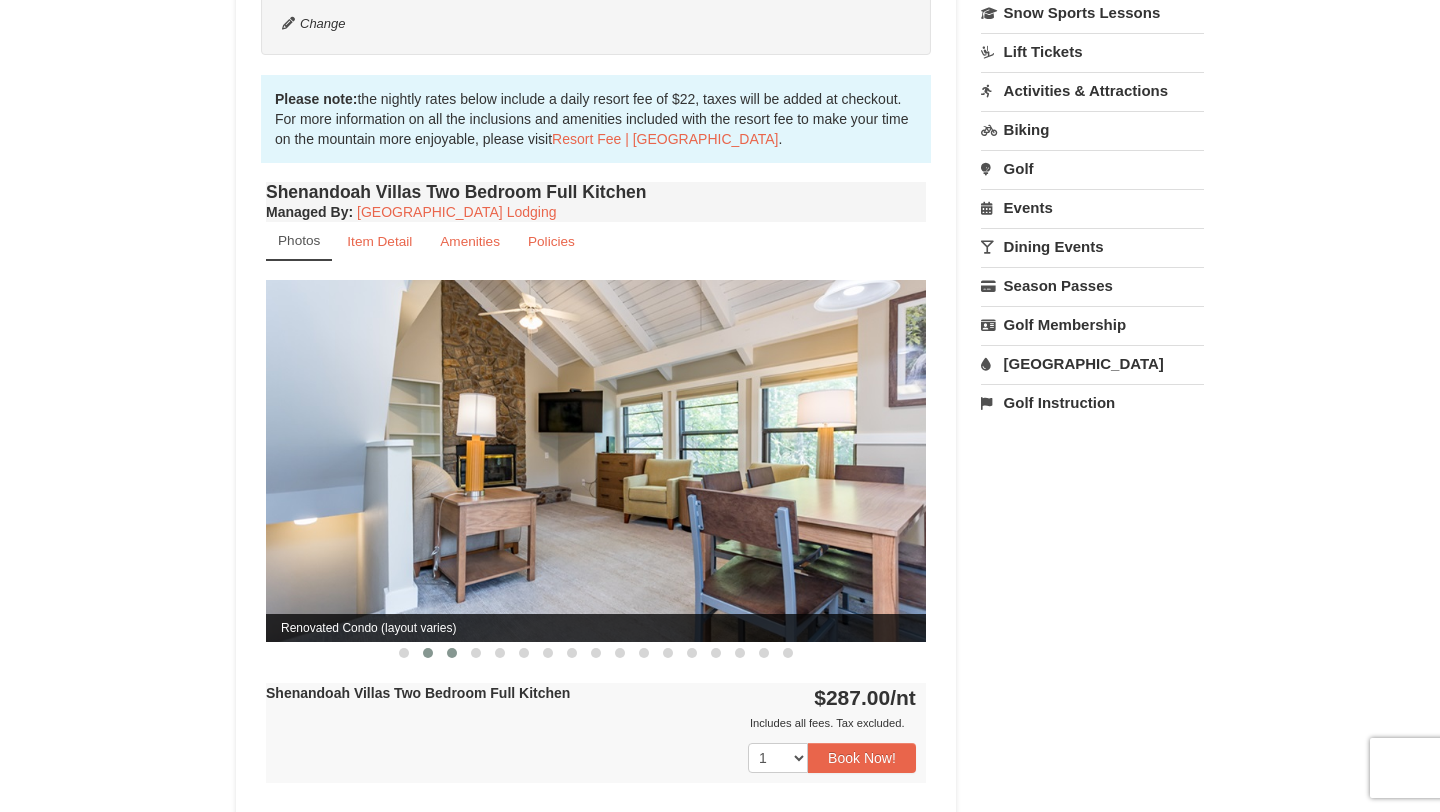 click at bounding box center [452, 653] 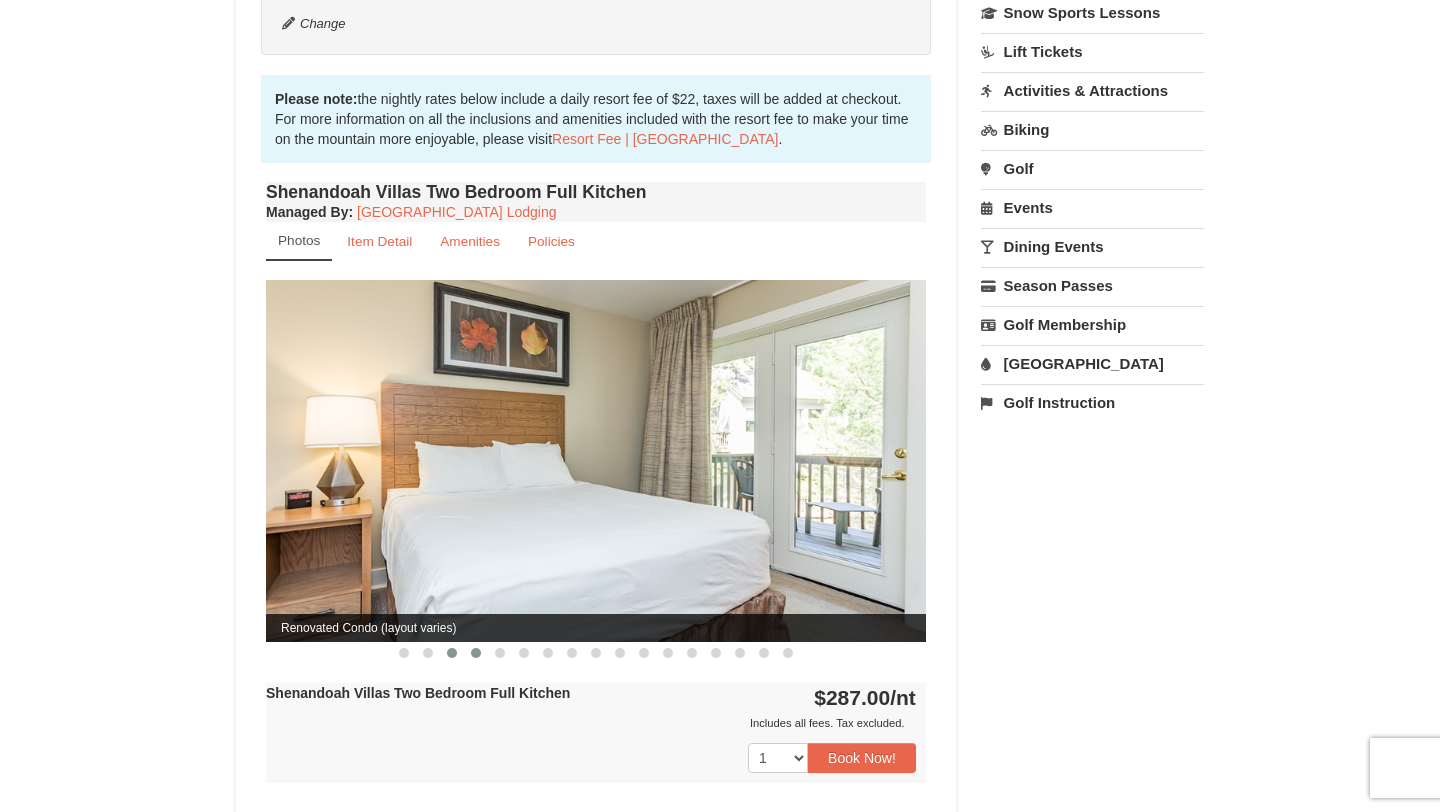 click at bounding box center [476, 653] 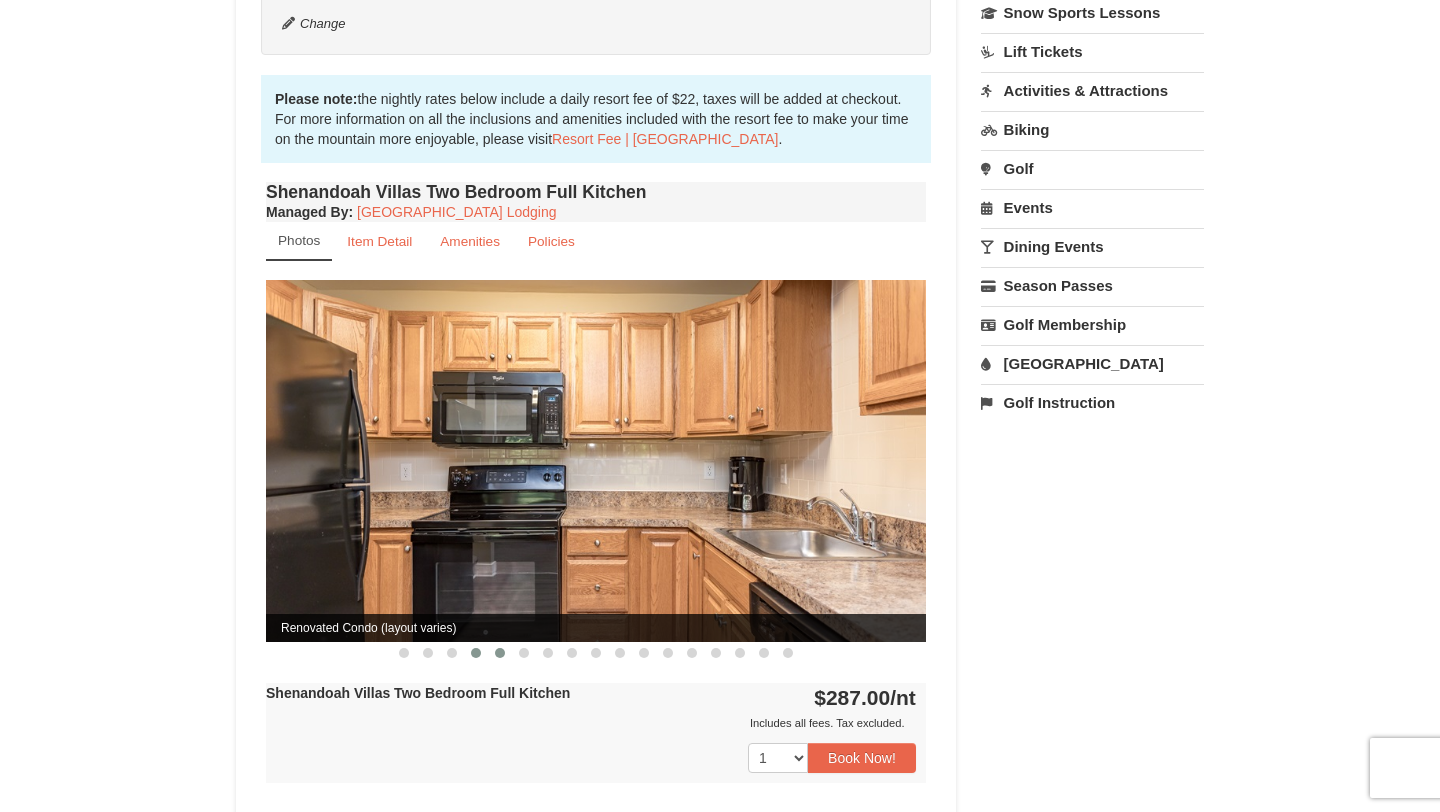 click at bounding box center (500, 653) 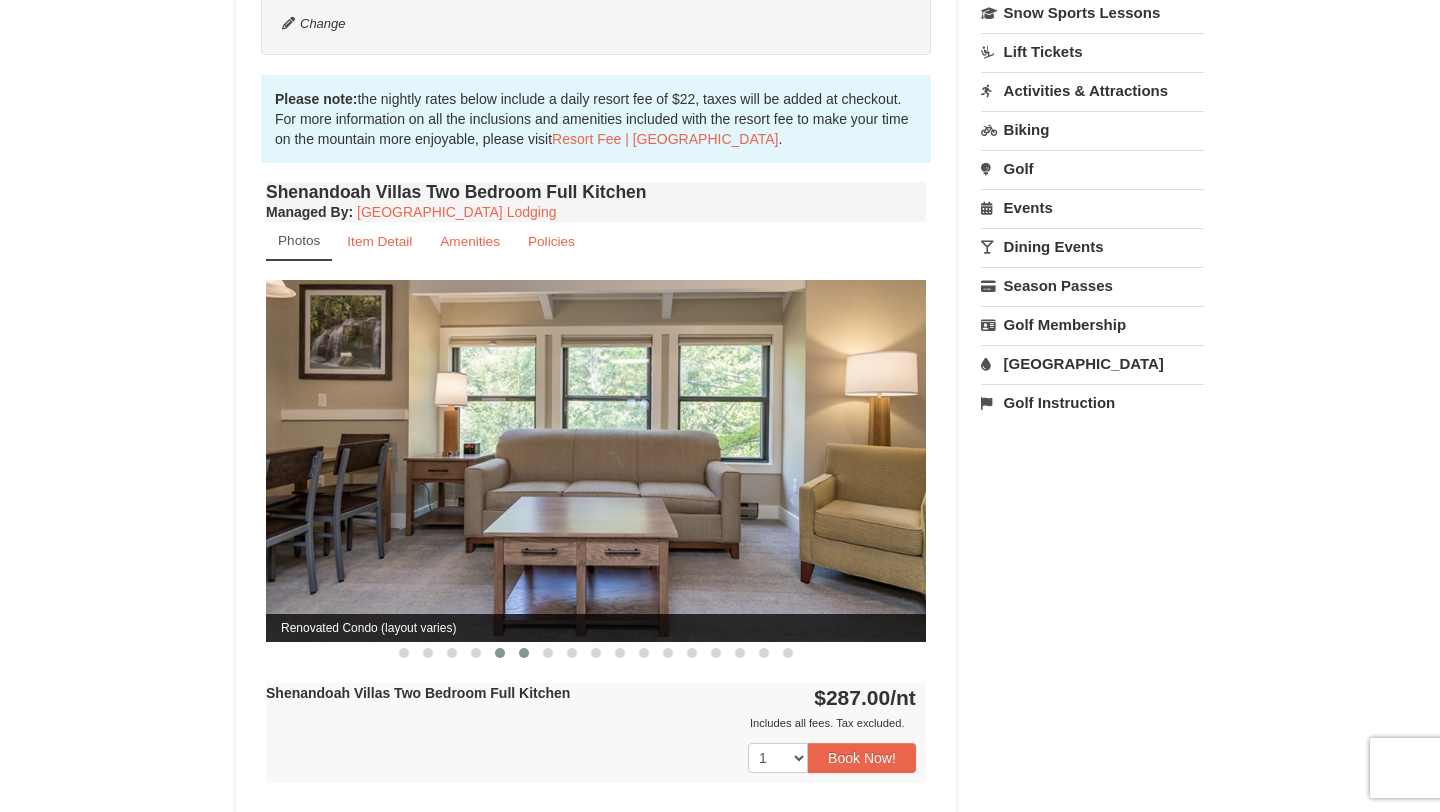 click at bounding box center [524, 653] 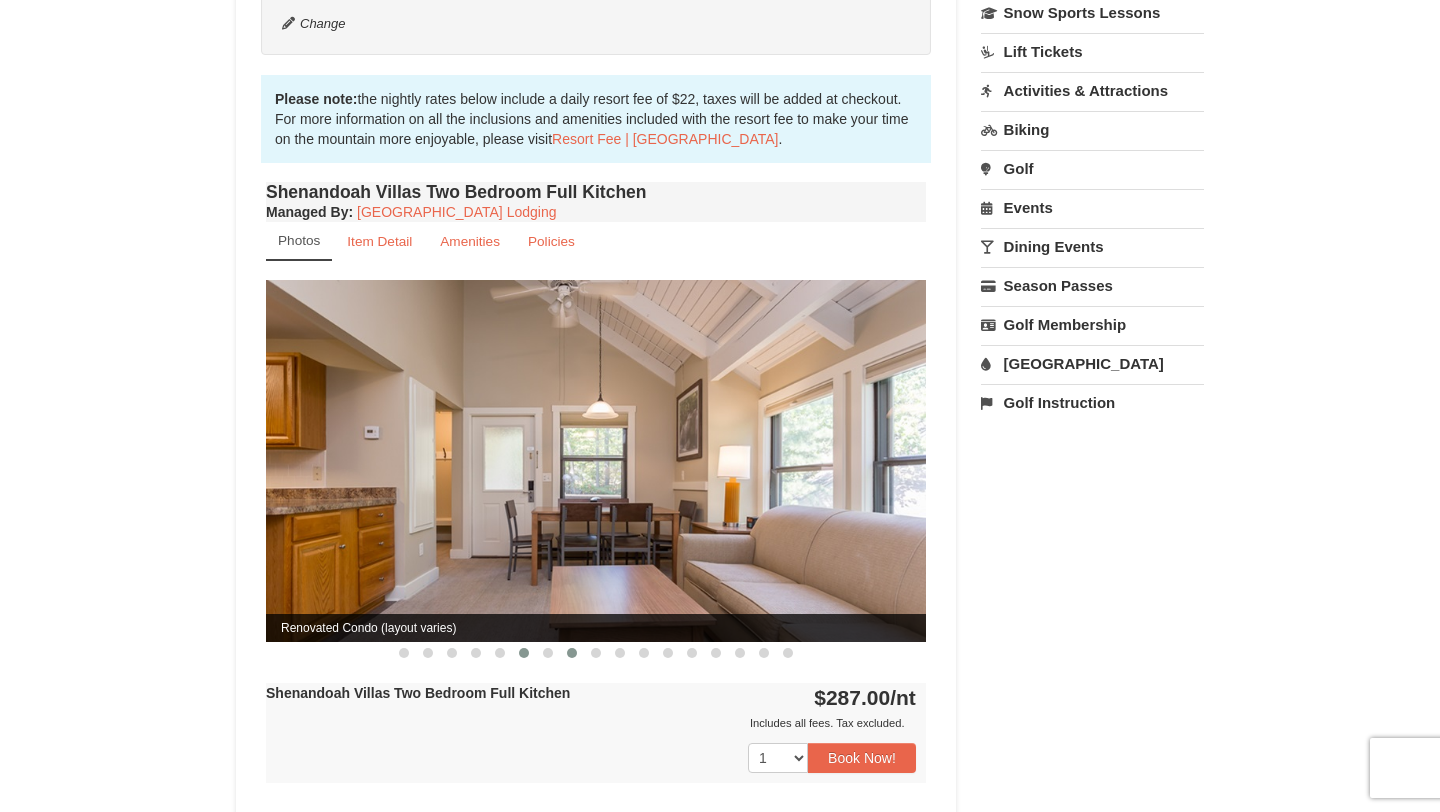 click at bounding box center (572, 653) 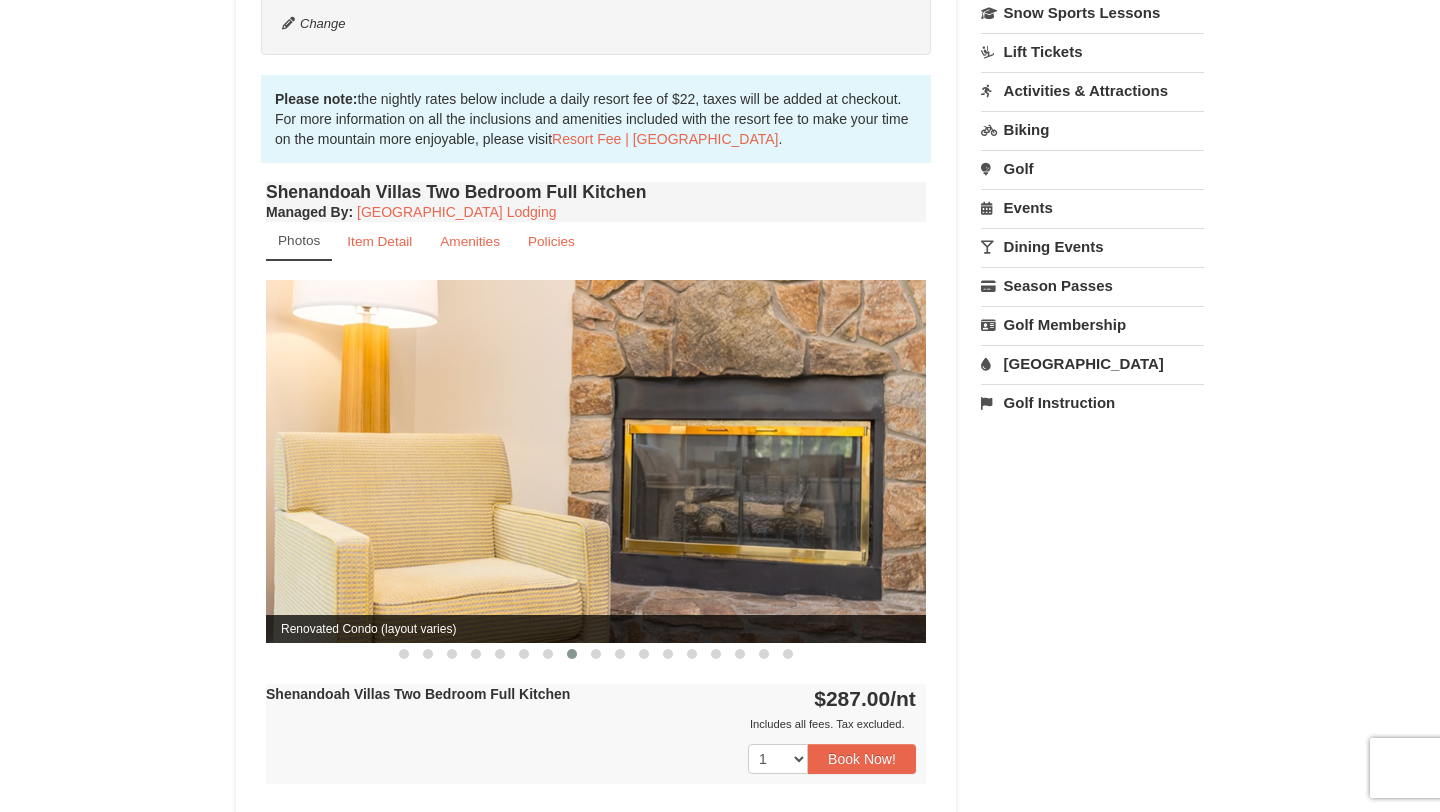 click on "Renovated Condo (layout varies)" at bounding box center [596, 629] 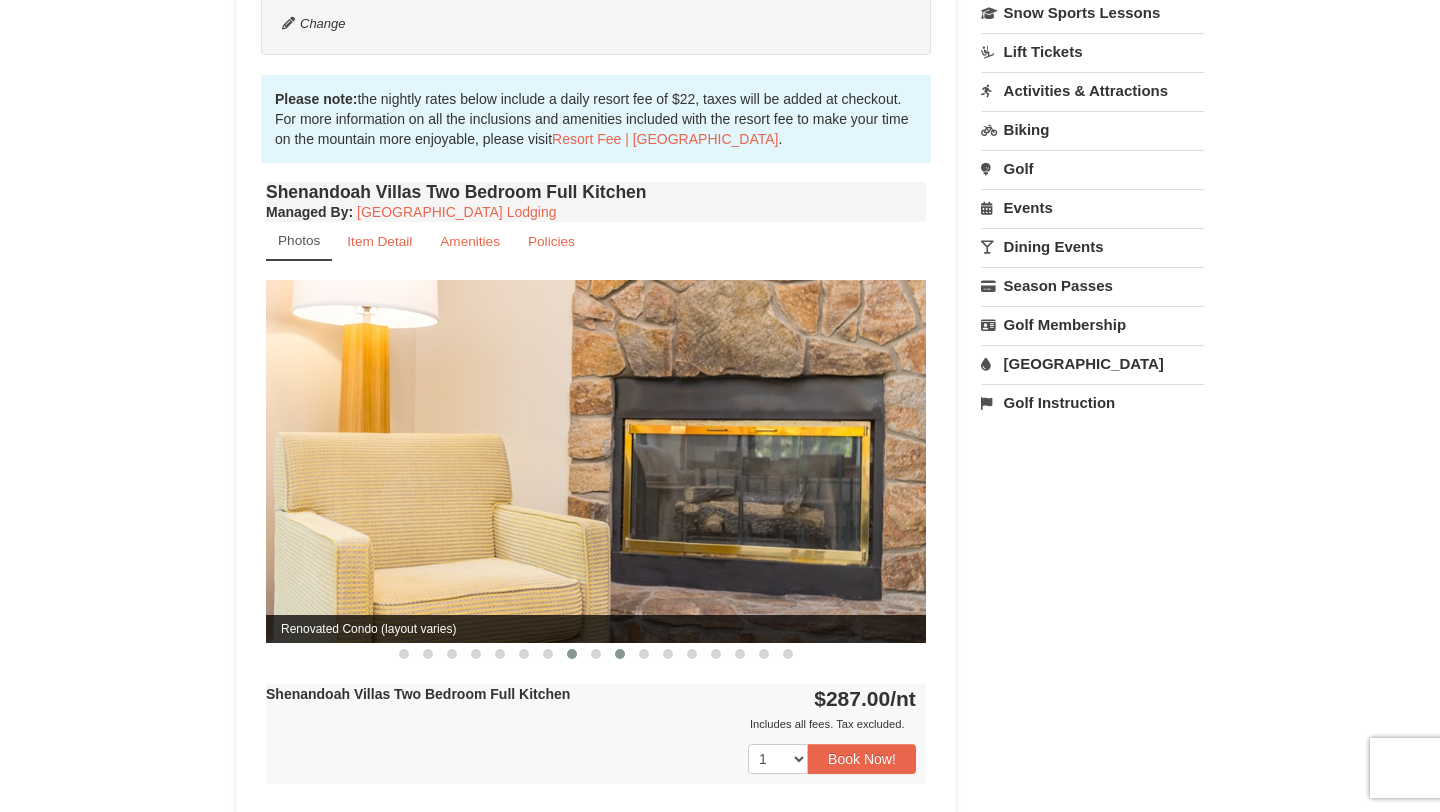 click at bounding box center (620, 654) 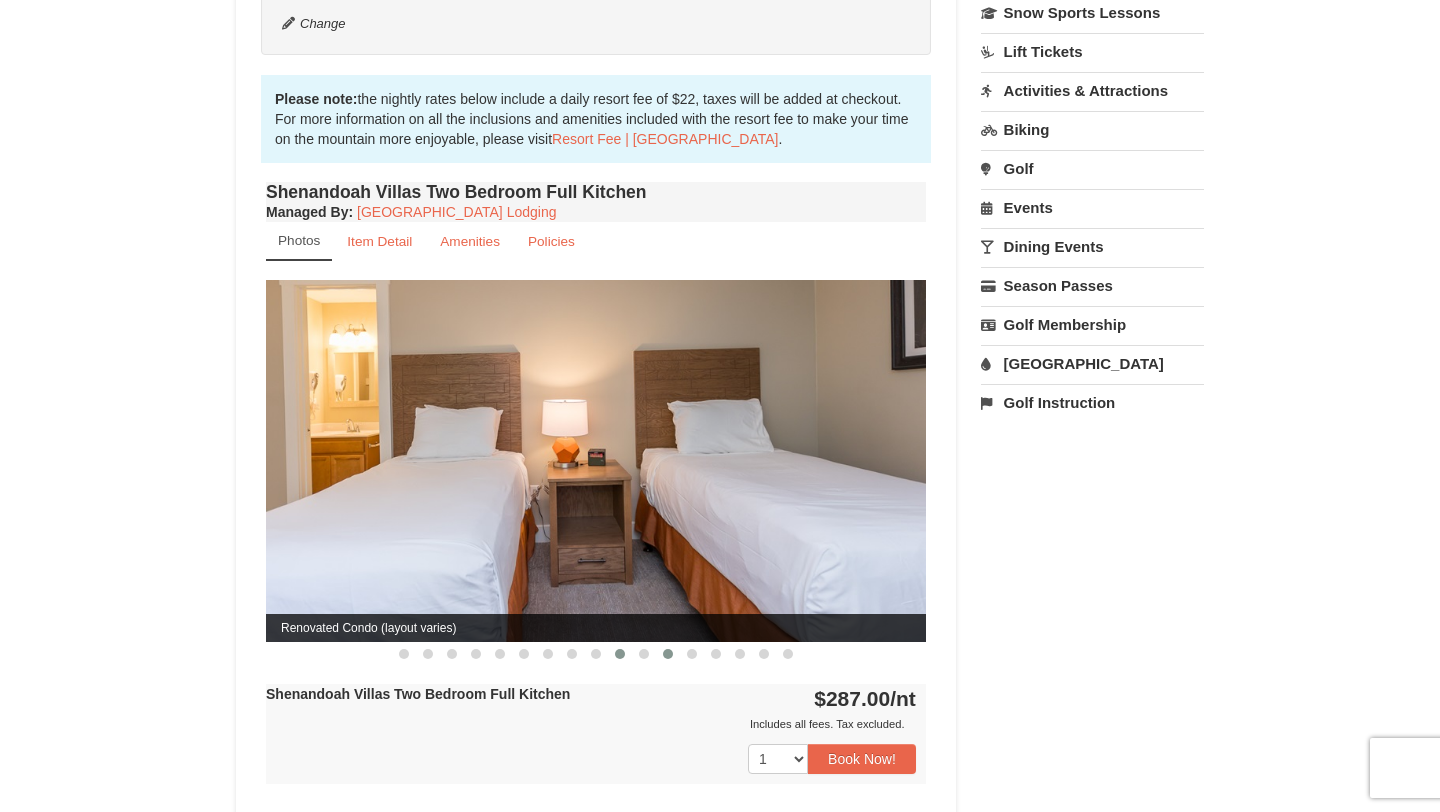 click at bounding box center [668, 654] 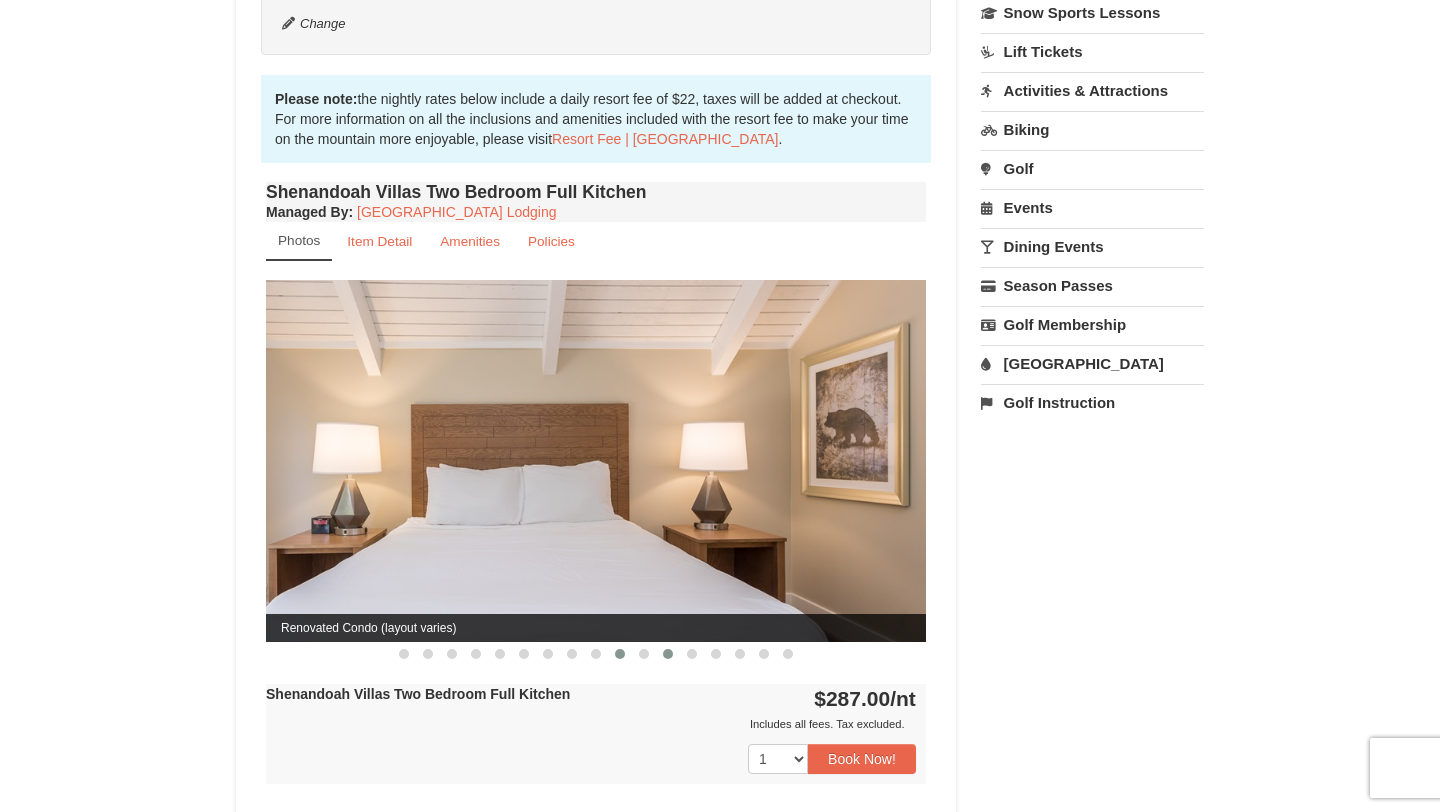 click at bounding box center [620, 654] 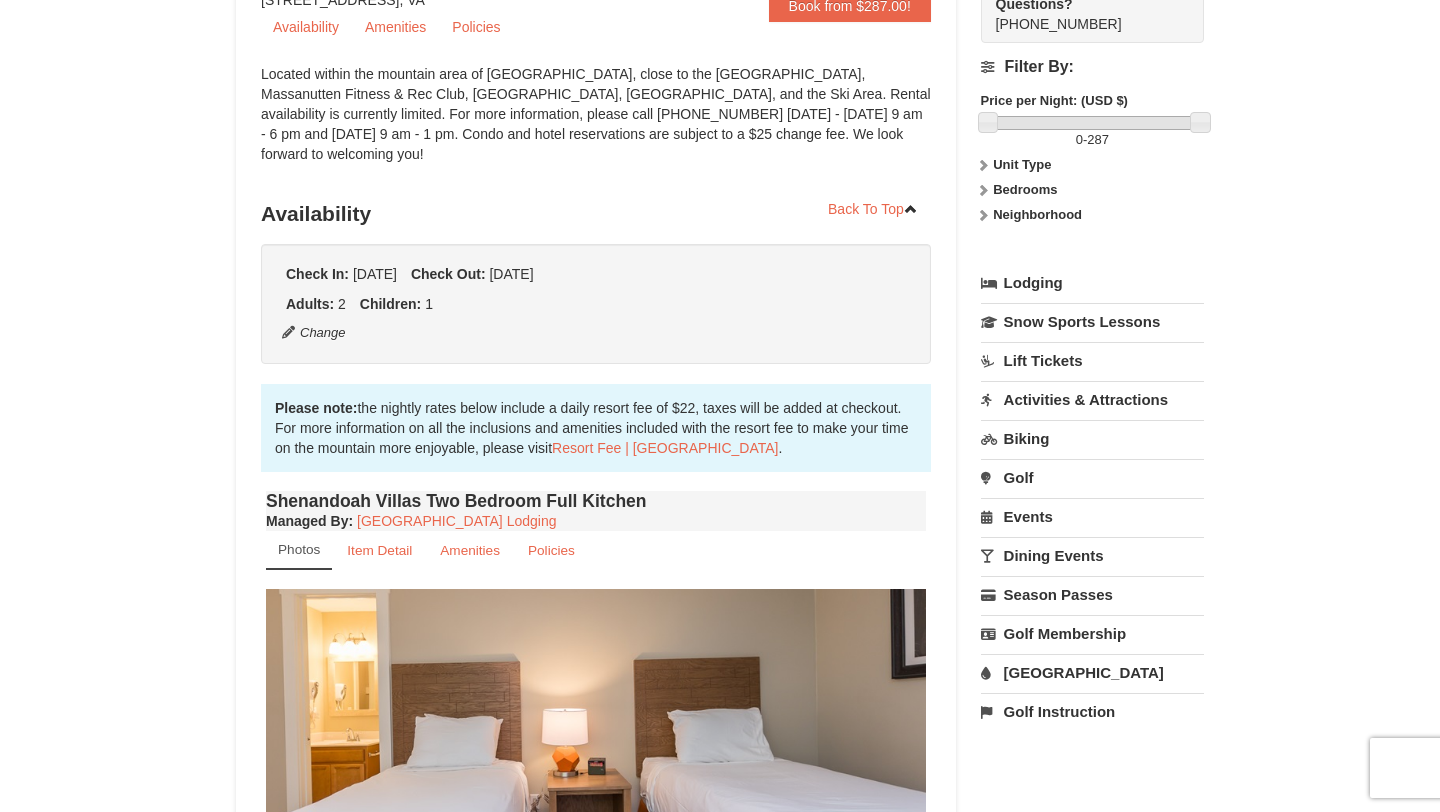 scroll, scrollTop: 0, scrollLeft: 0, axis: both 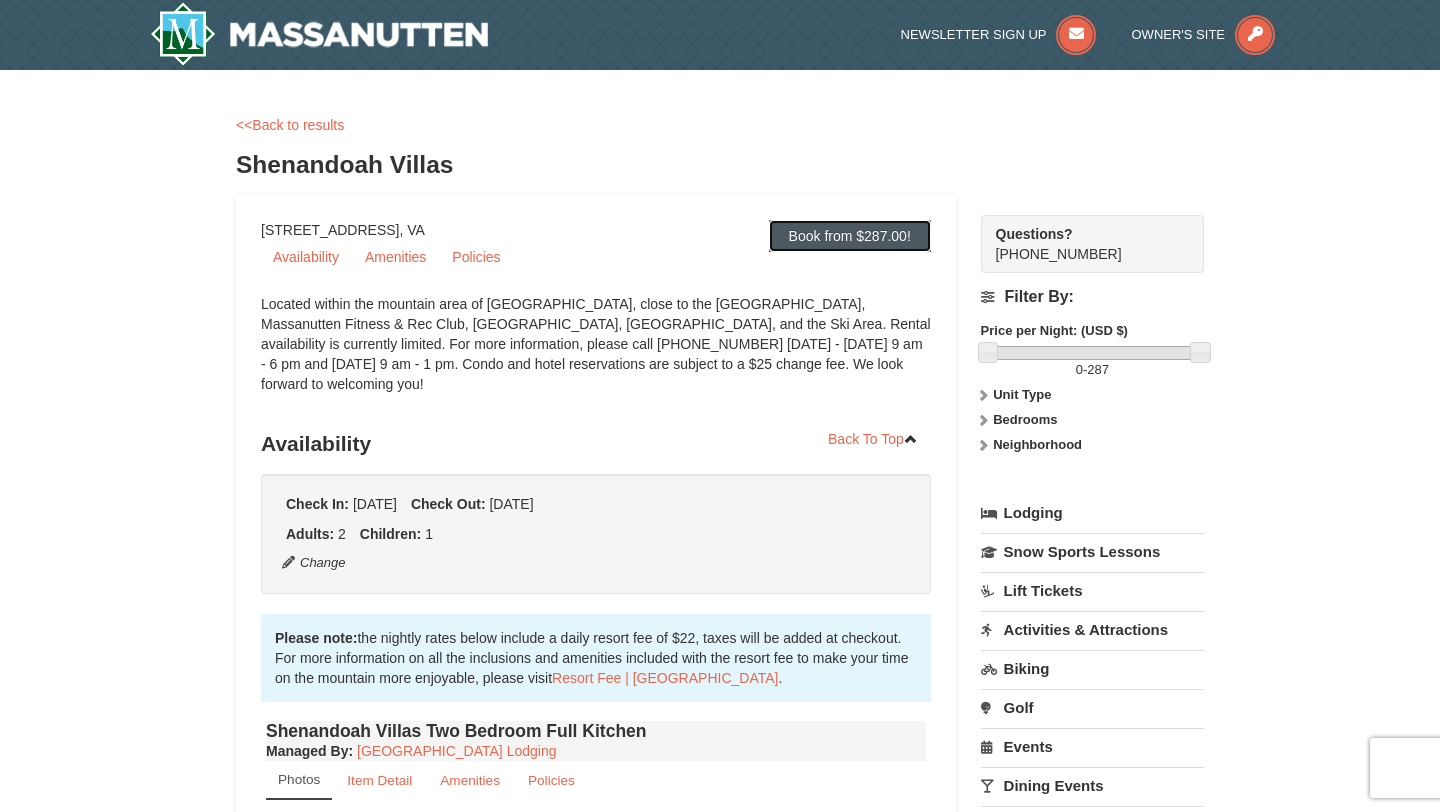 click on "Book from $287.00!" at bounding box center [850, 236] 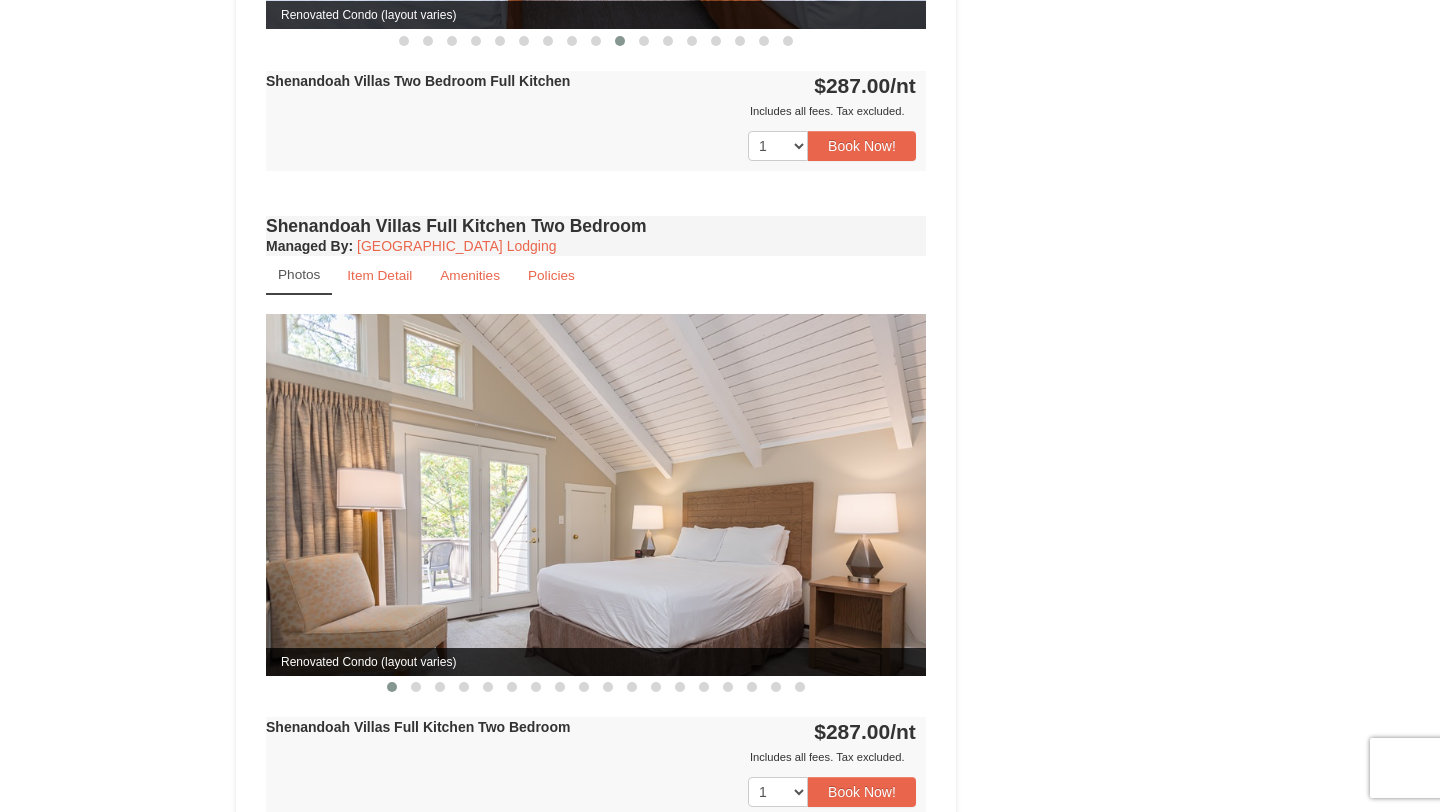 scroll, scrollTop: 1165, scrollLeft: 0, axis: vertical 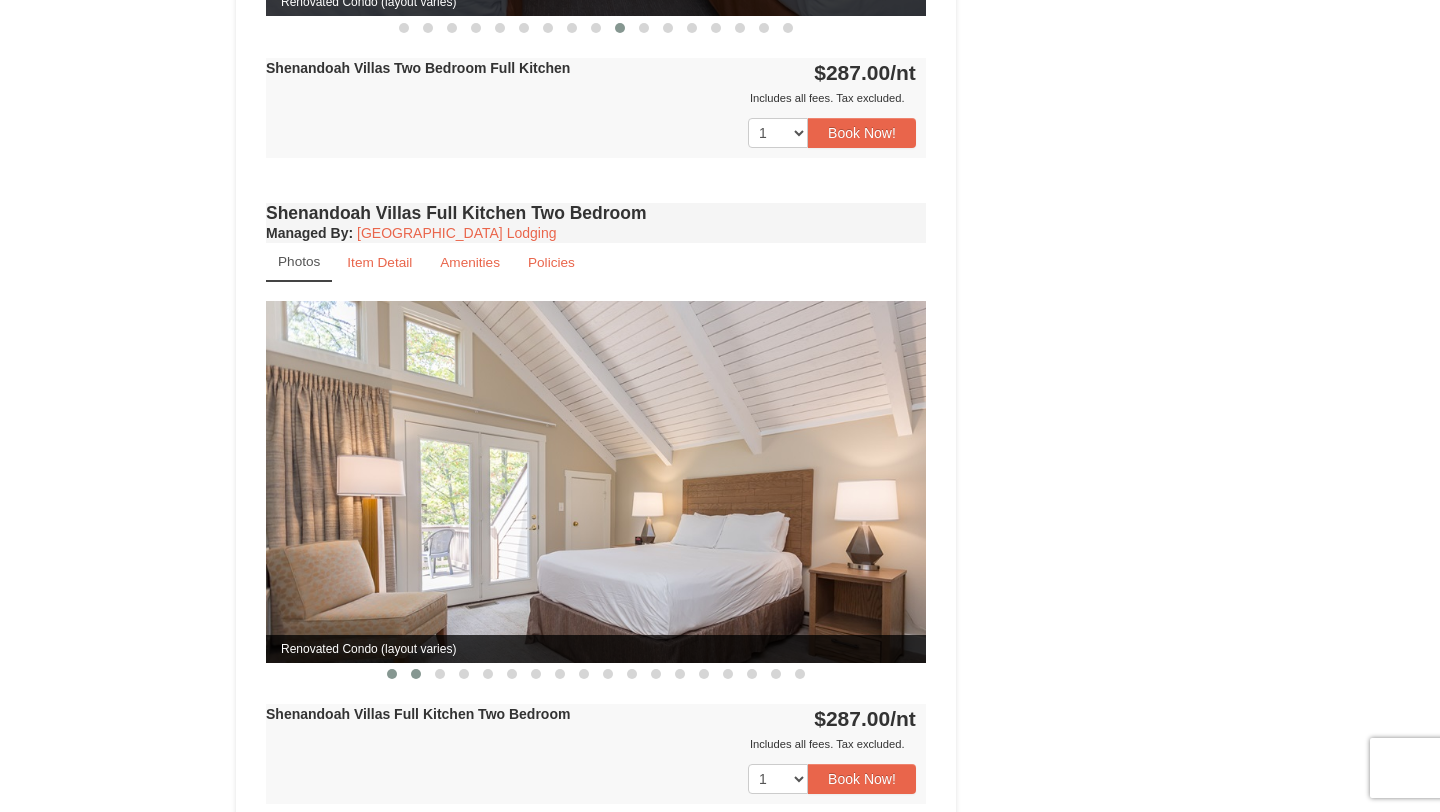 click at bounding box center [416, 674] 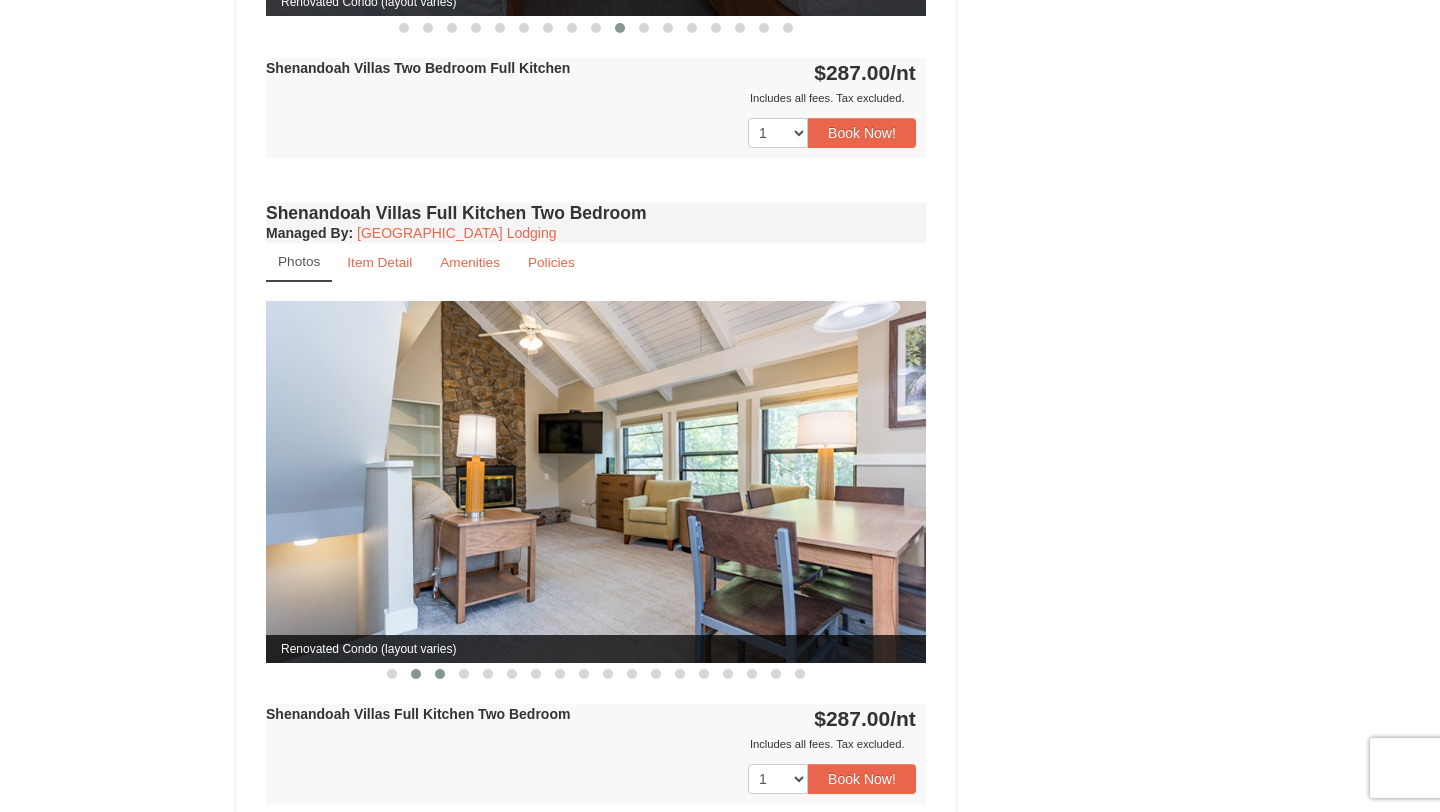 click at bounding box center [440, 674] 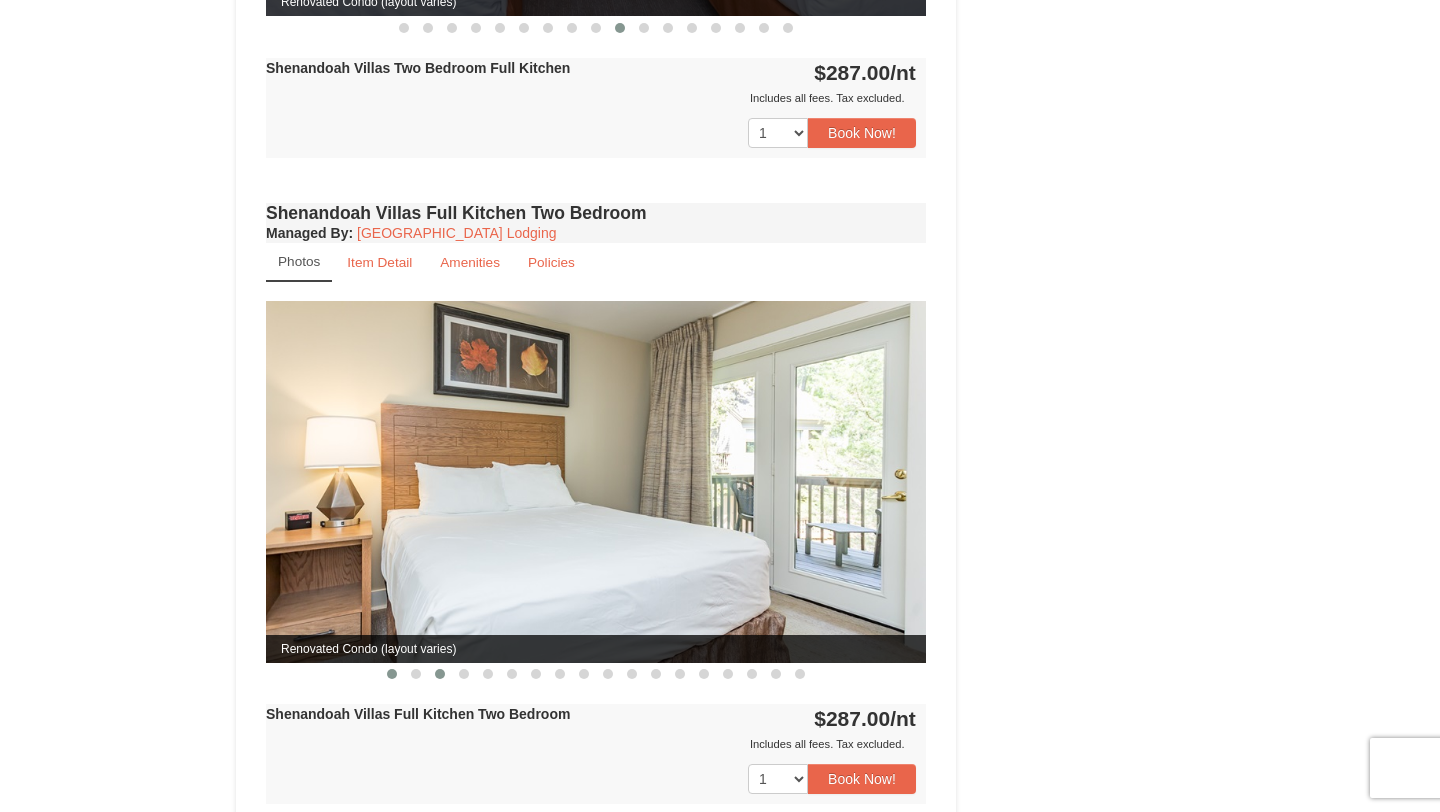 click at bounding box center [392, 674] 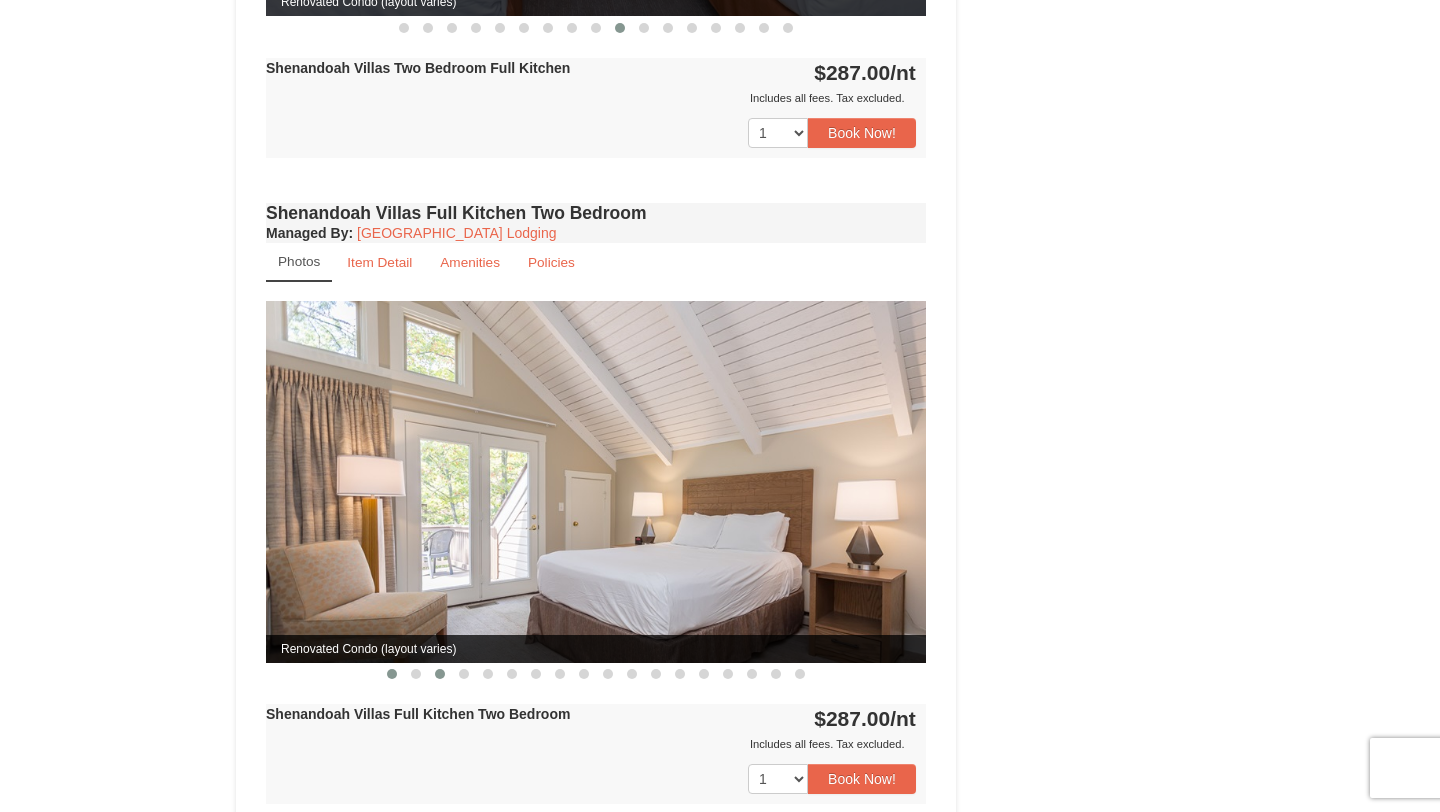 click at bounding box center [440, 674] 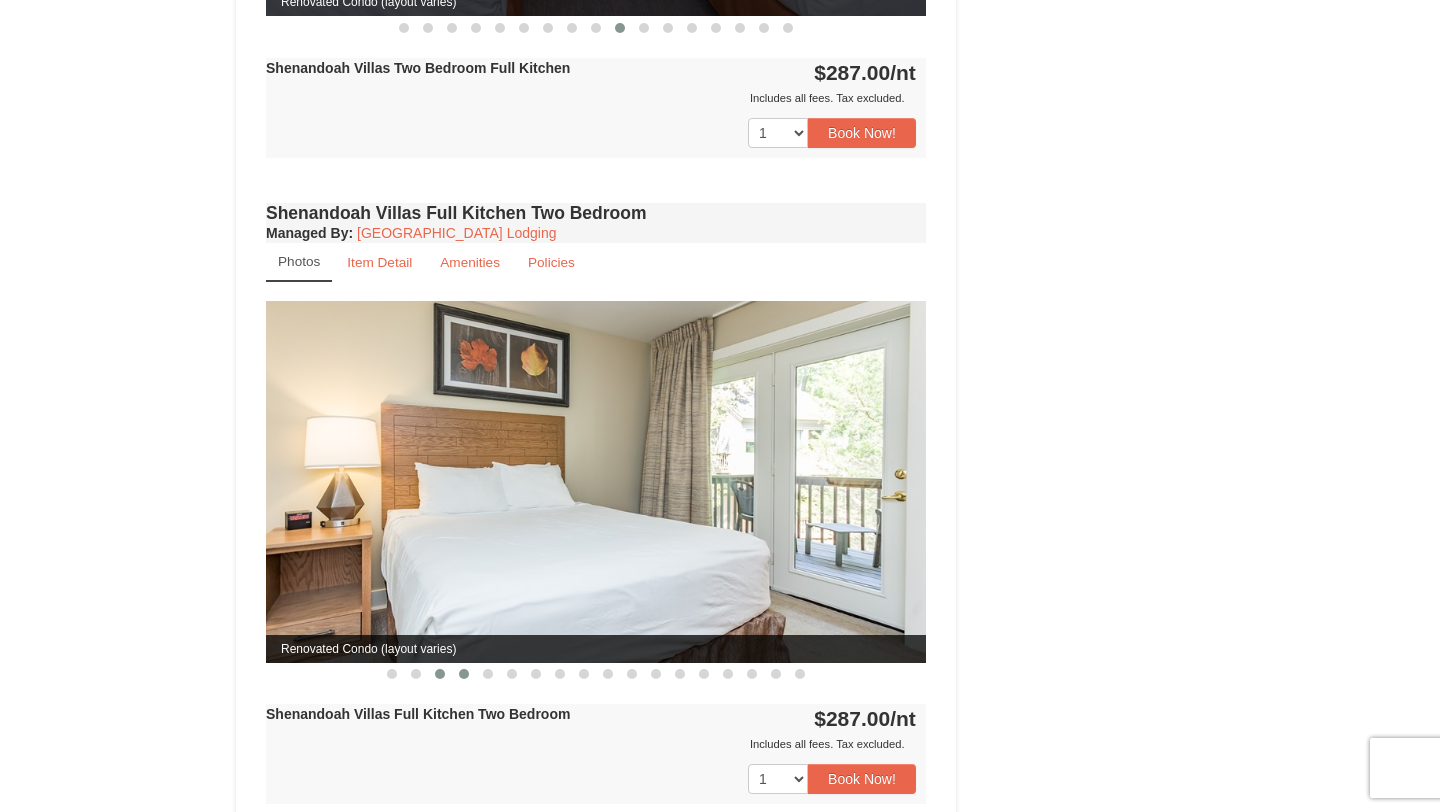 click at bounding box center (464, 674) 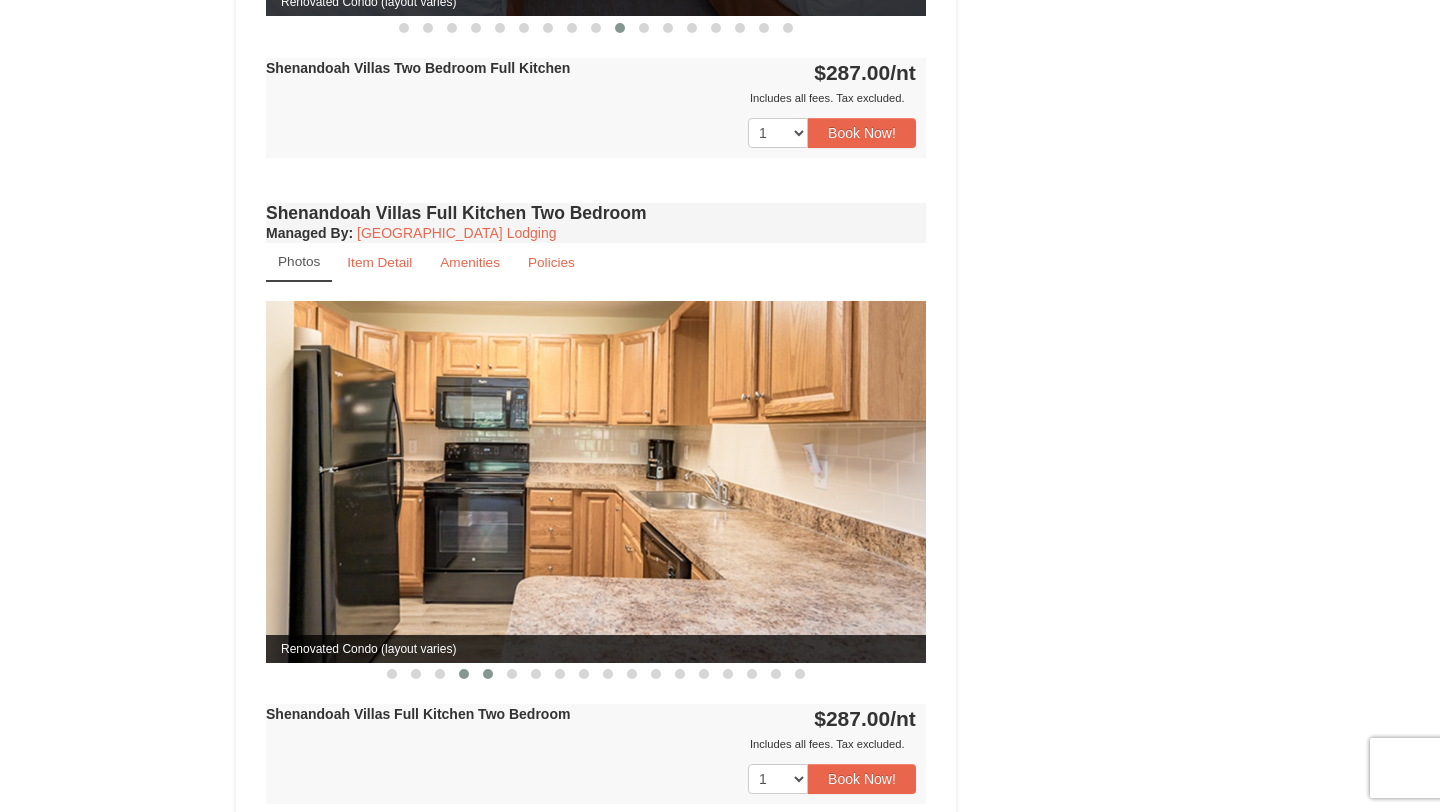 click at bounding box center (488, 674) 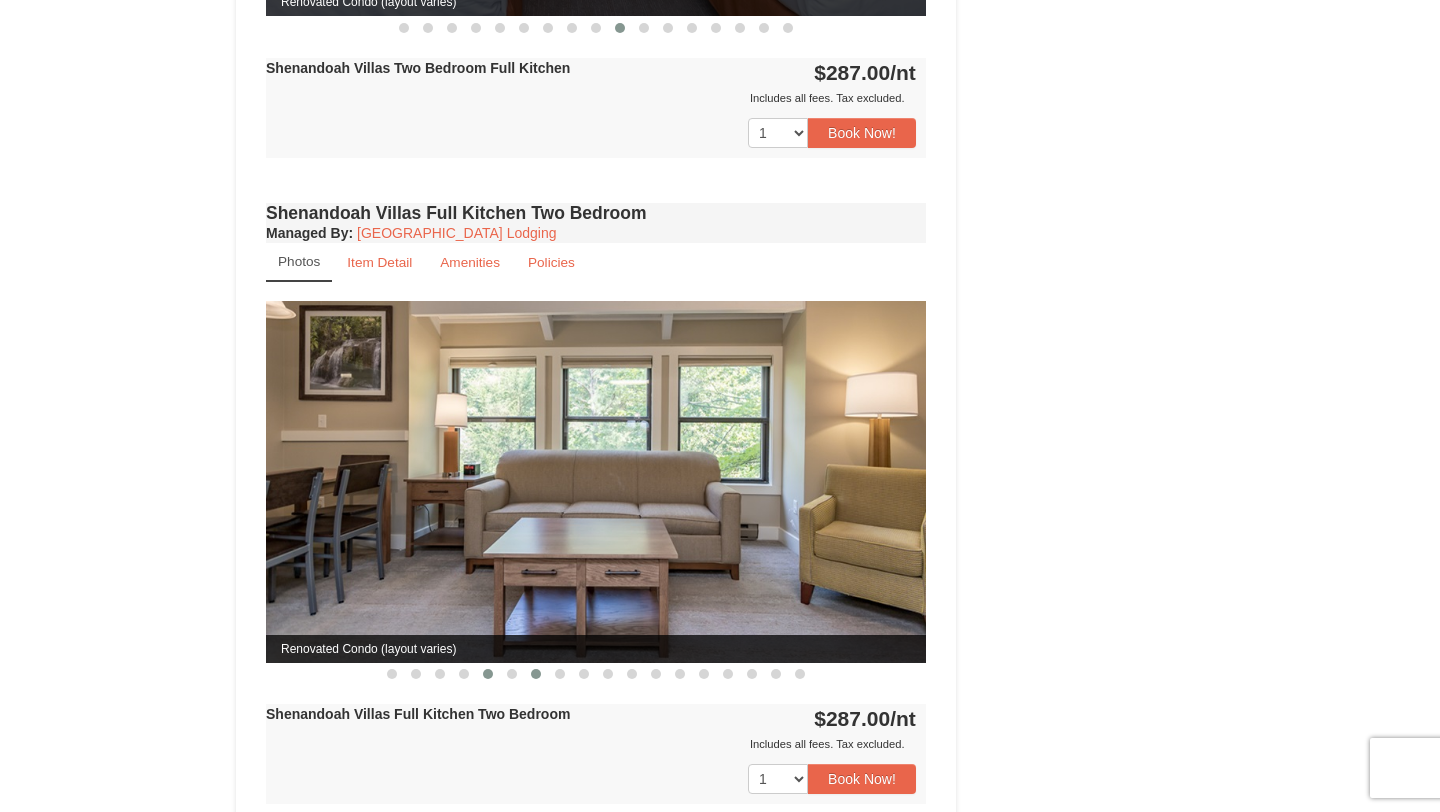 click at bounding box center (536, 674) 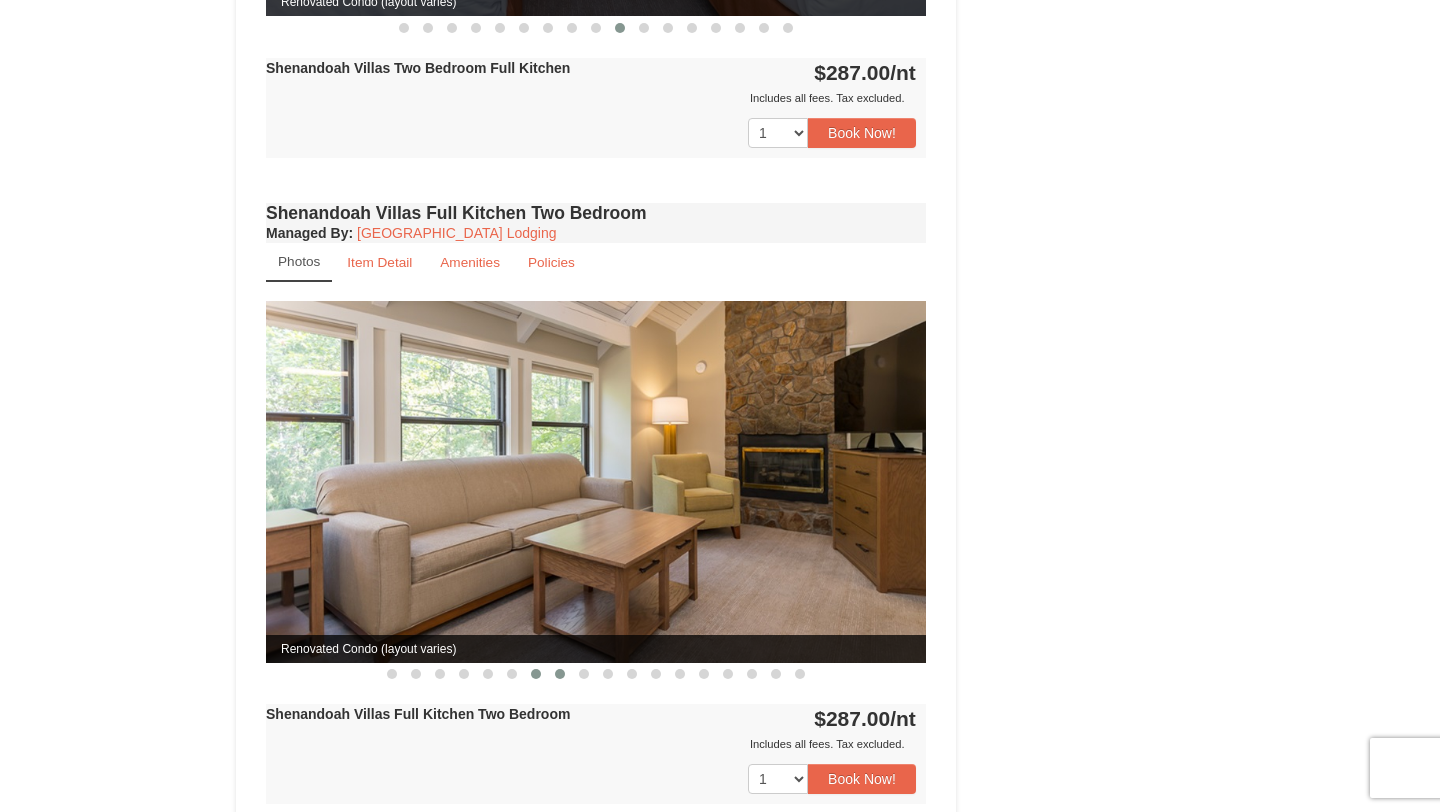 click at bounding box center [560, 674] 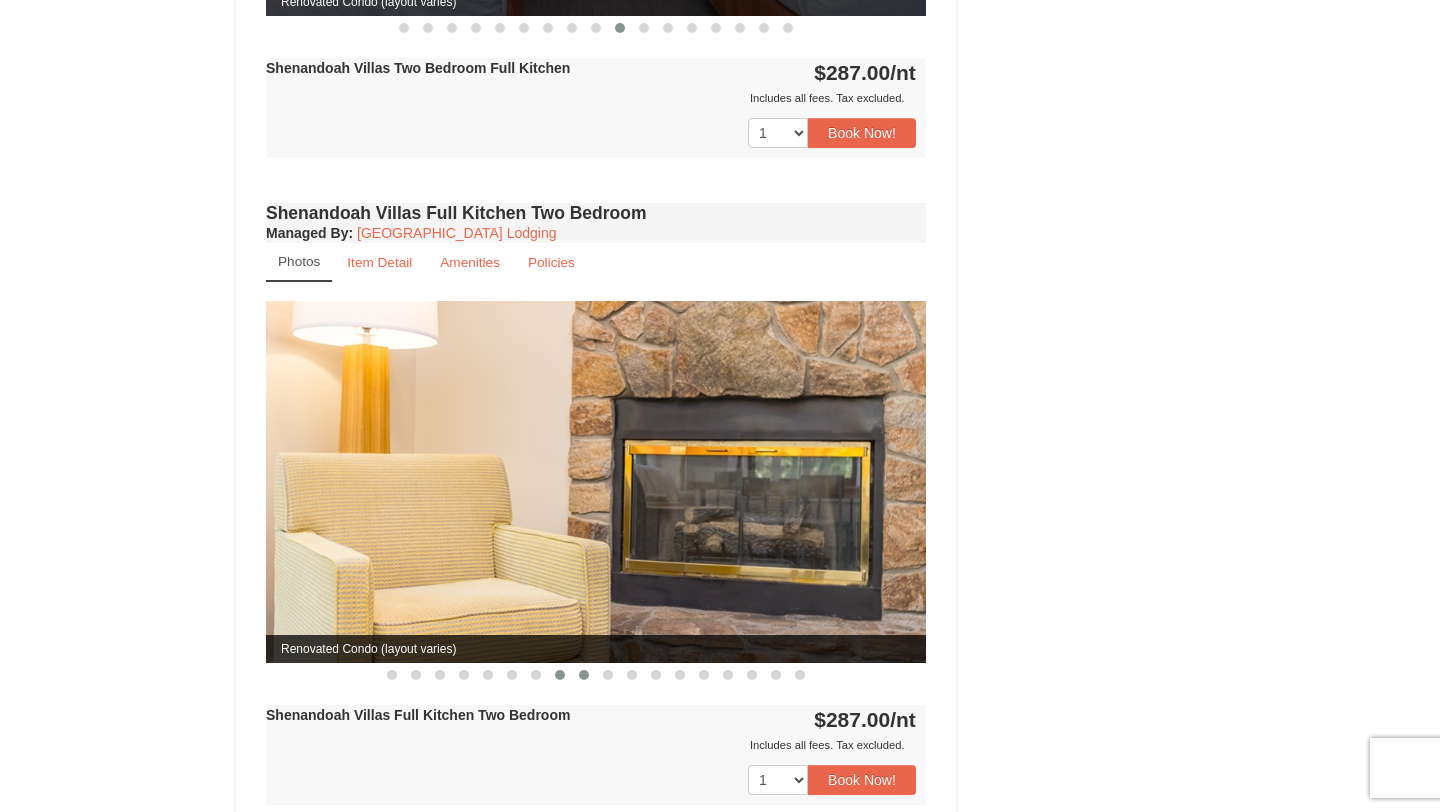 click at bounding box center (584, 675) 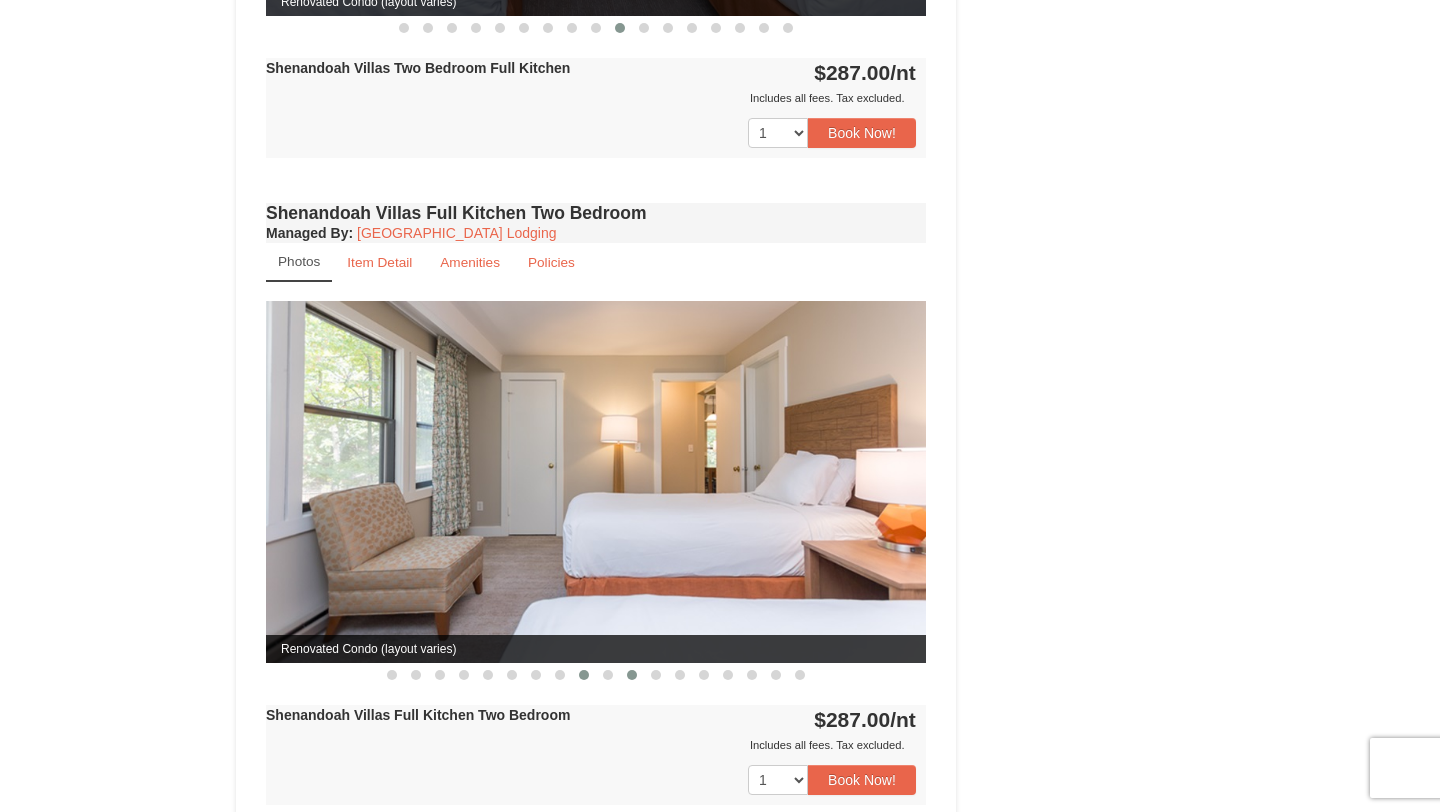 click at bounding box center (632, 675) 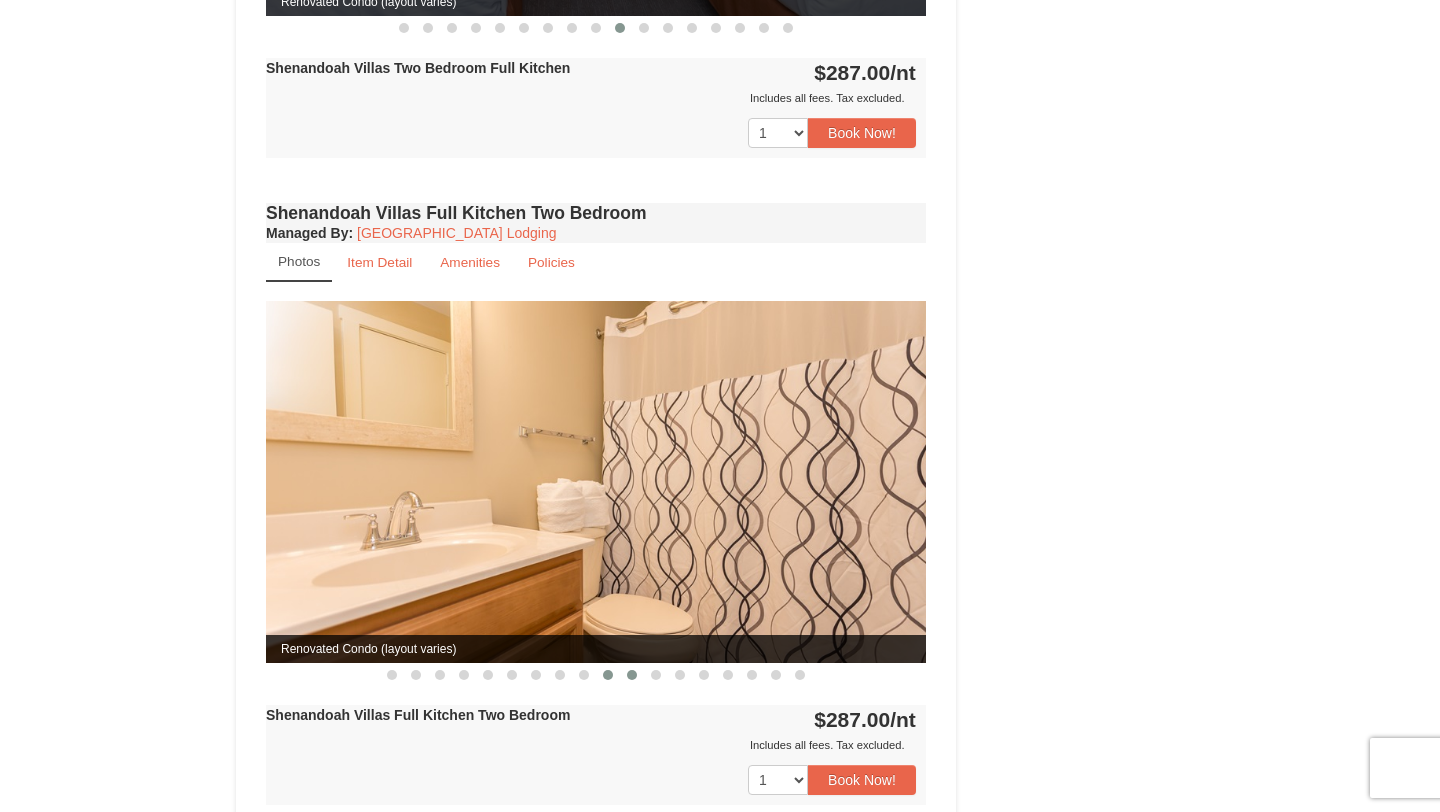 click at bounding box center (608, 675) 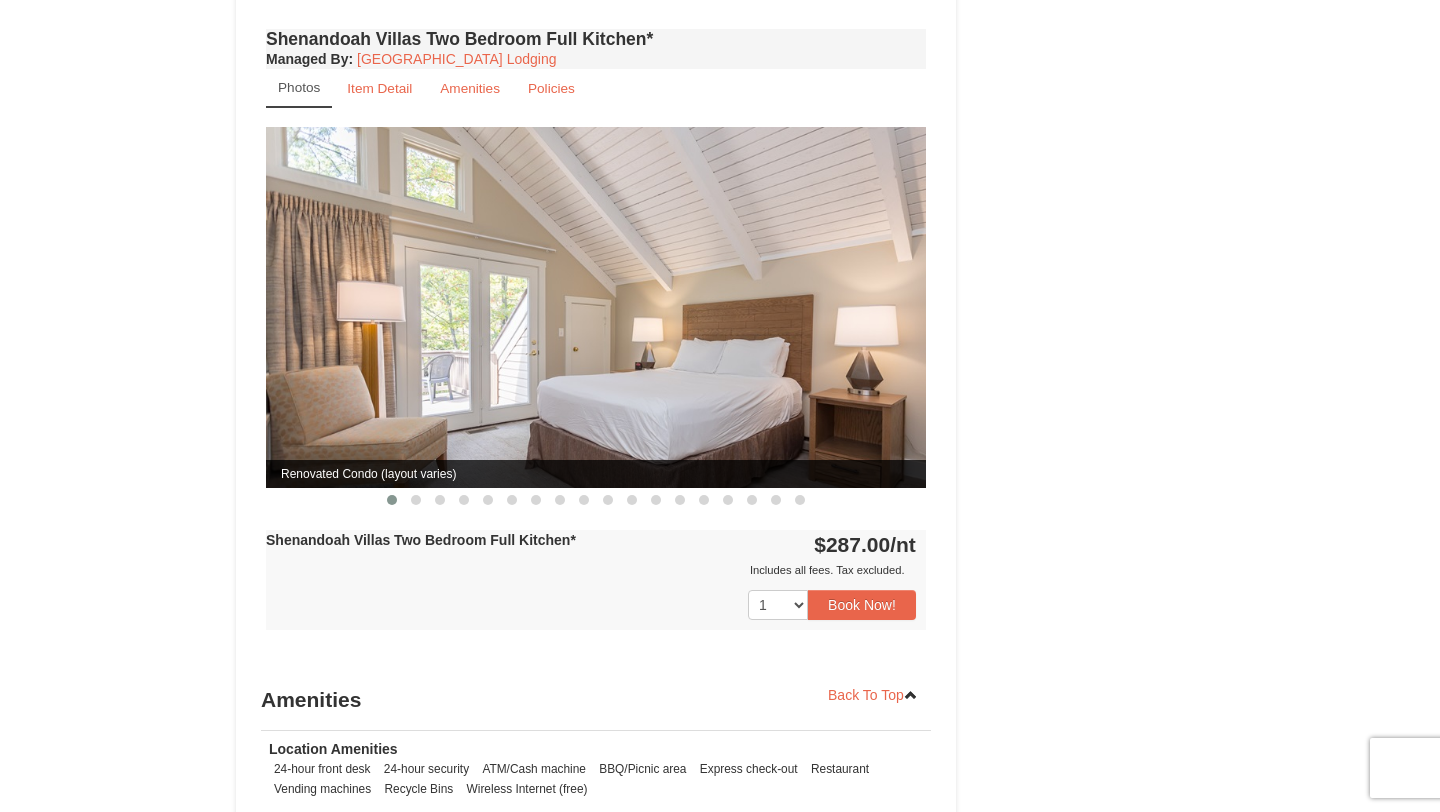 scroll, scrollTop: 1980, scrollLeft: 0, axis: vertical 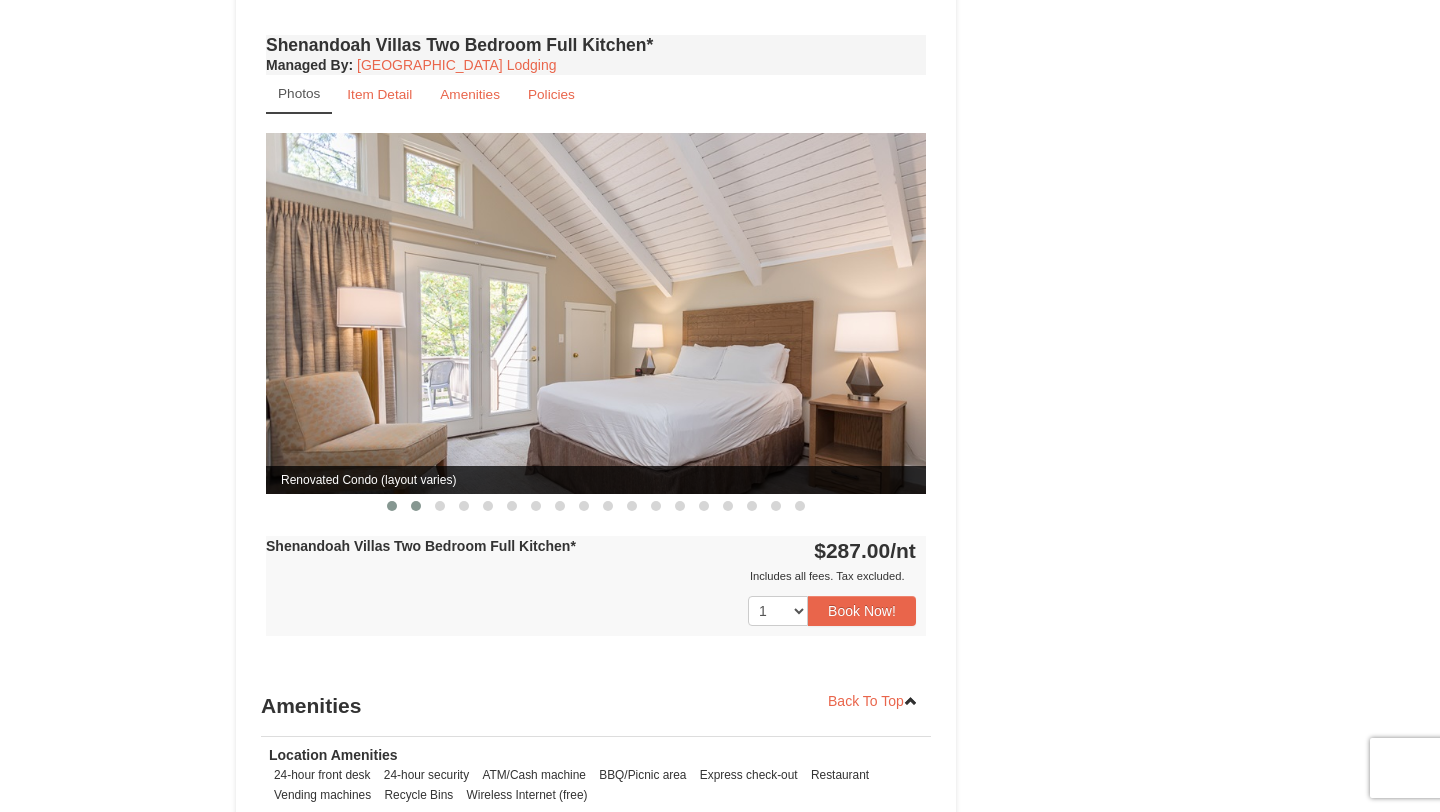 click at bounding box center (416, 506) 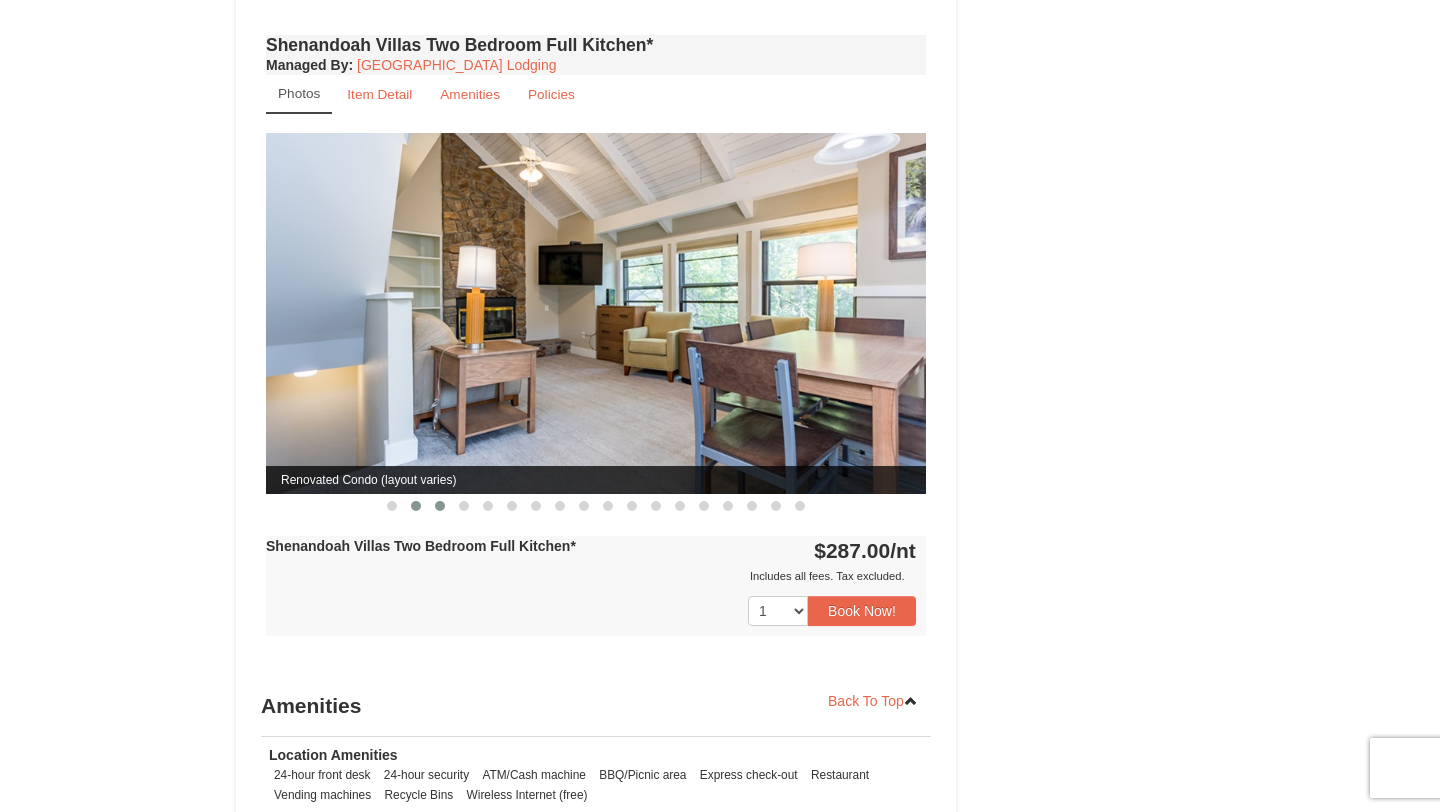 click at bounding box center [440, 506] 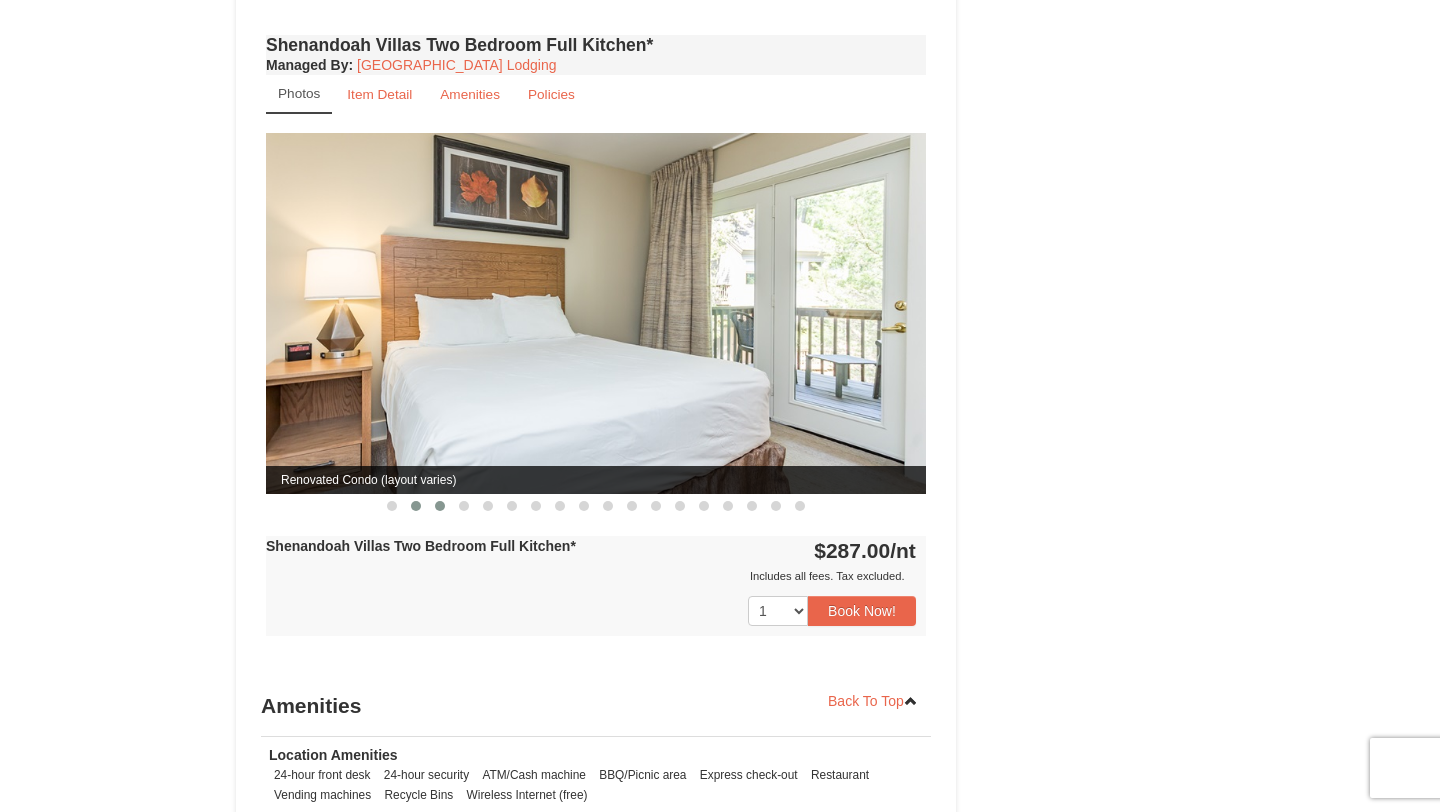 click at bounding box center [416, 506] 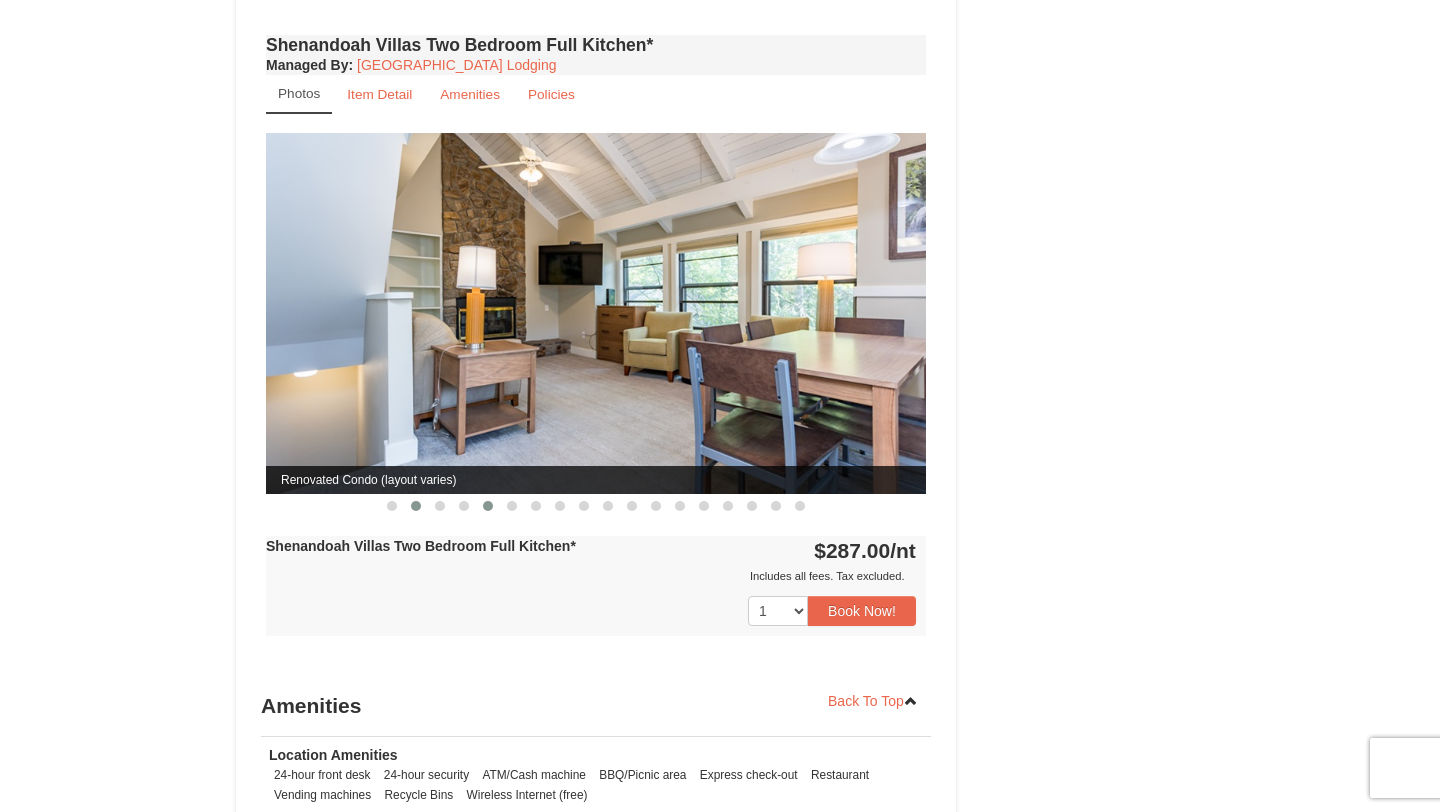 click at bounding box center [488, 506] 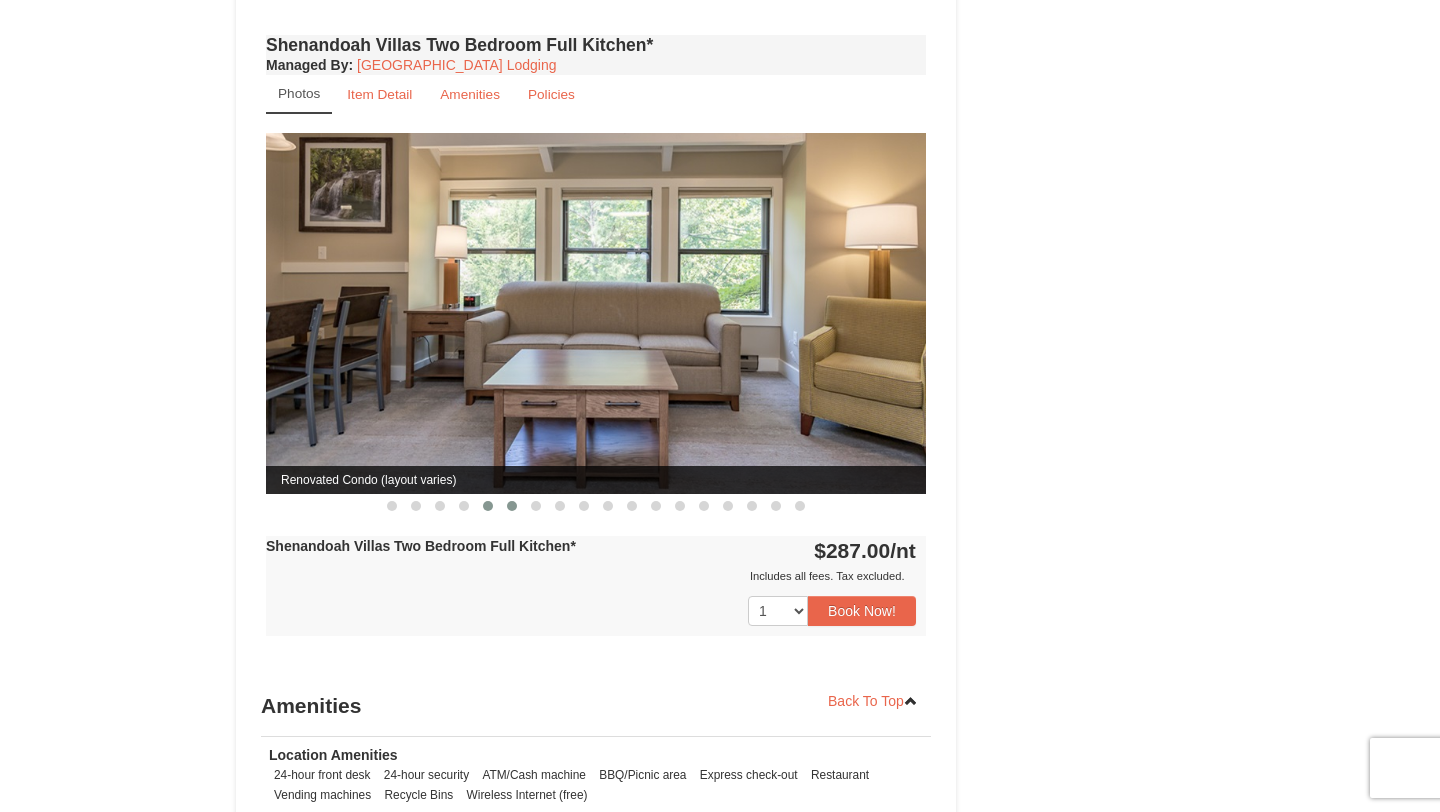 click at bounding box center [512, 506] 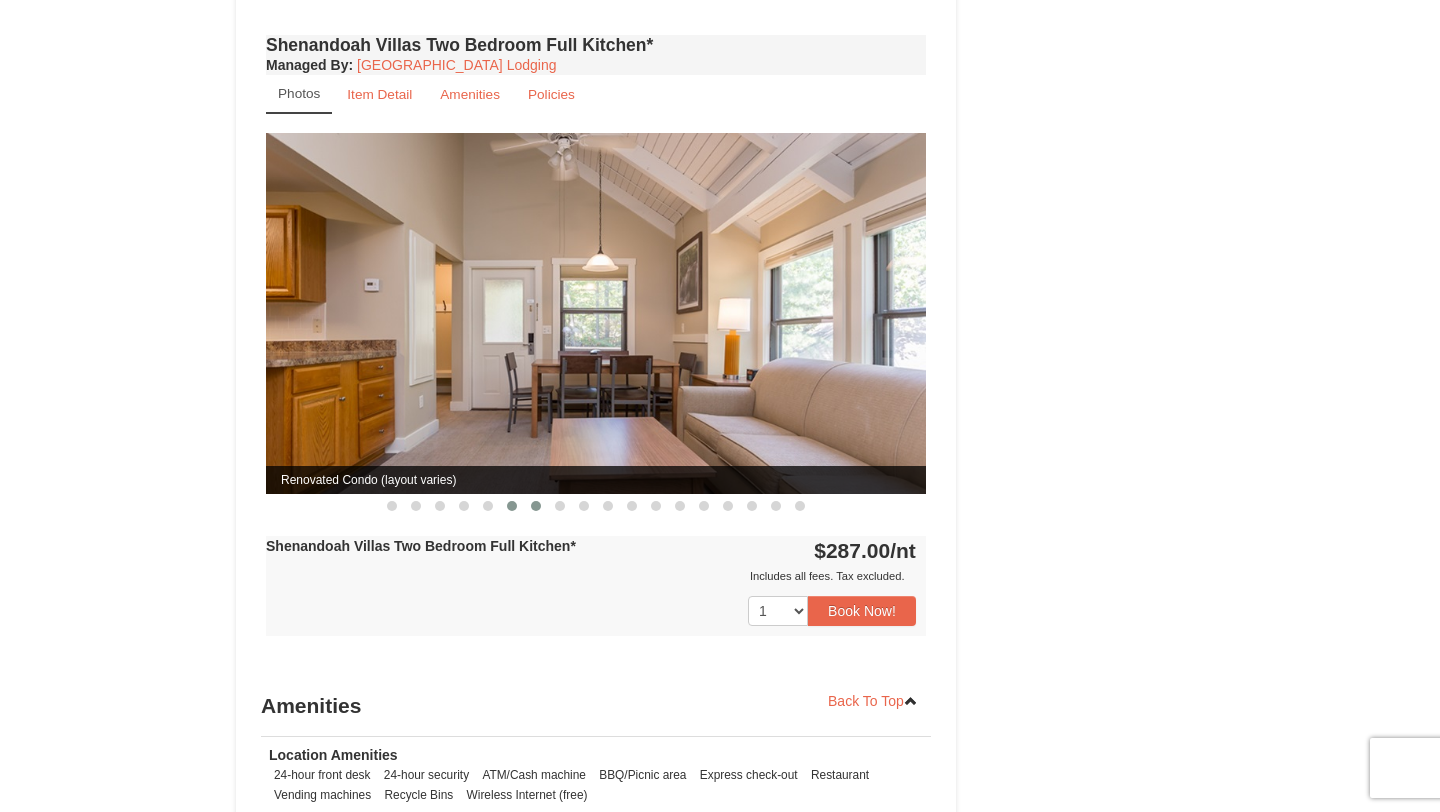 click at bounding box center (536, 506) 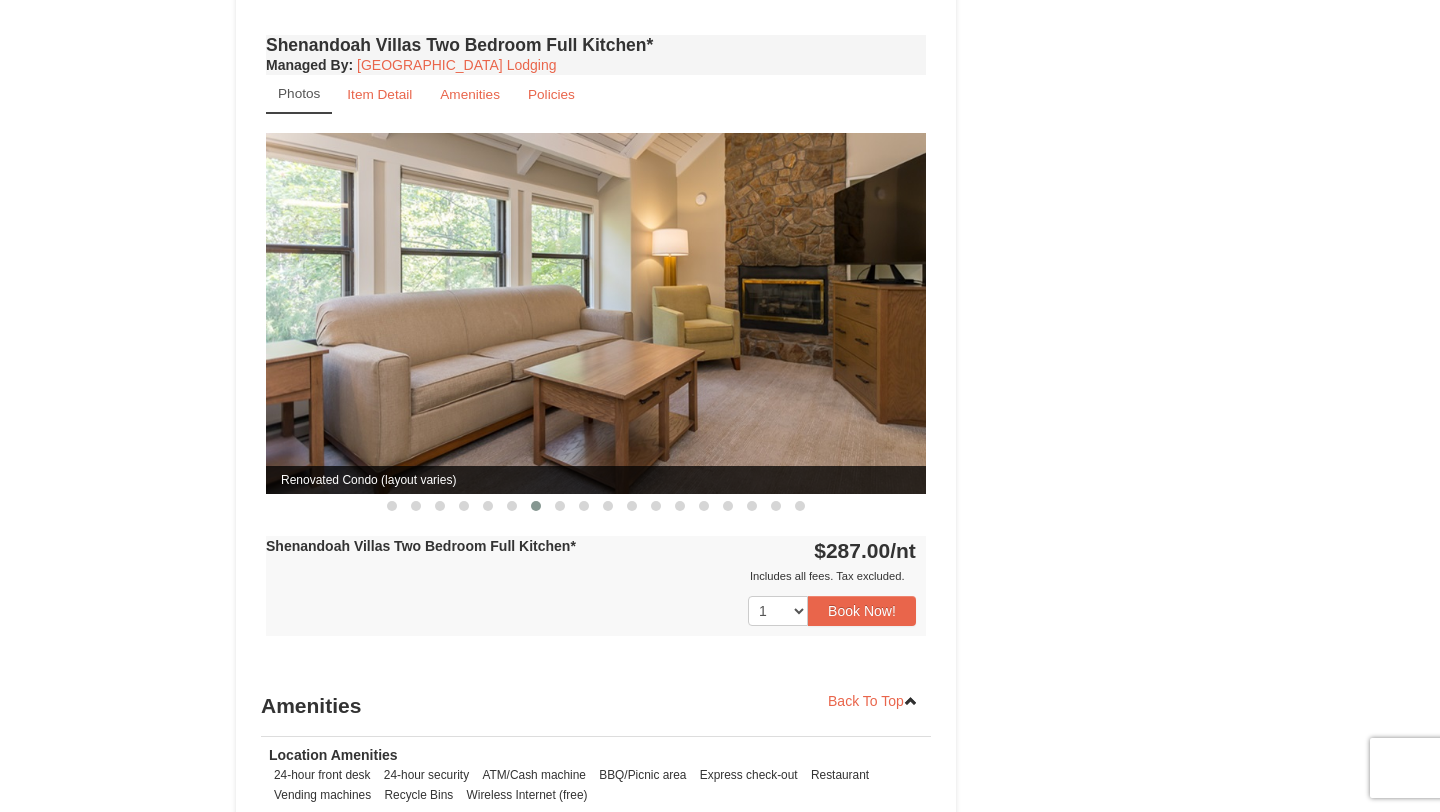click at bounding box center (536, 506) 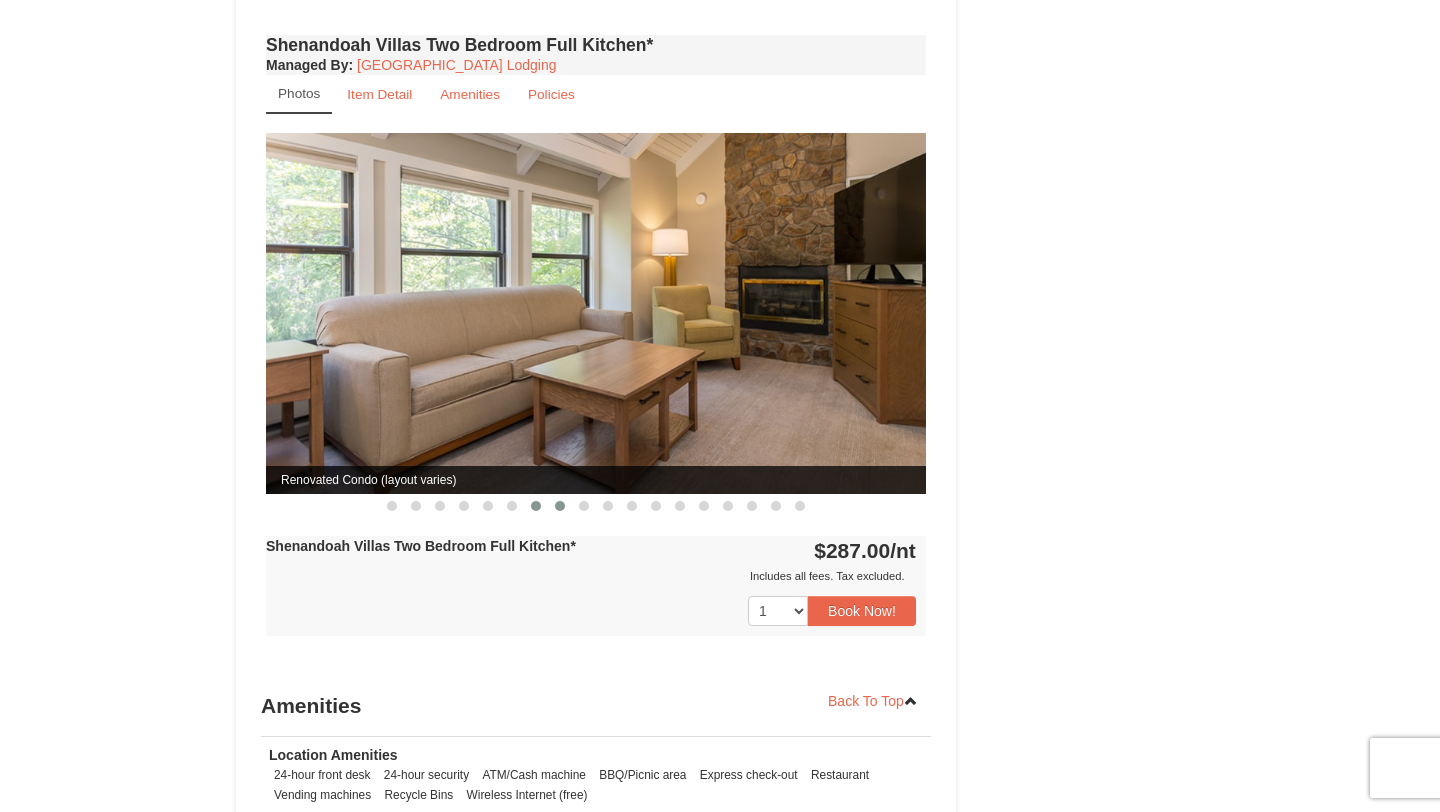click at bounding box center [560, 506] 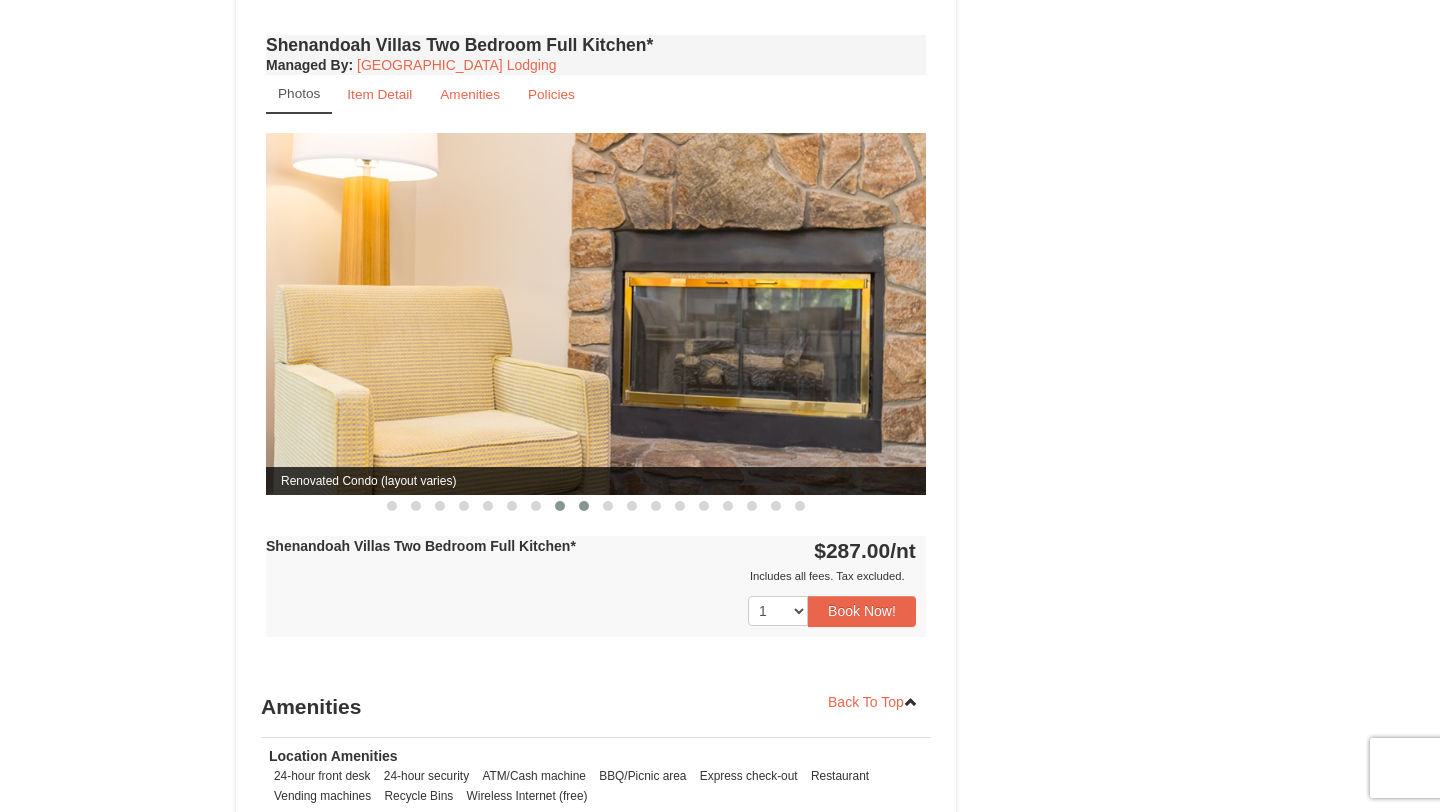 click at bounding box center (584, 506) 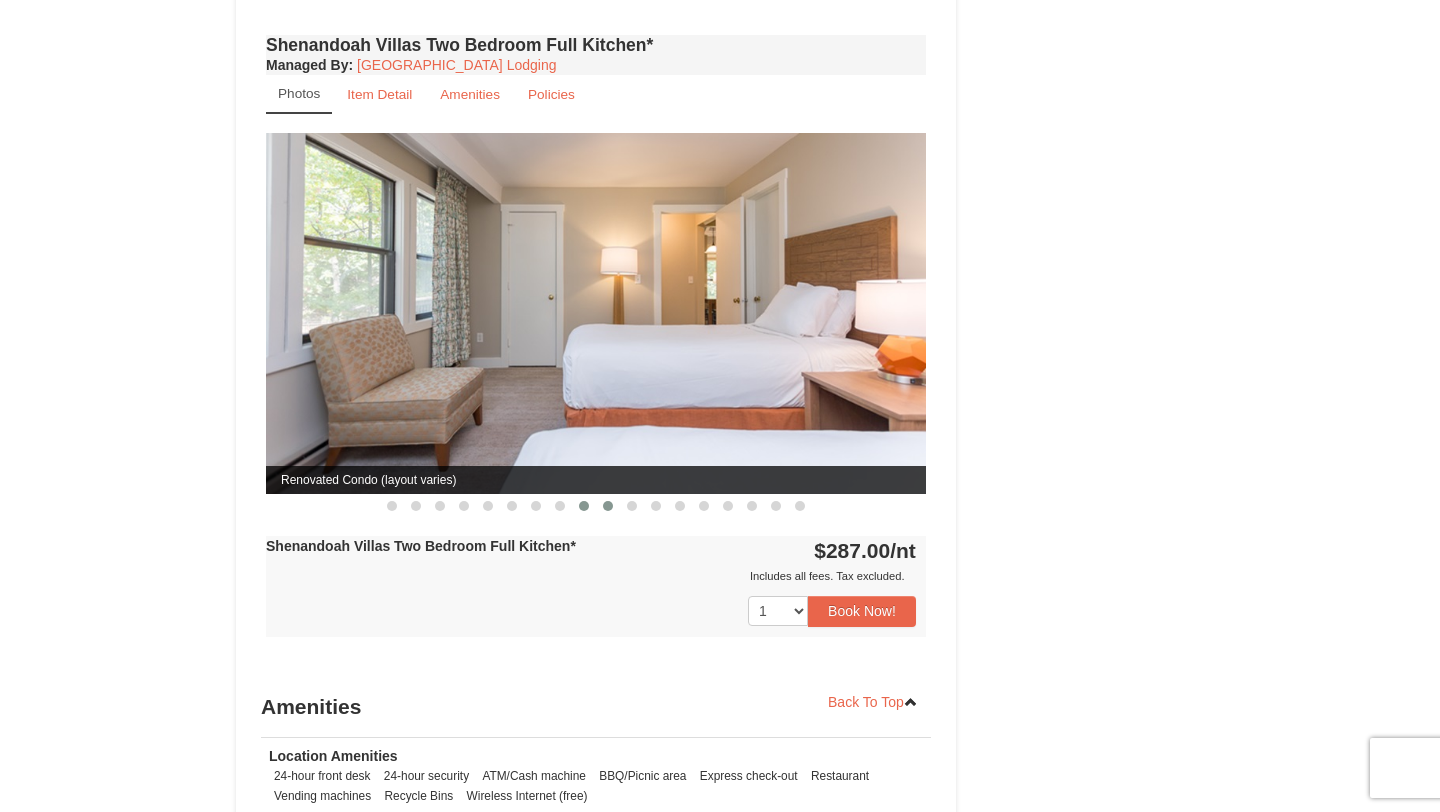 click at bounding box center [608, 506] 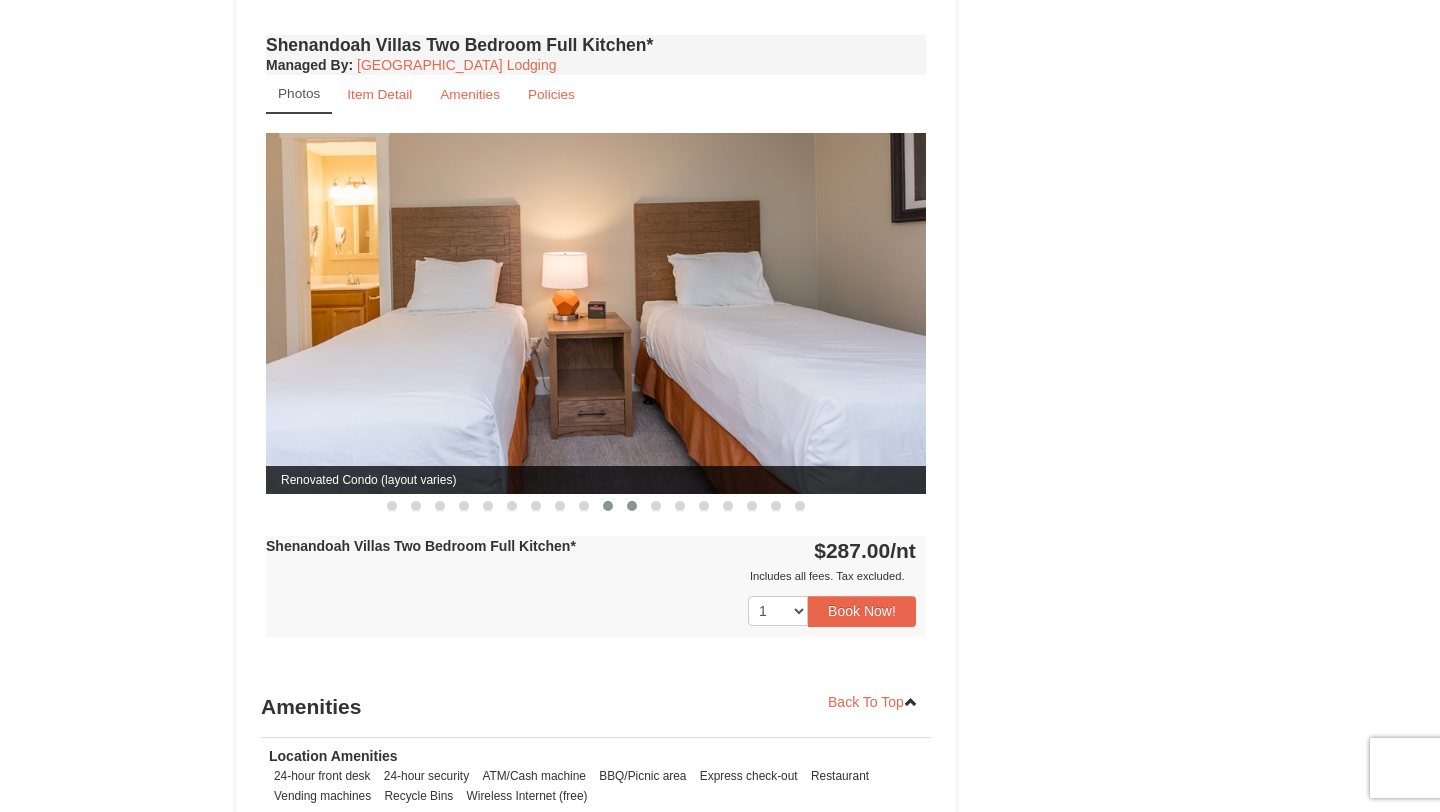click at bounding box center (632, 506) 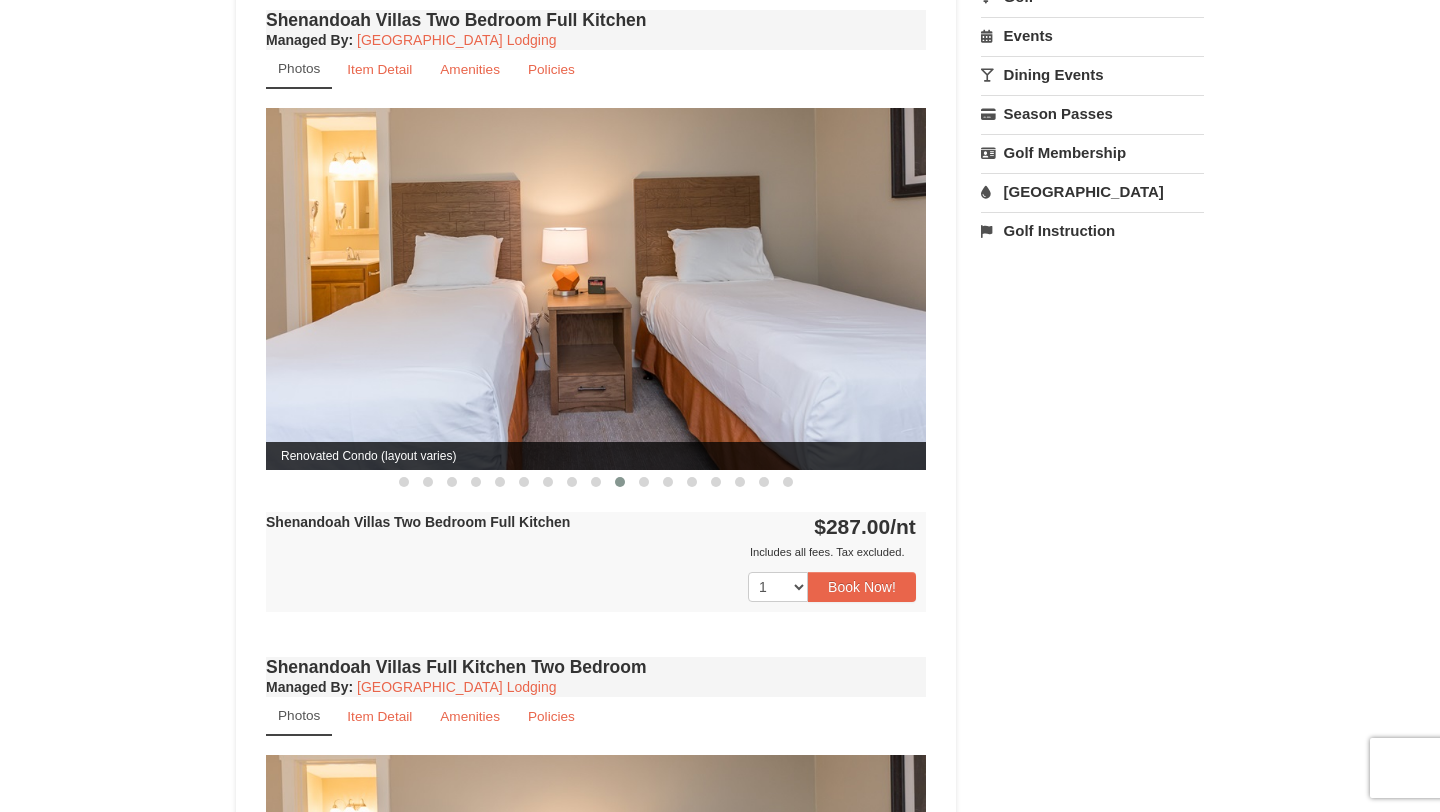scroll, scrollTop: 0, scrollLeft: 0, axis: both 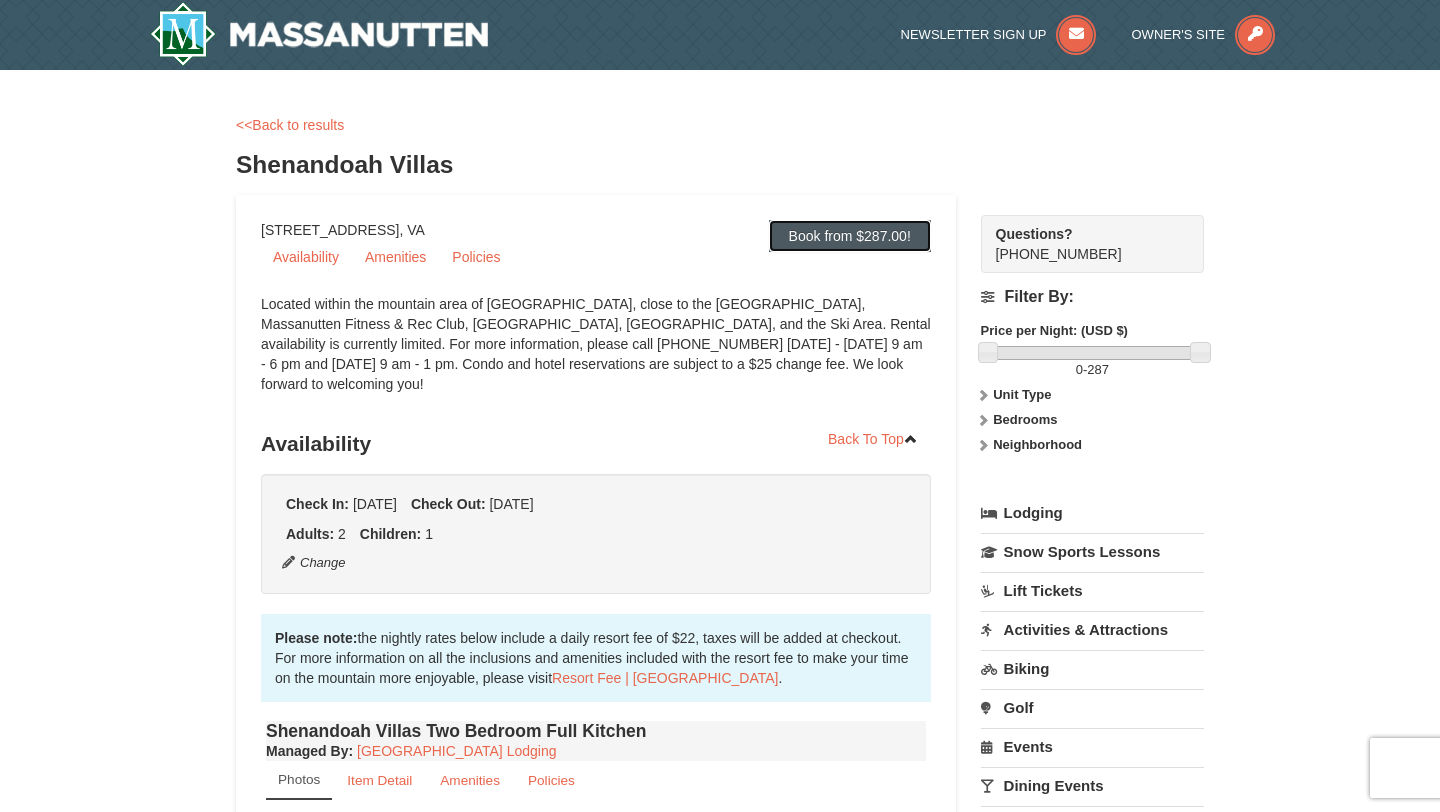 click on "Book from $287.00!" at bounding box center [850, 236] 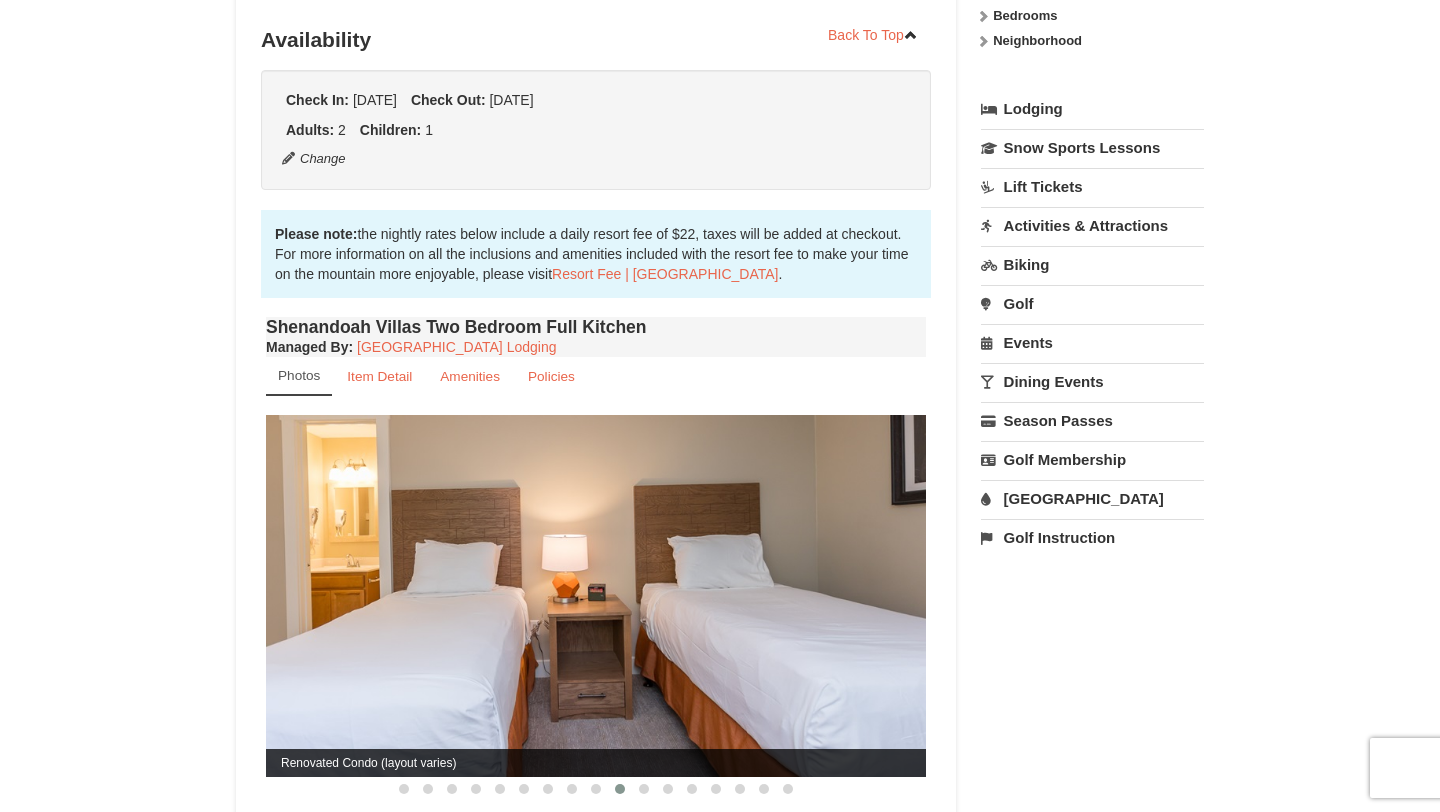scroll, scrollTop: 405, scrollLeft: 0, axis: vertical 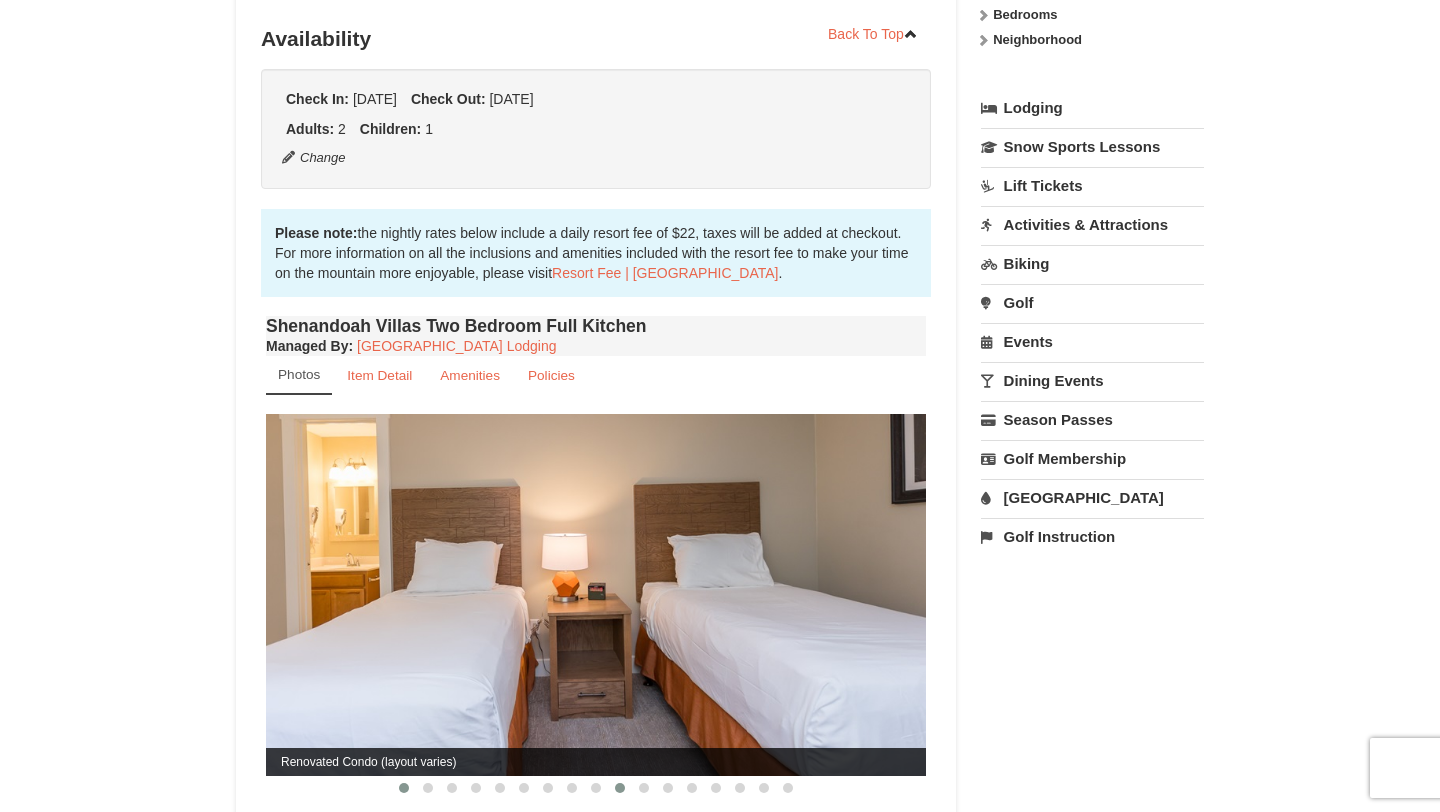 click at bounding box center [404, 788] 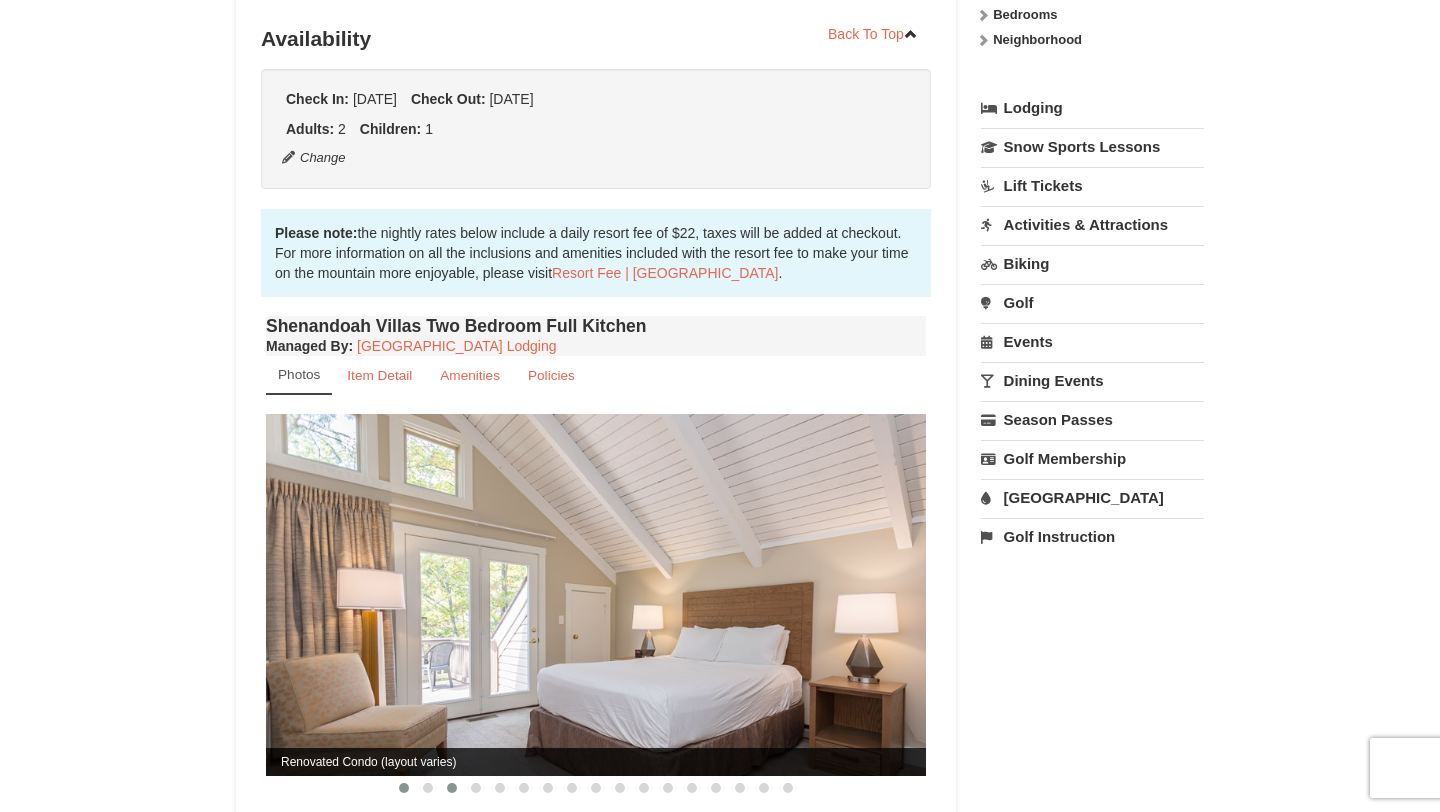 click at bounding box center [452, 788] 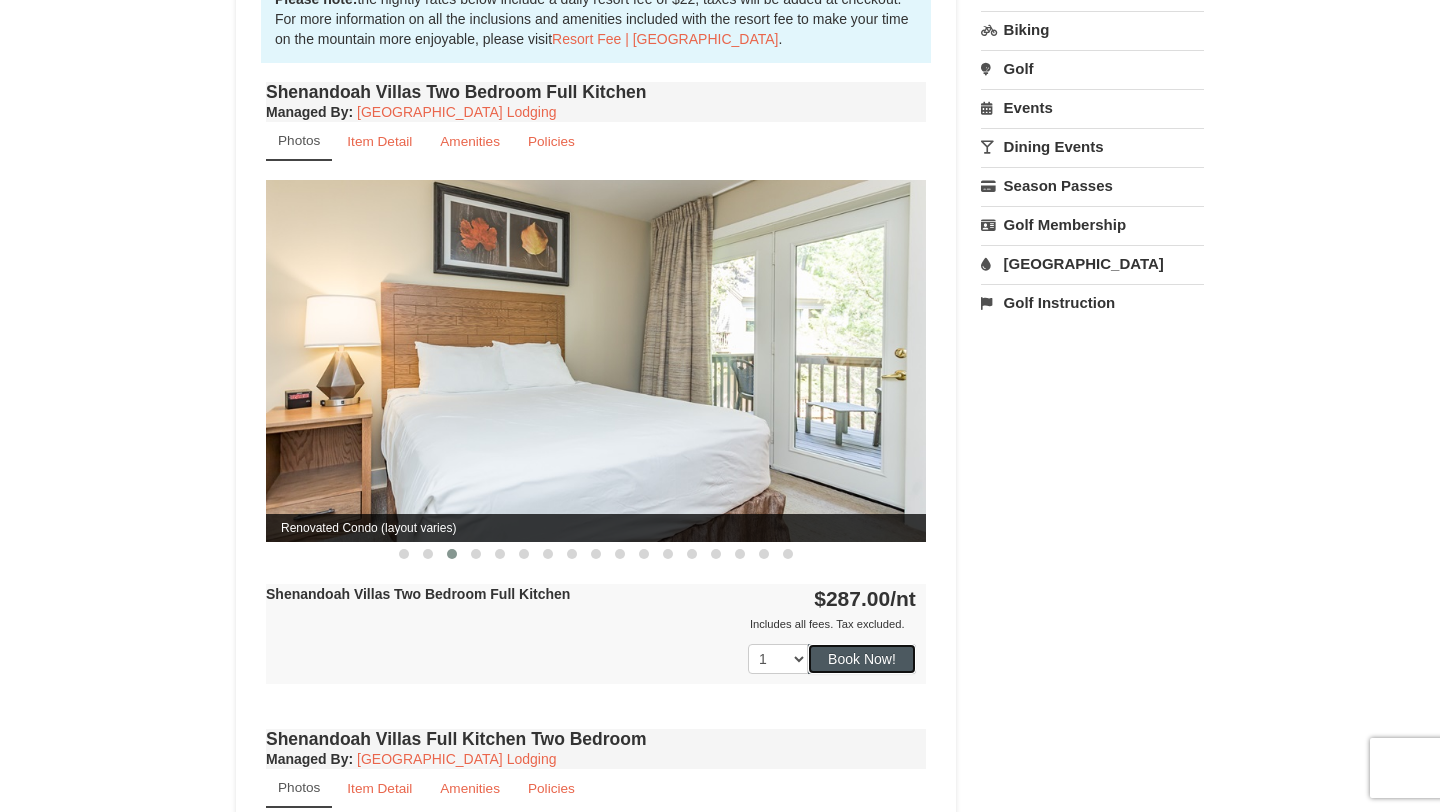 click on "Book Now!" at bounding box center [862, 659] 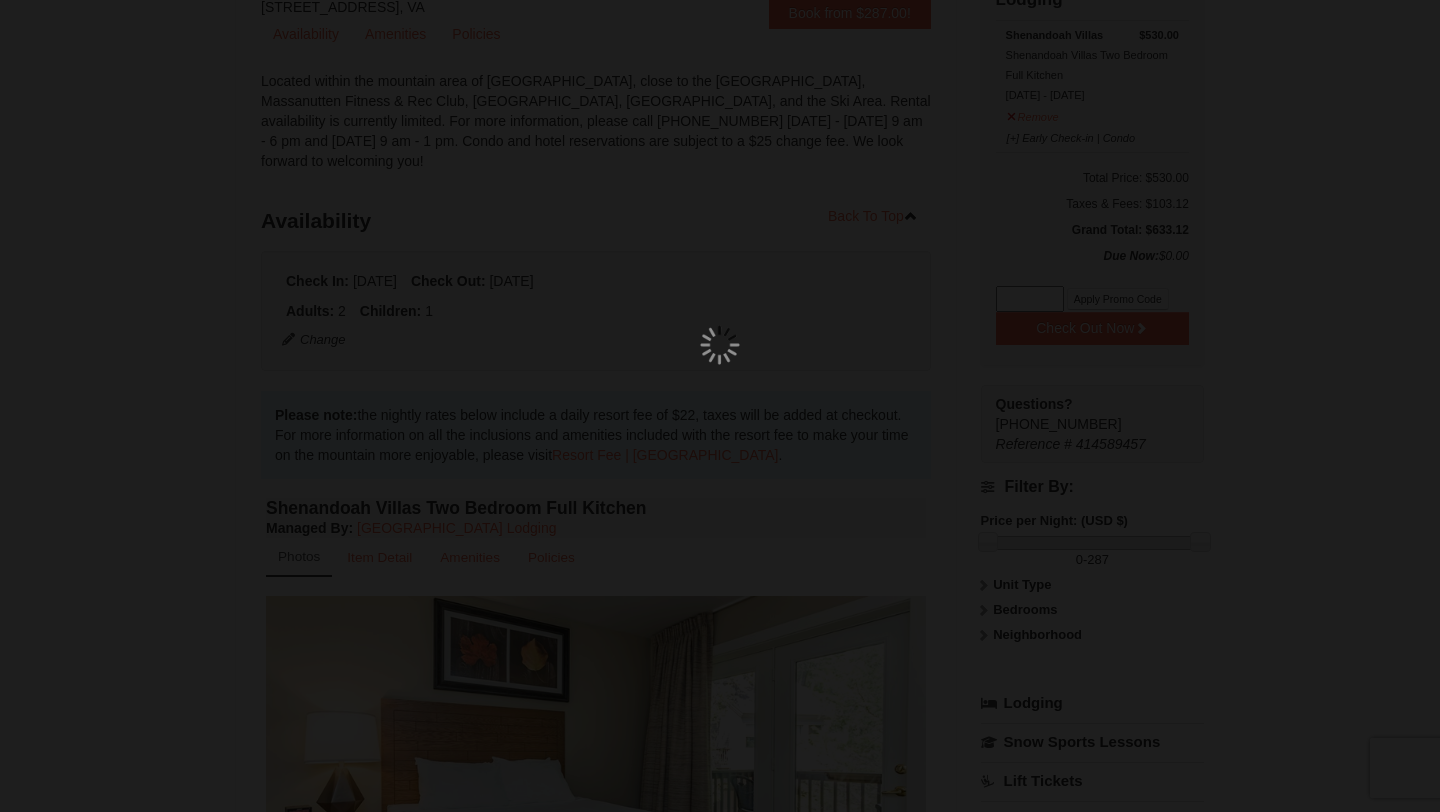 scroll, scrollTop: 195, scrollLeft: 0, axis: vertical 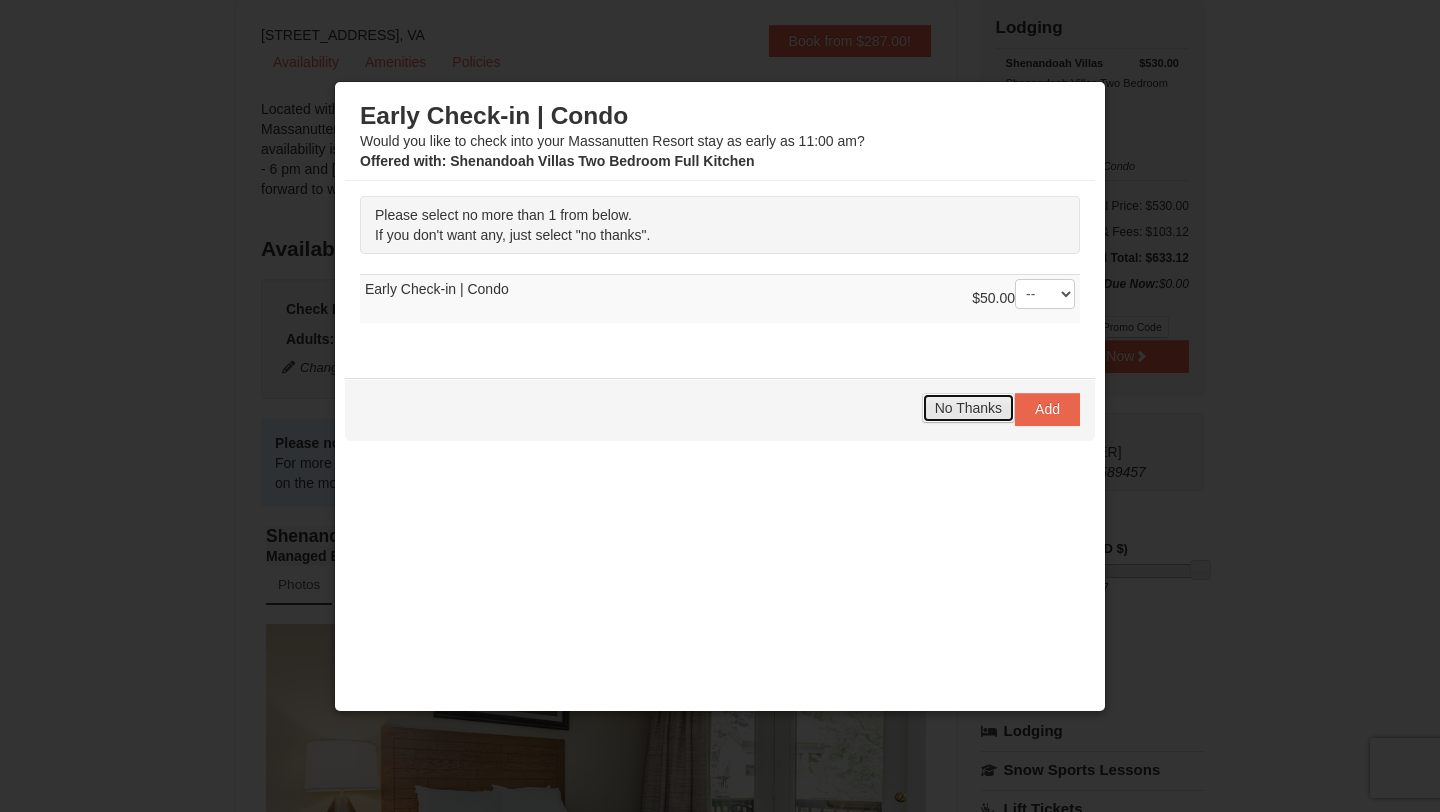 click on "No Thanks" at bounding box center [968, 408] 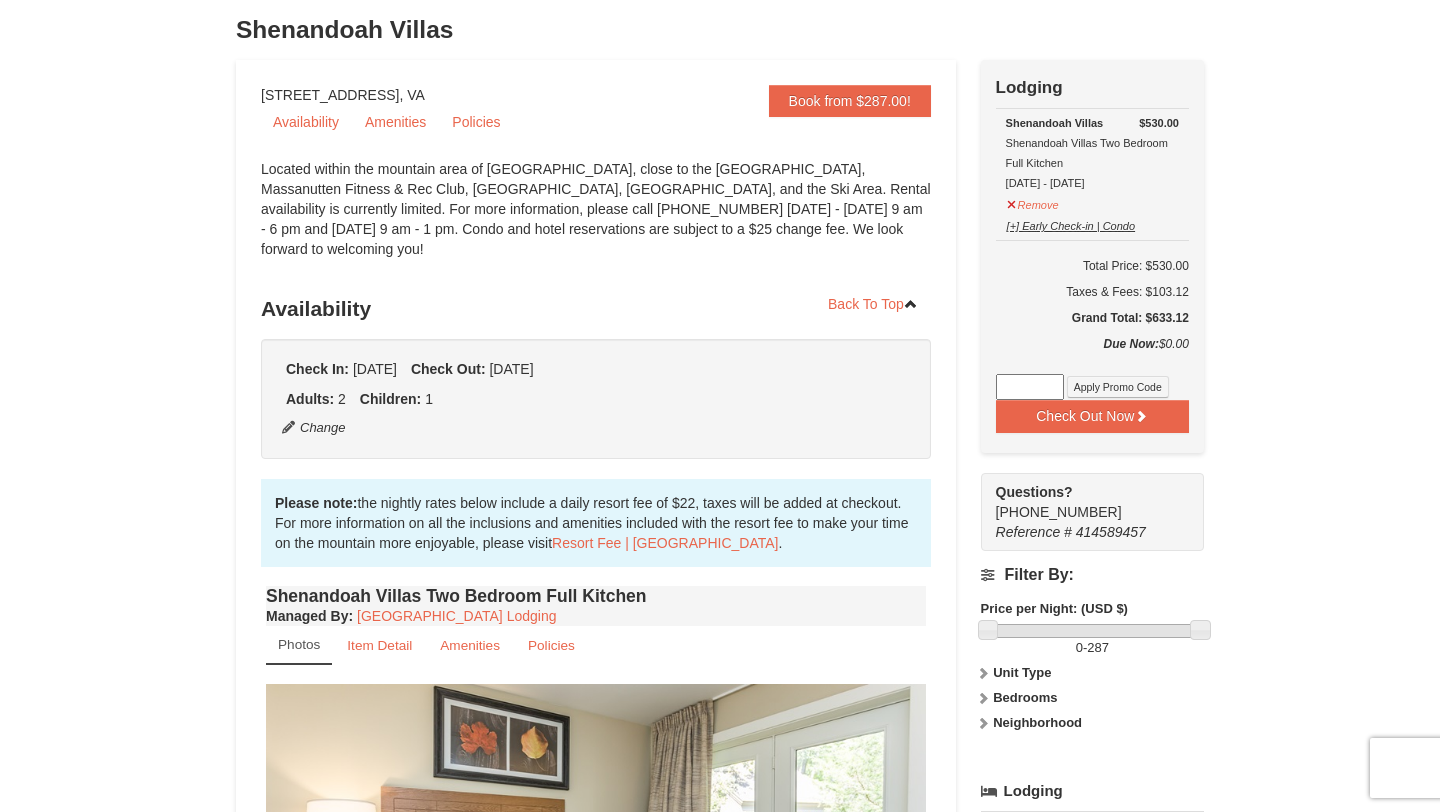 scroll, scrollTop: 124, scrollLeft: 0, axis: vertical 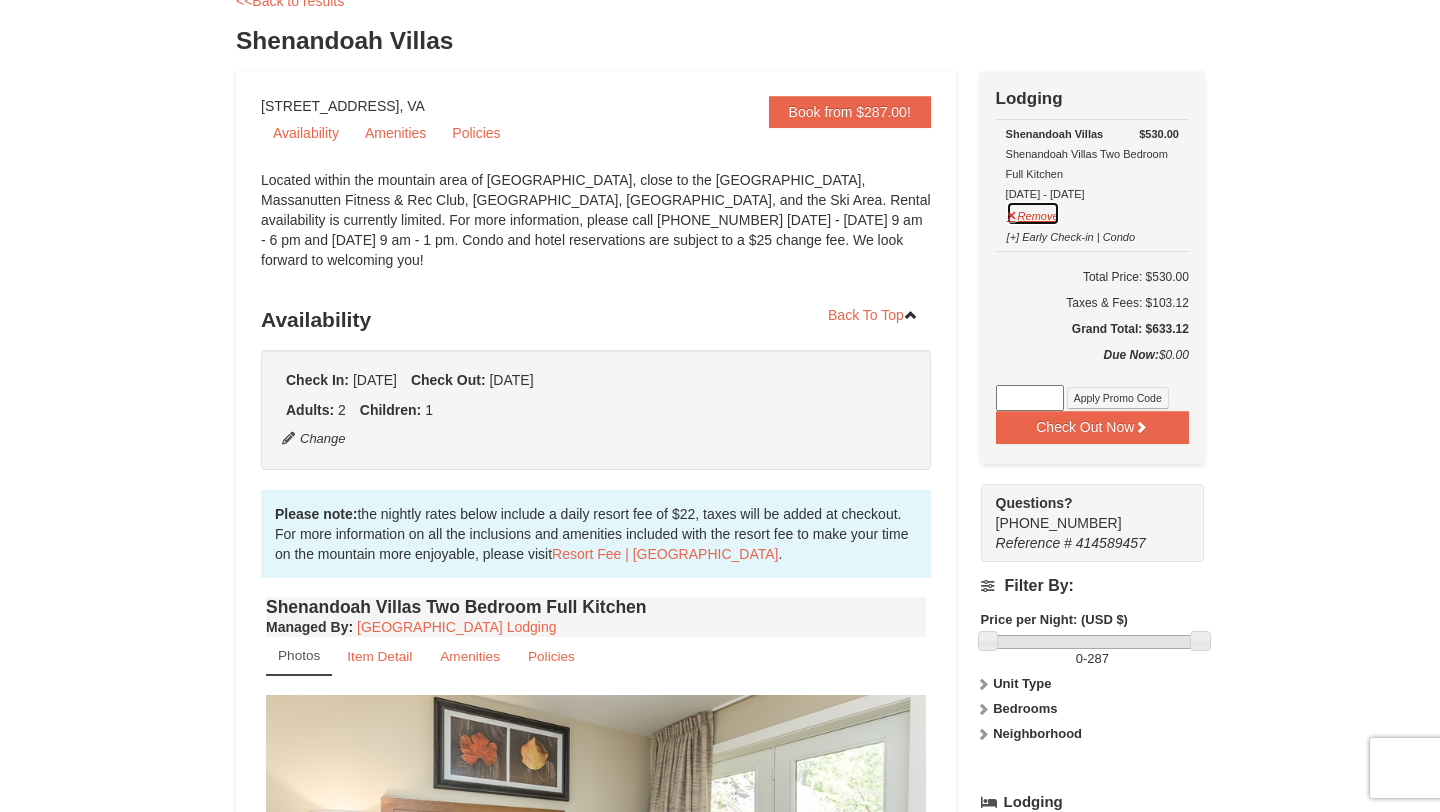 click on "Remove" at bounding box center [1033, 213] 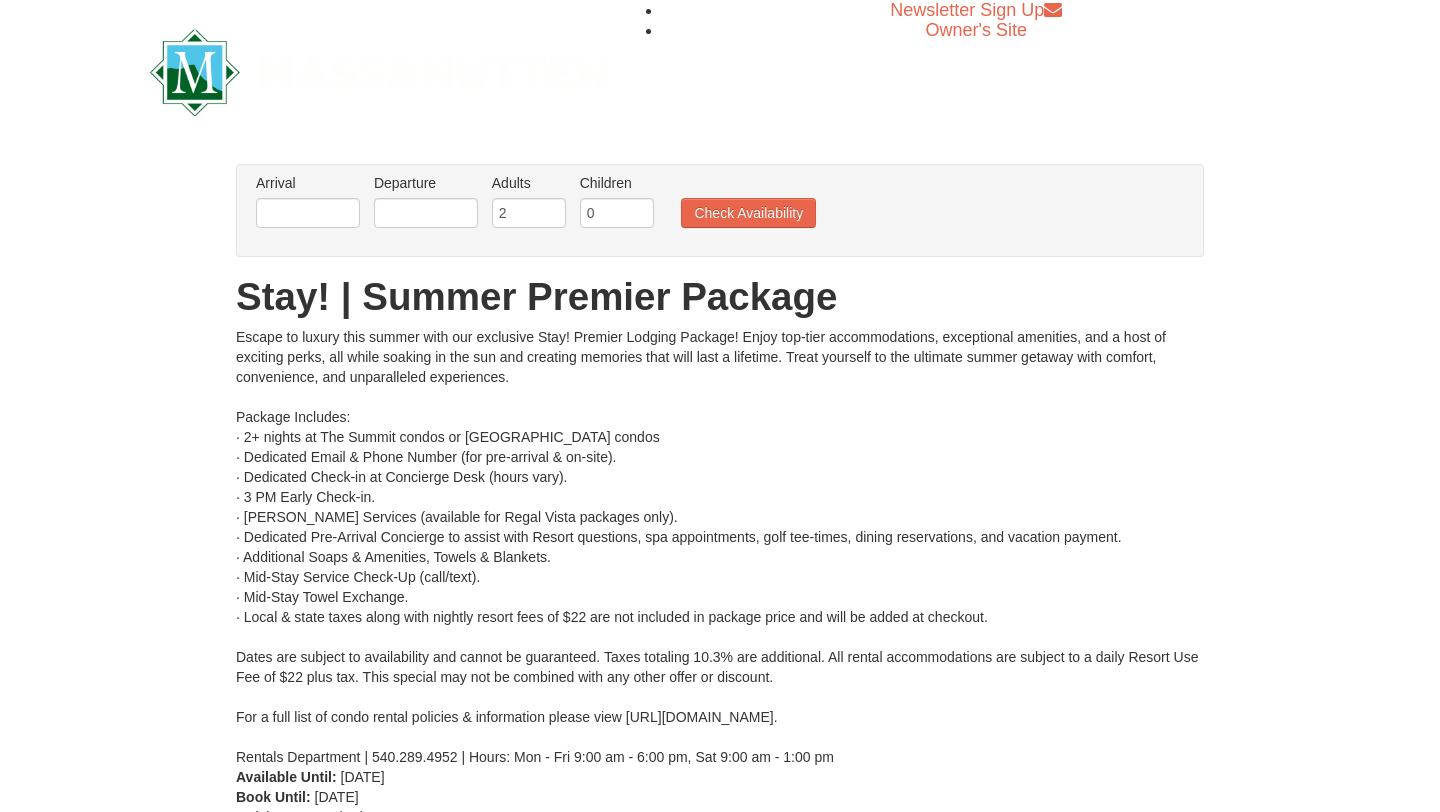 scroll, scrollTop: 0, scrollLeft: 0, axis: both 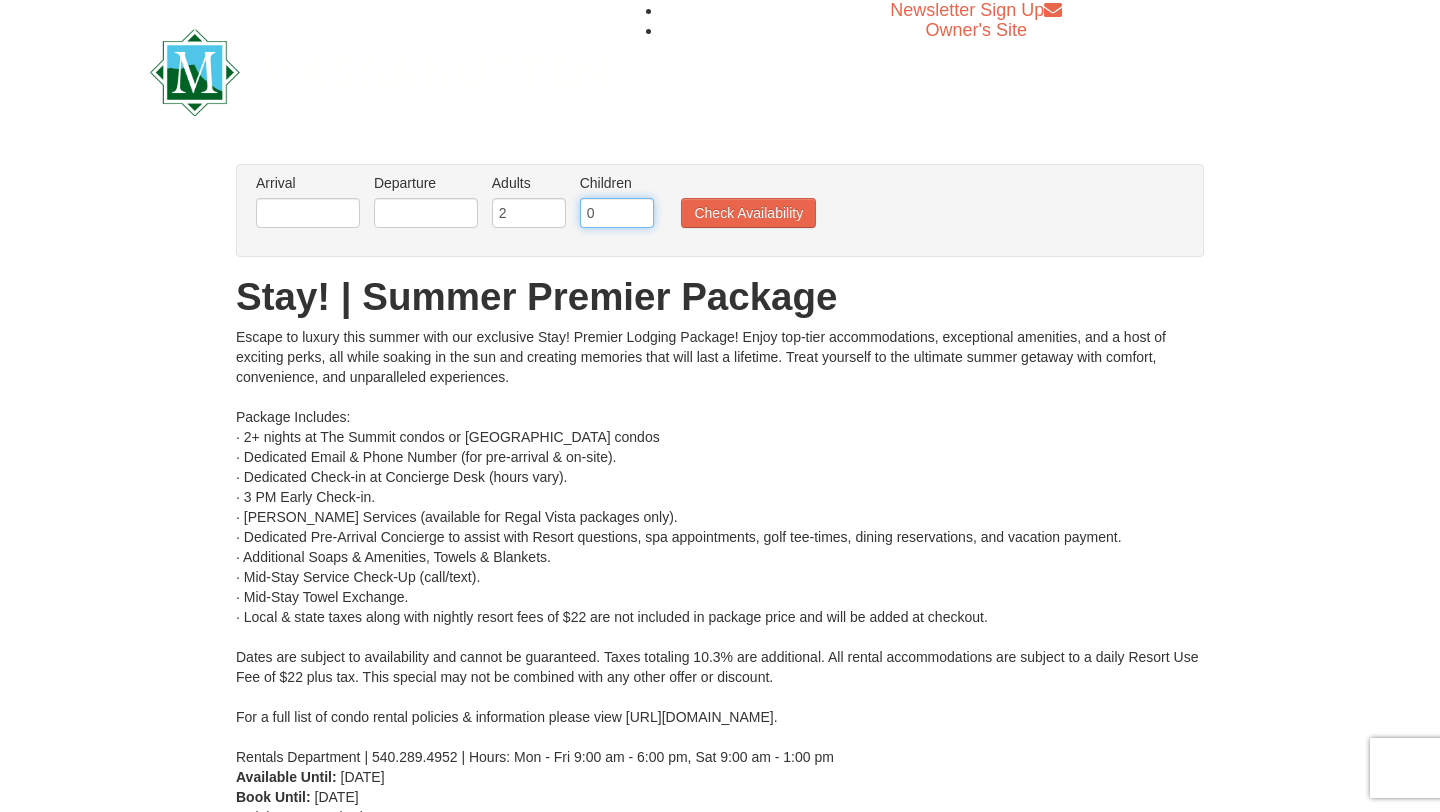 click on "0" at bounding box center (617, 213) 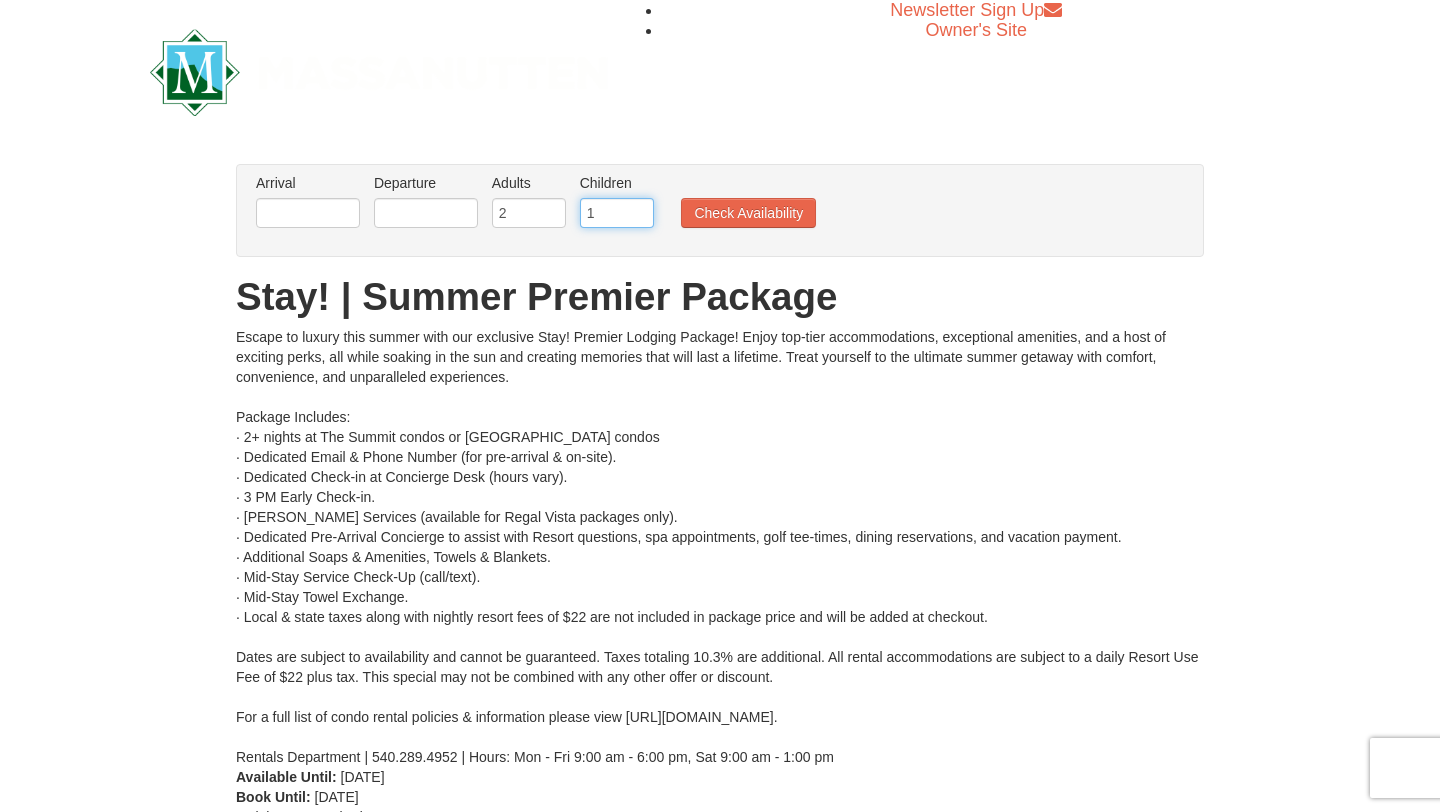 type on "1" 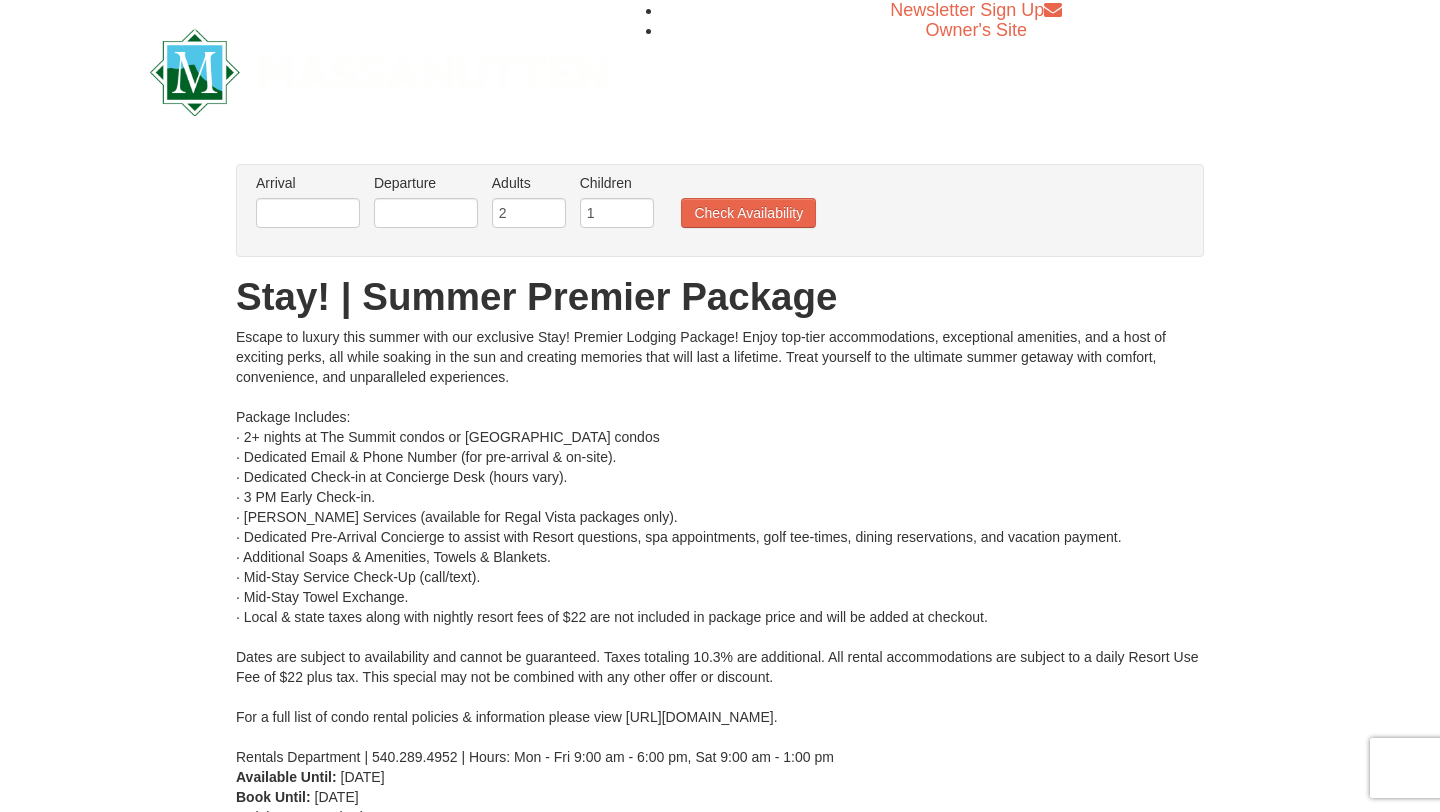 click on "Stay! | Summer Premier Package" at bounding box center [720, 297] 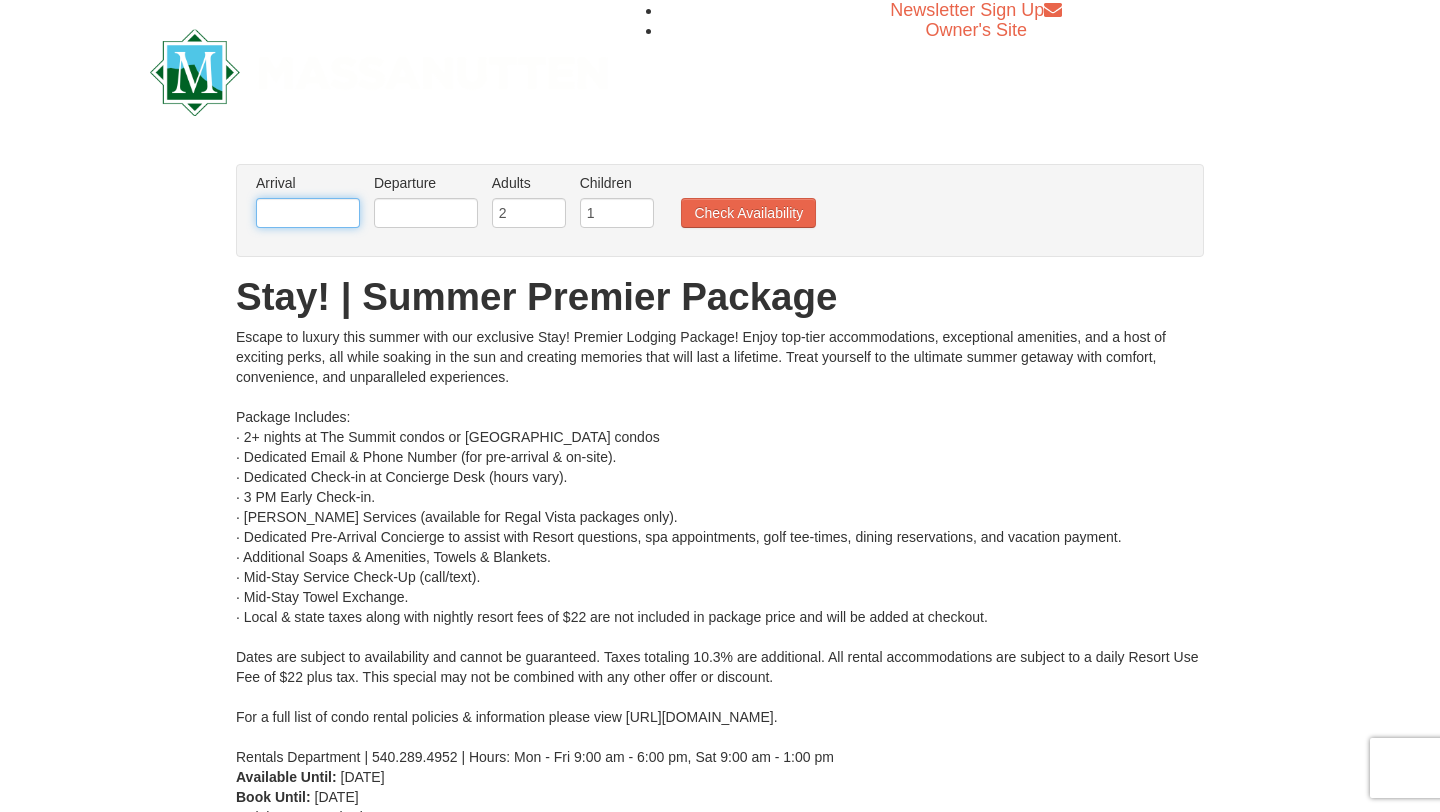 click at bounding box center (308, 213) 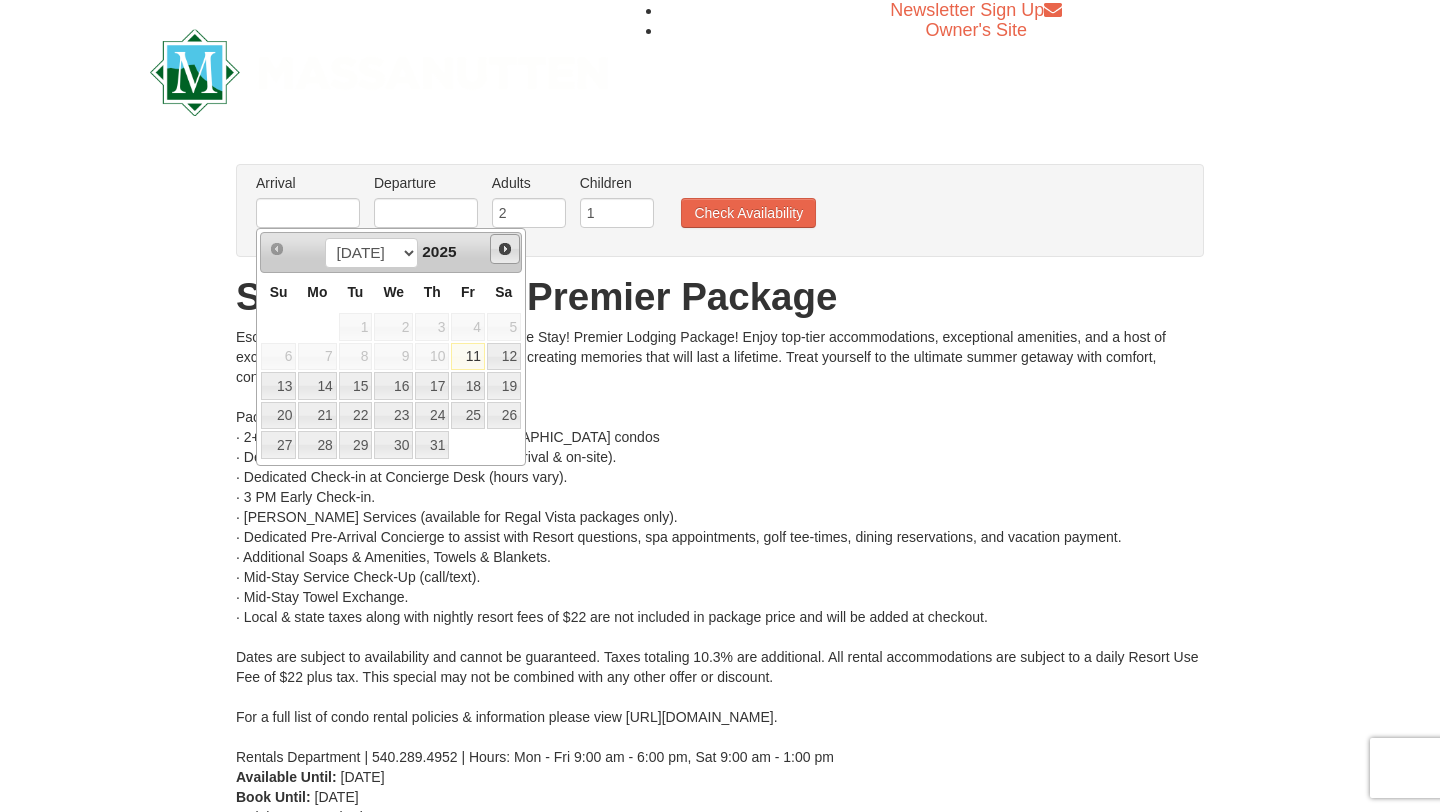click on "Next" at bounding box center [505, 249] 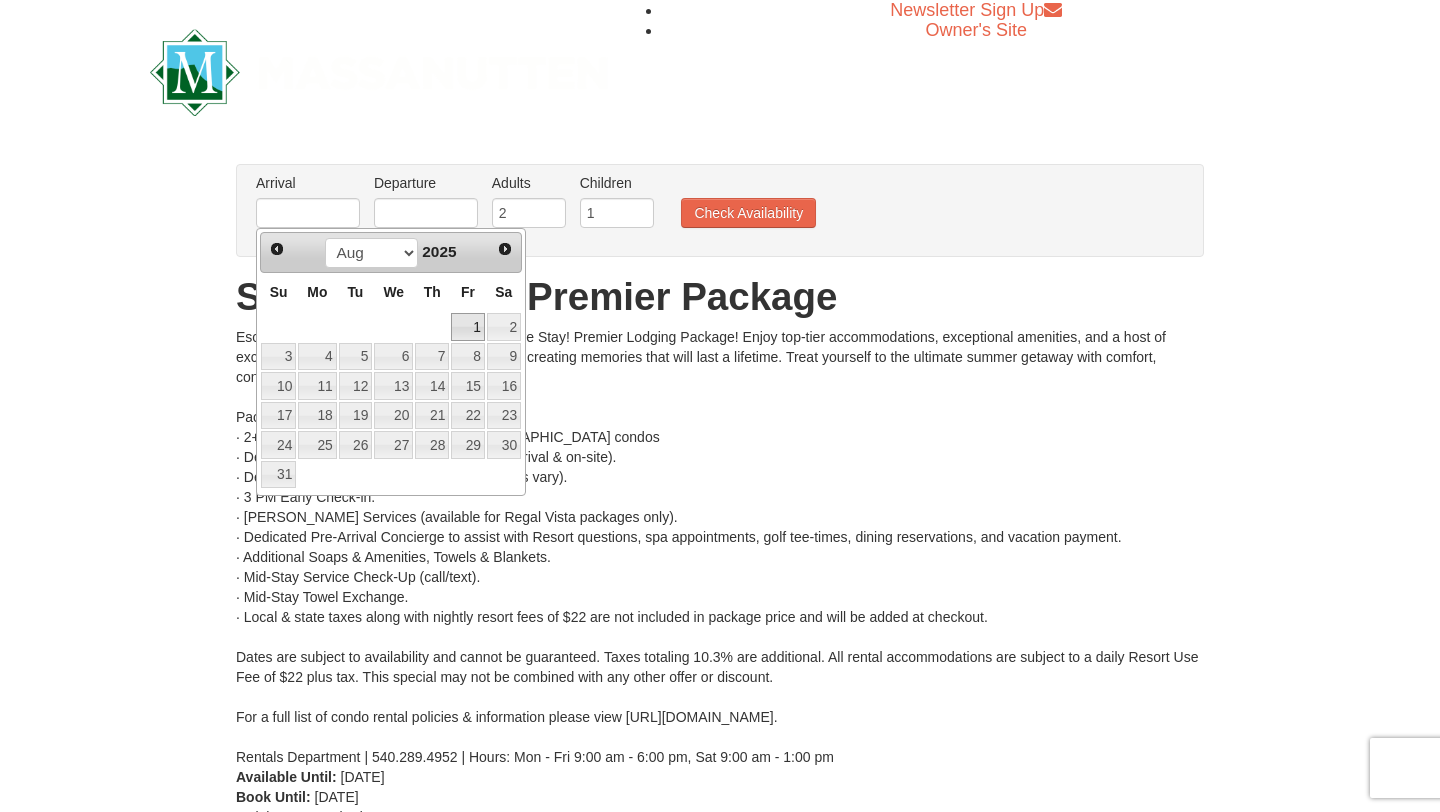 click on "1" at bounding box center [468, 327] 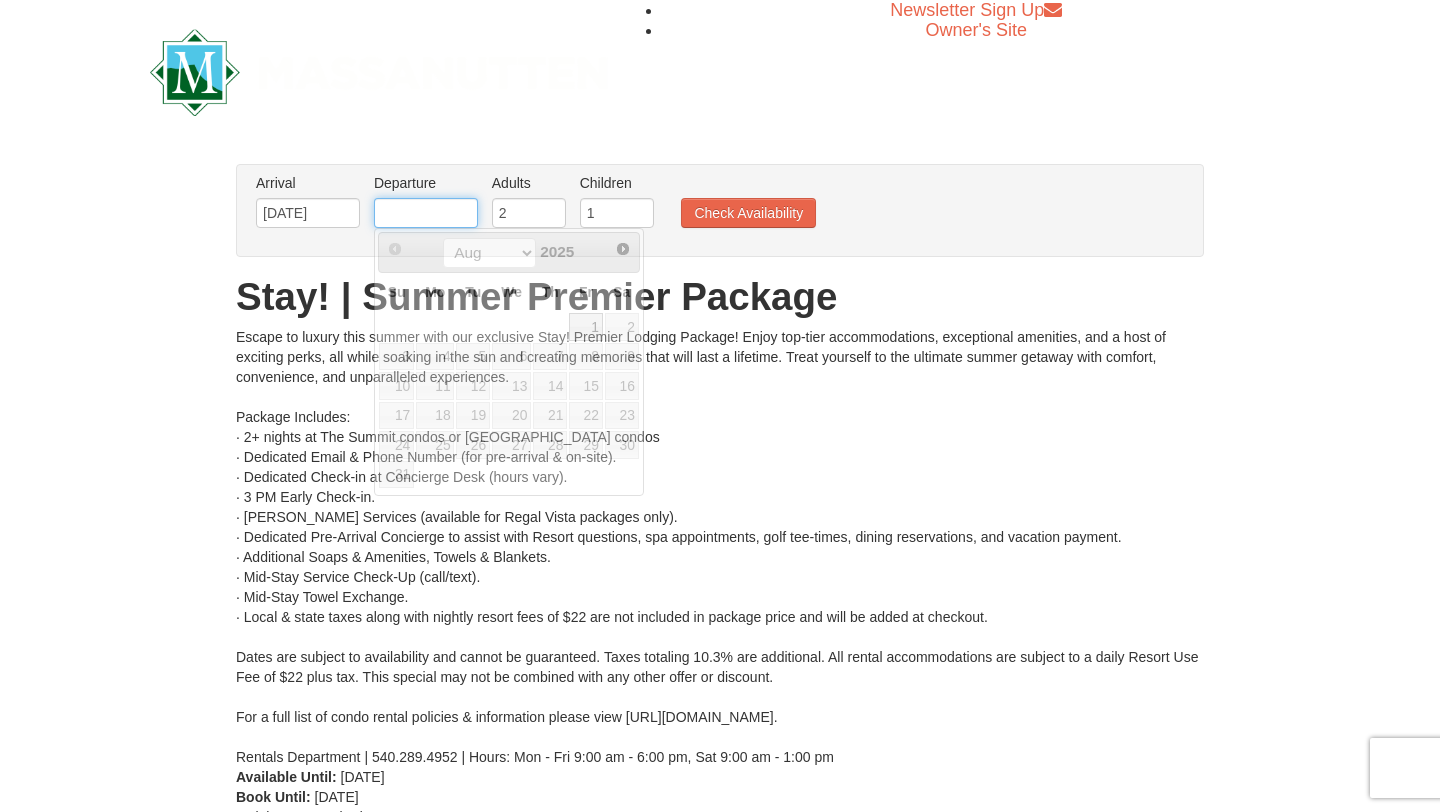 click at bounding box center (426, 213) 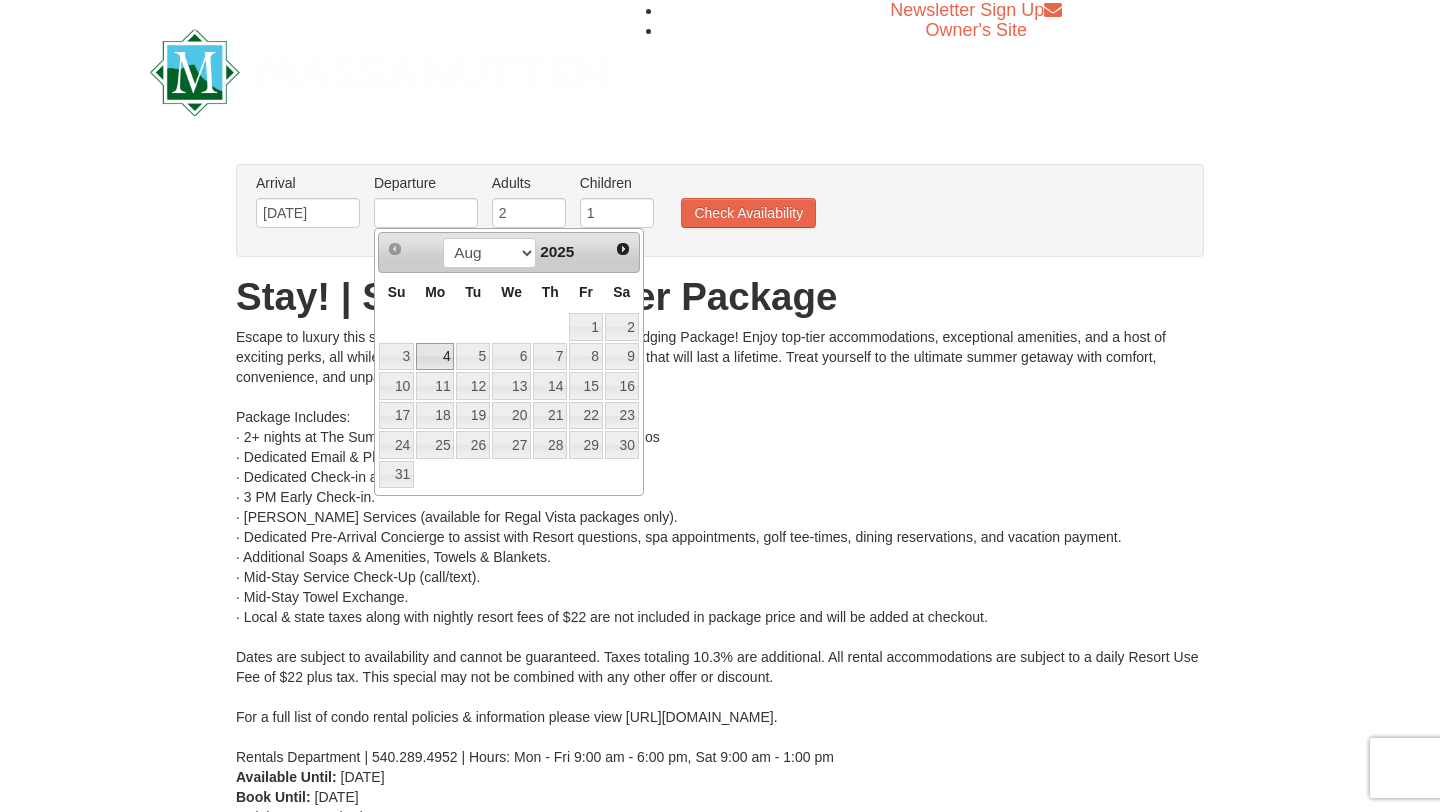 click on "4" at bounding box center [435, 357] 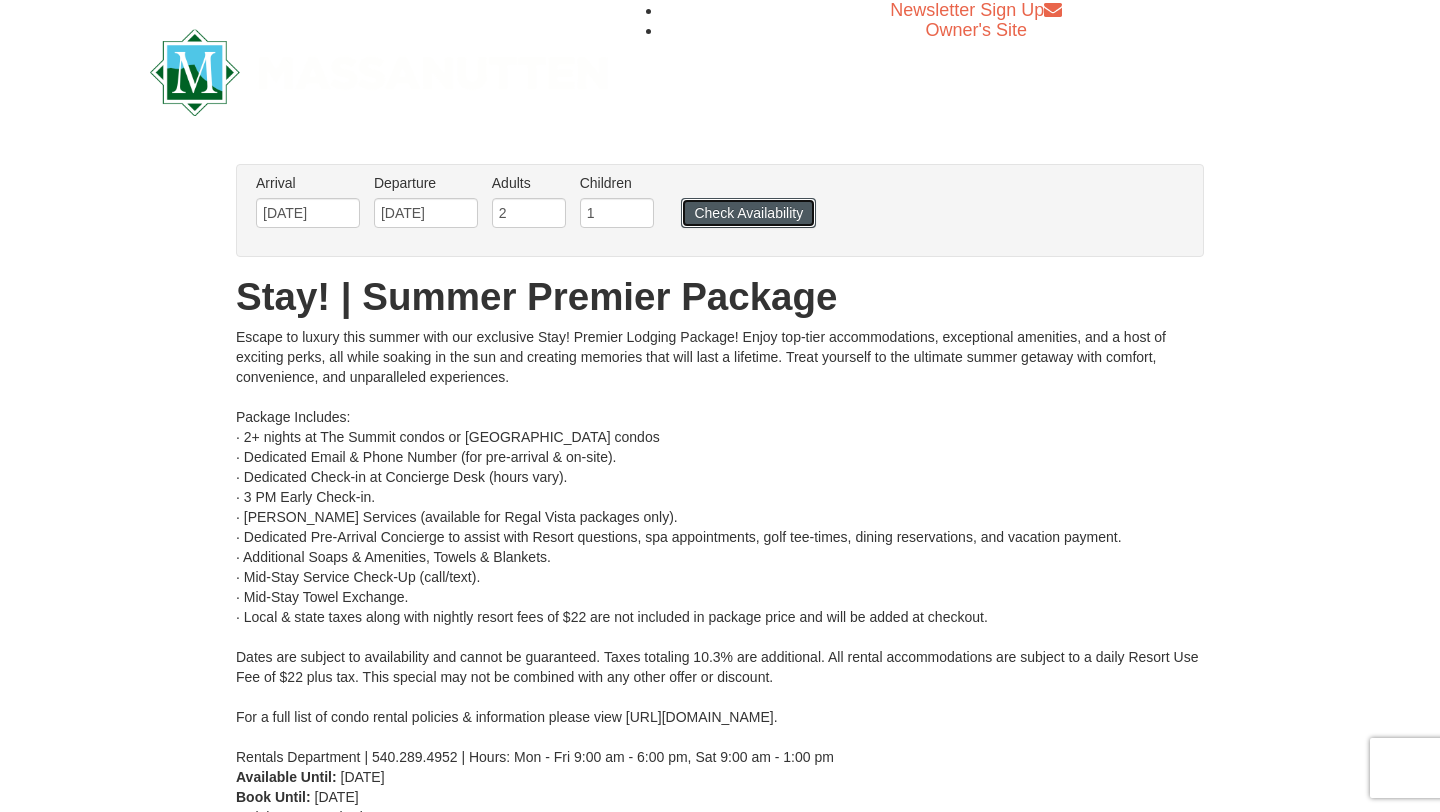 click on "Check Availability" at bounding box center [748, 213] 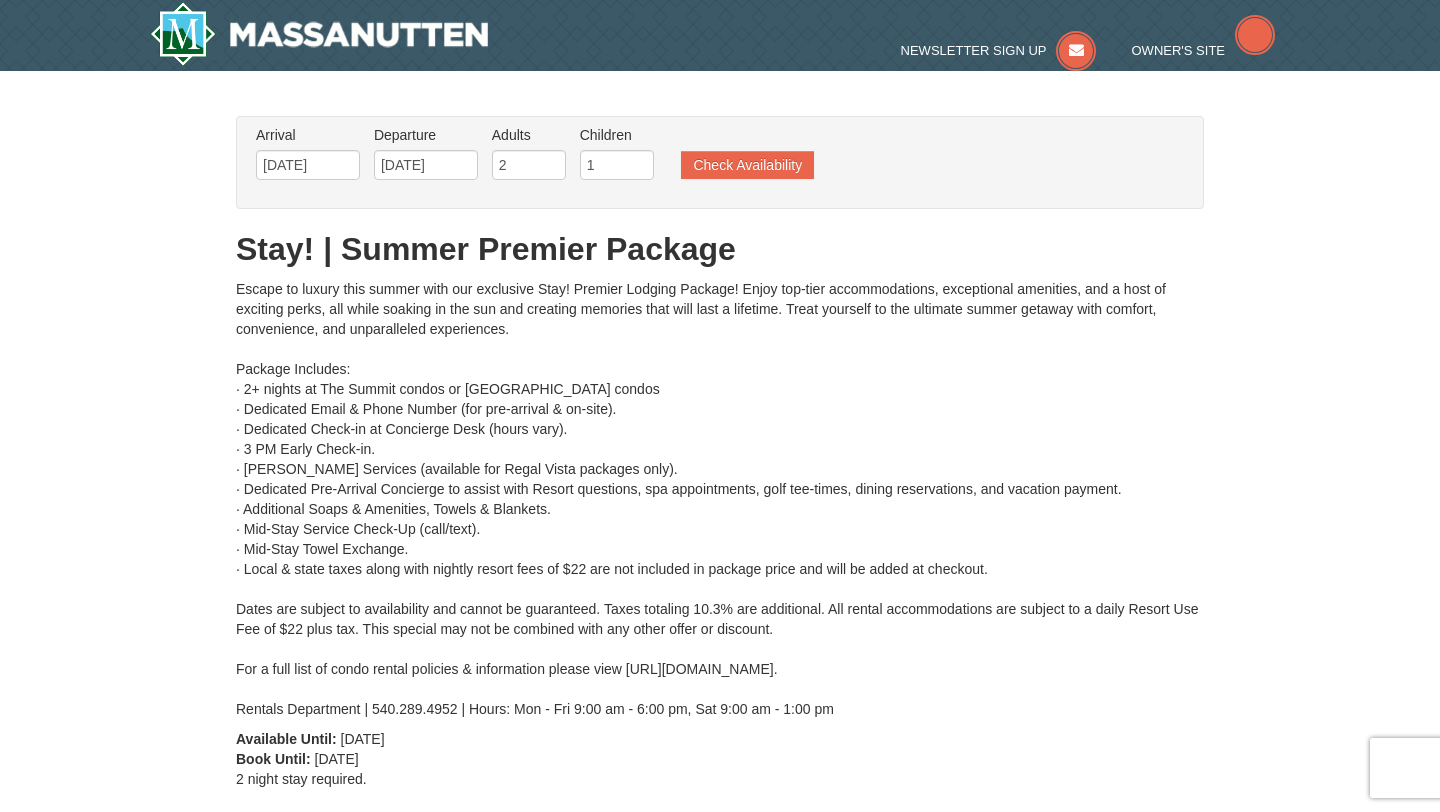 type on "[DATE]" 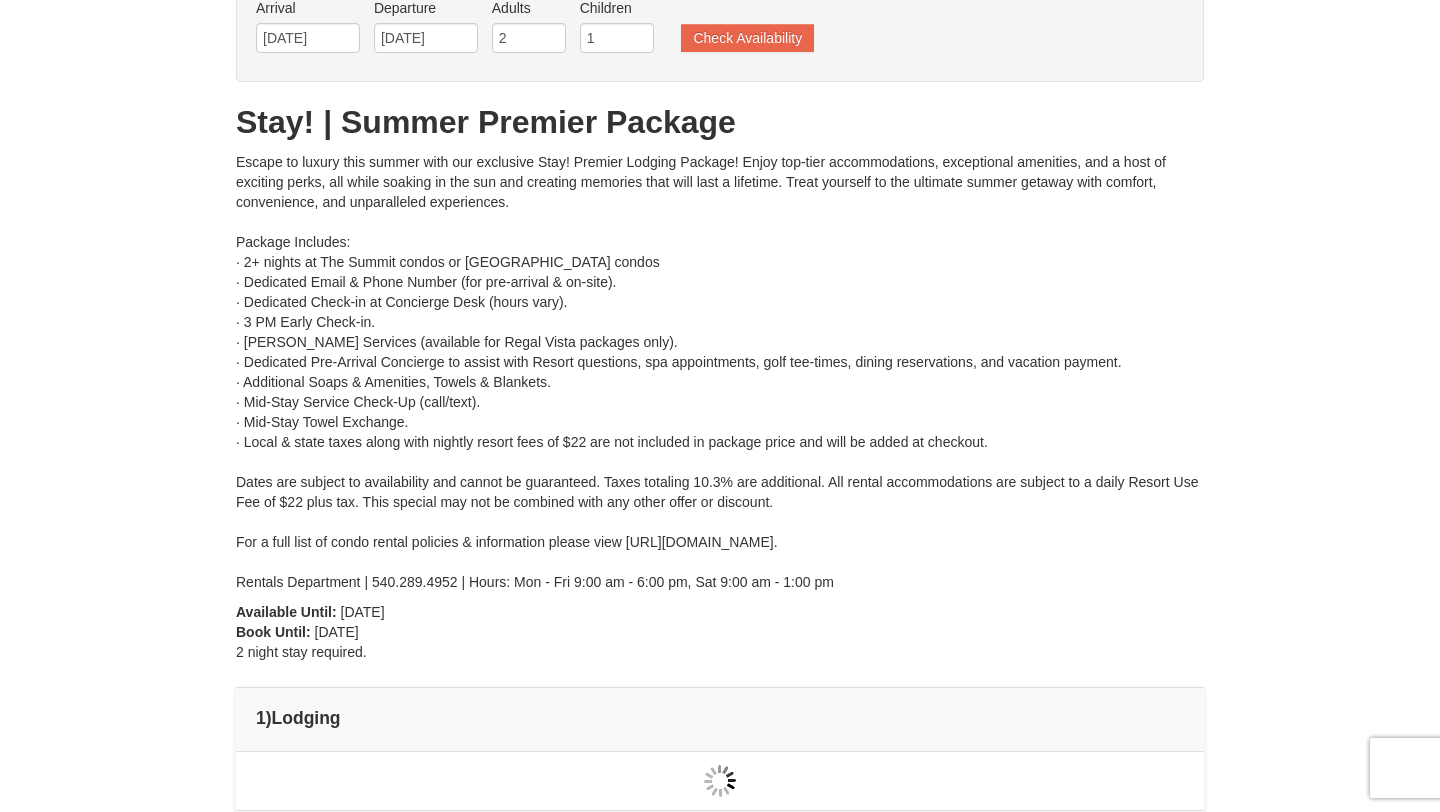 scroll, scrollTop: 0, scrollLeft: 0, axis: both 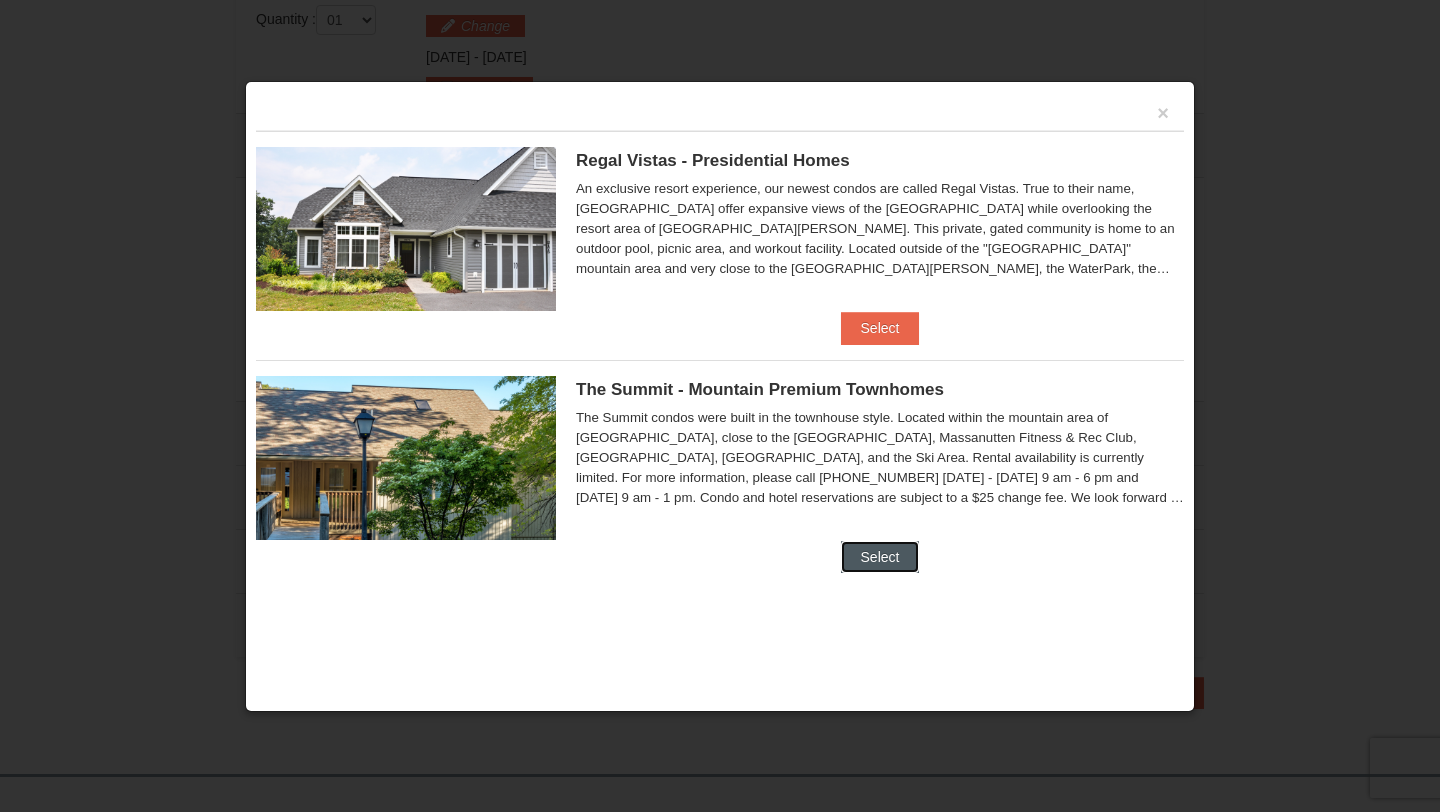 click on "Select" at bounding box center (880, 557) 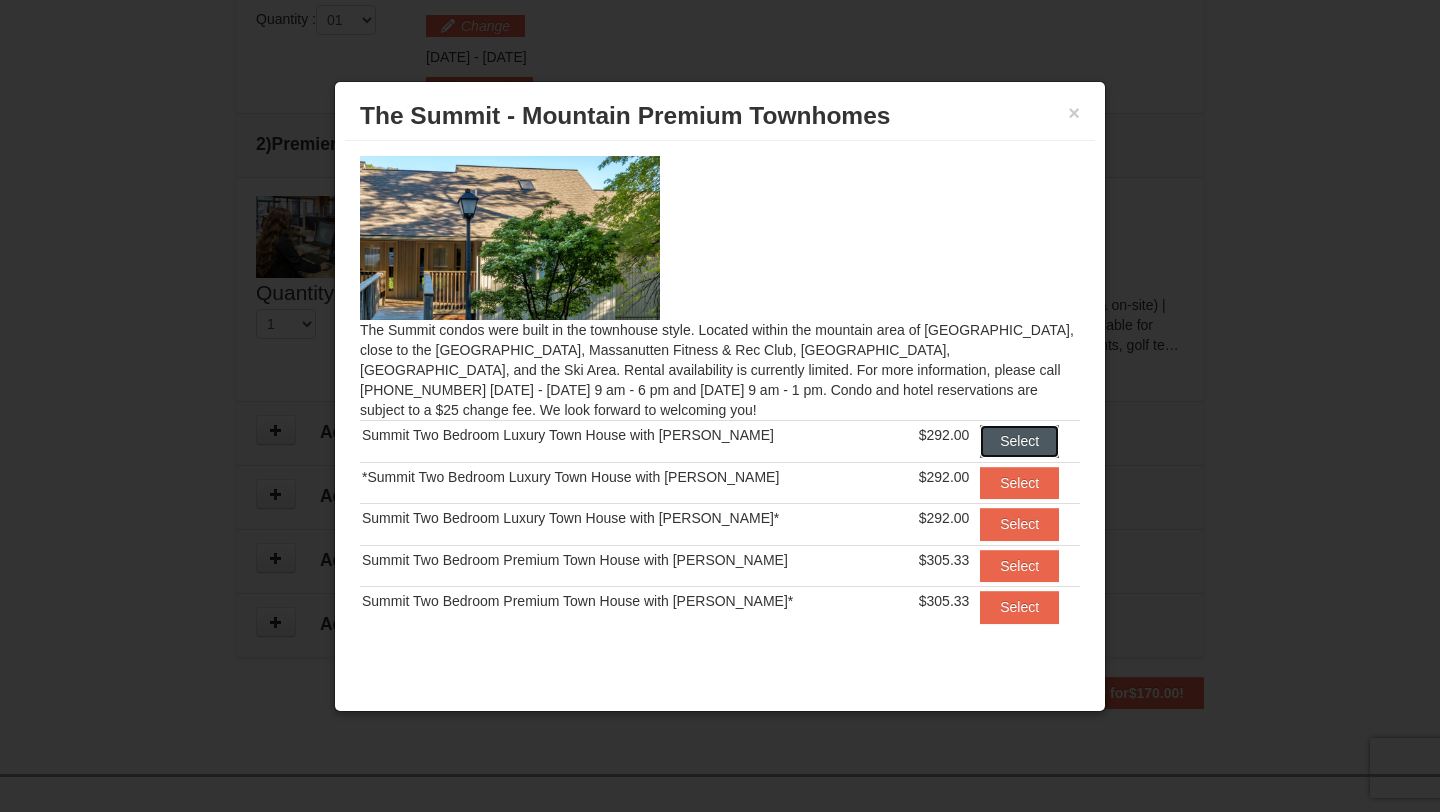 click on "Select" at bounding box center [1019, 441] 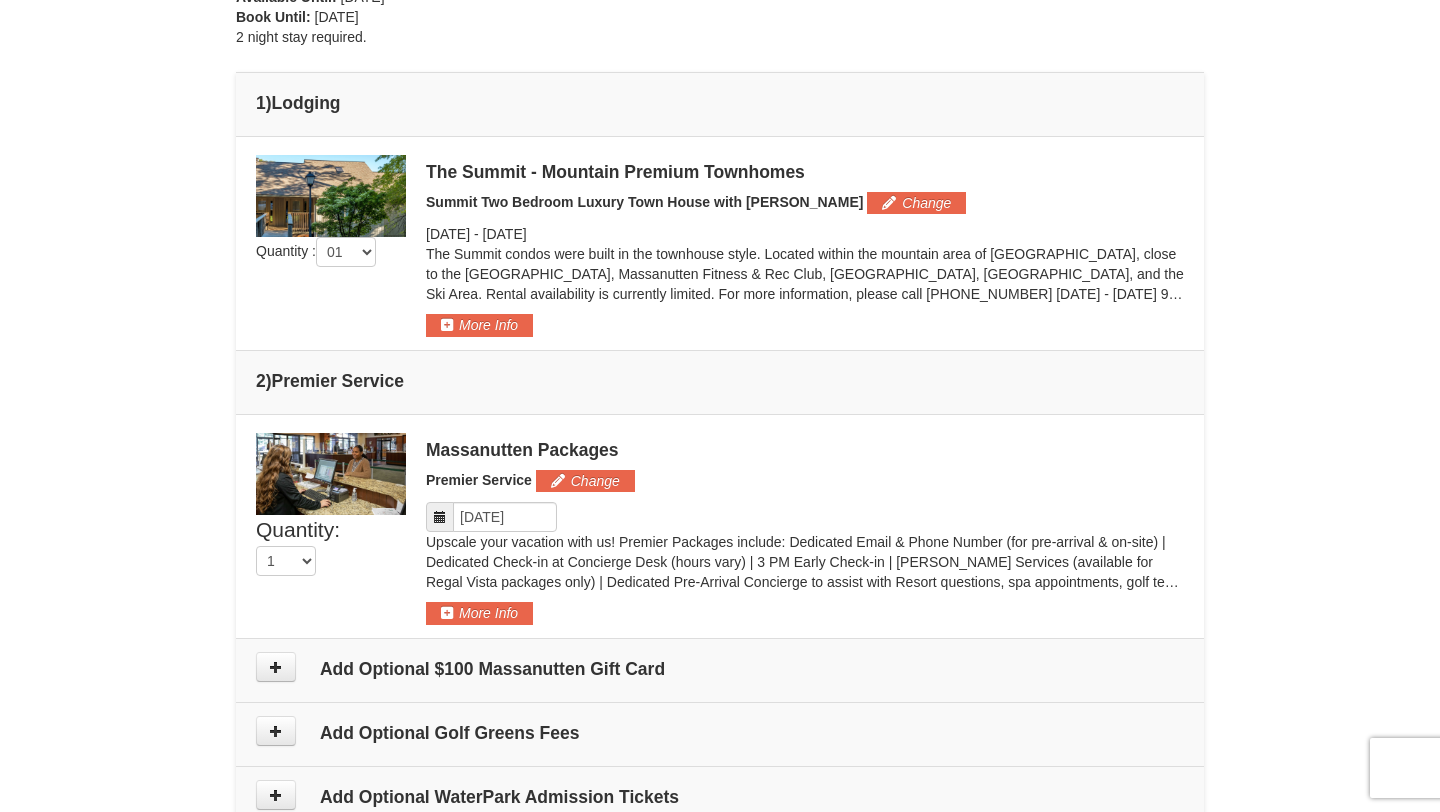 scroll, scrollTop: 749, scrollLeft: 0, axis: vertical 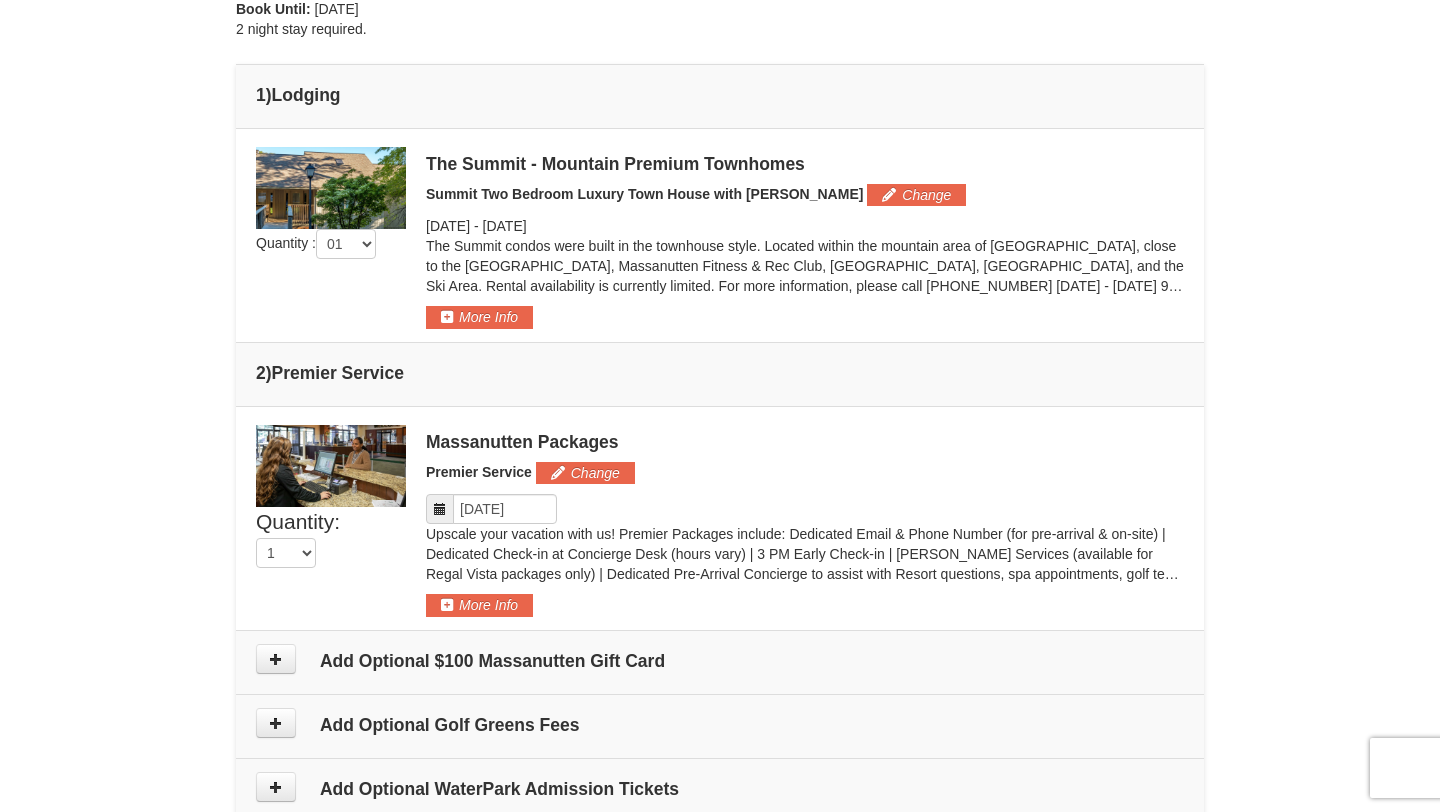 click on "2 )
Premier Service" at bounding box center (720, 373) 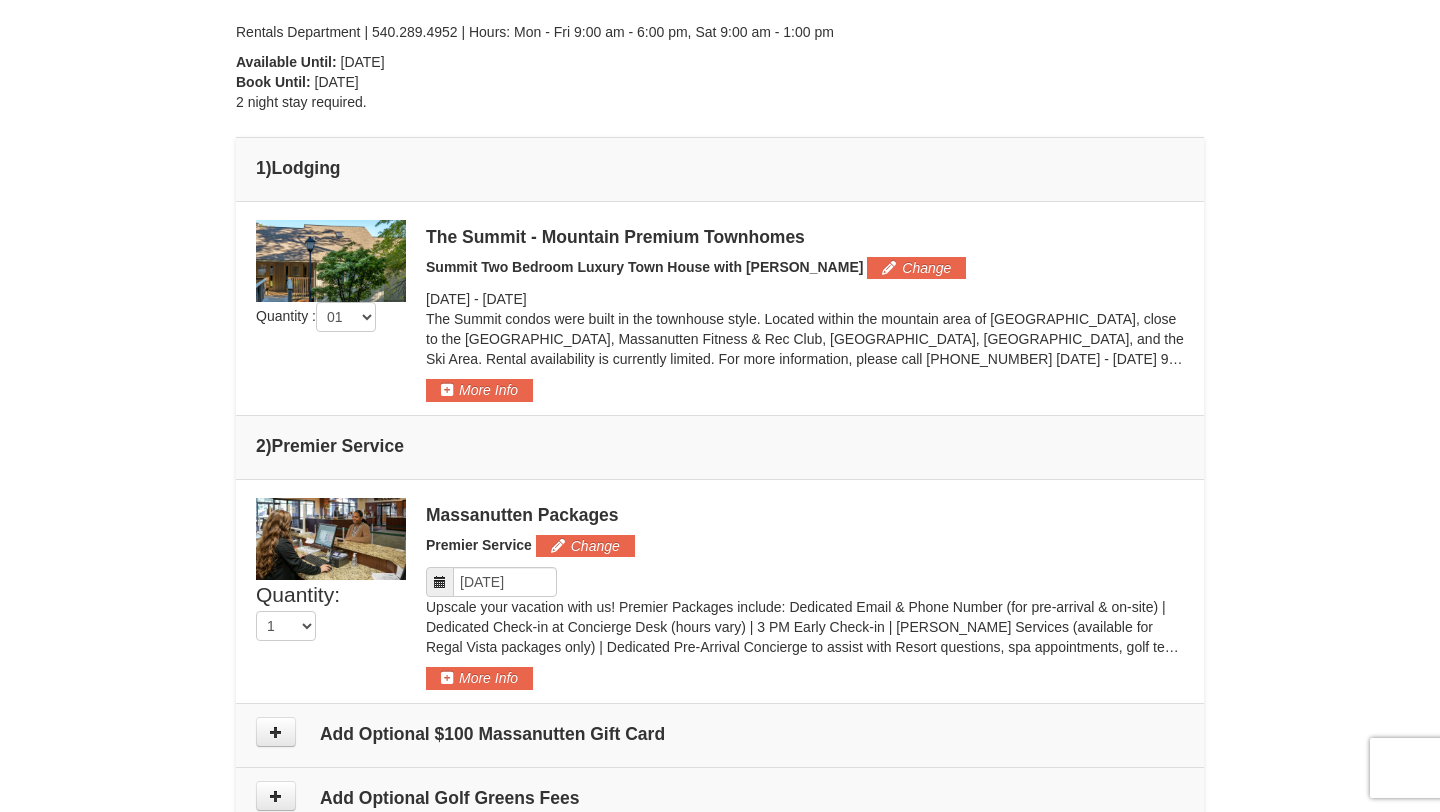 scroll, scrollTop: 703, scrollLeft: 0, axis: vertical 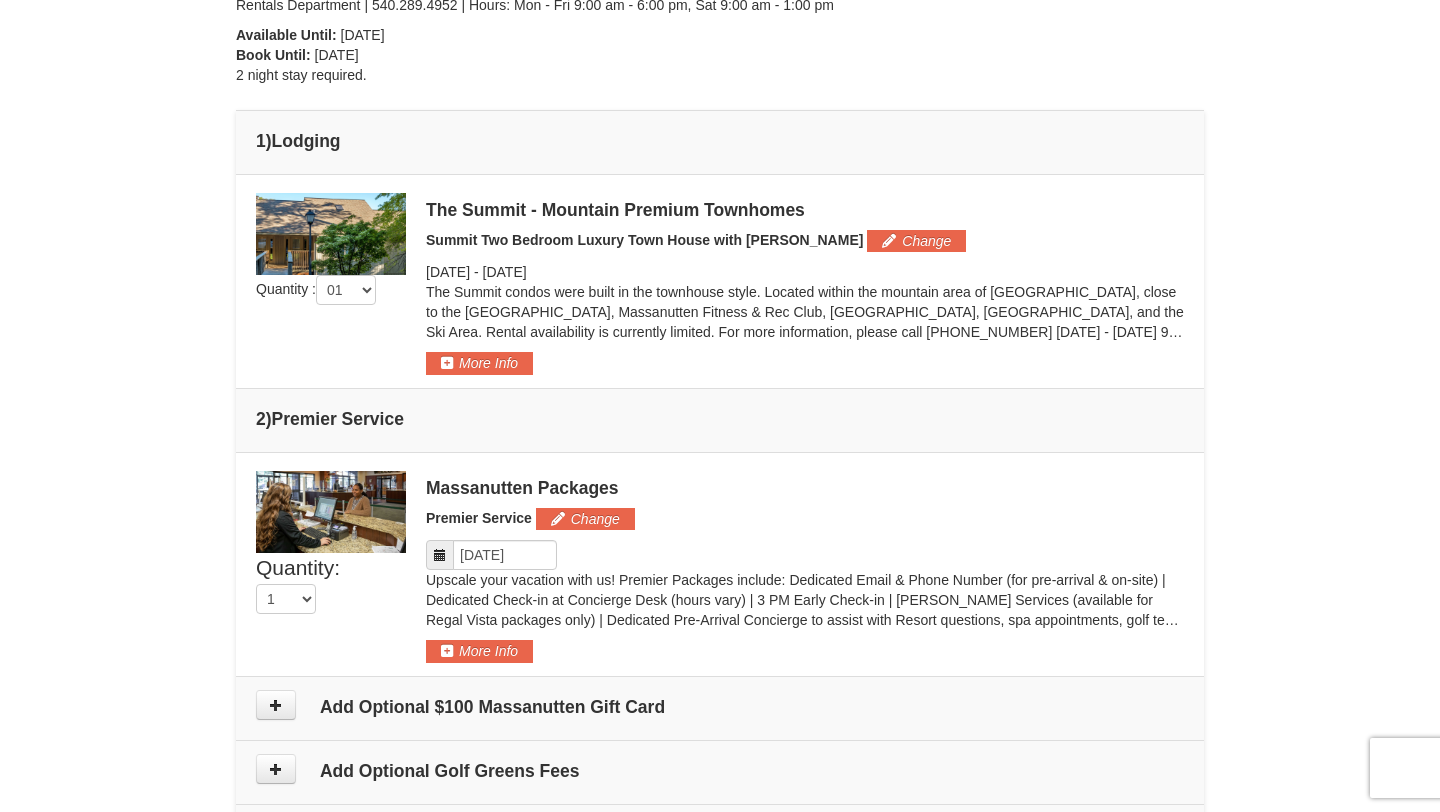 click at bounding box center [331, 234] 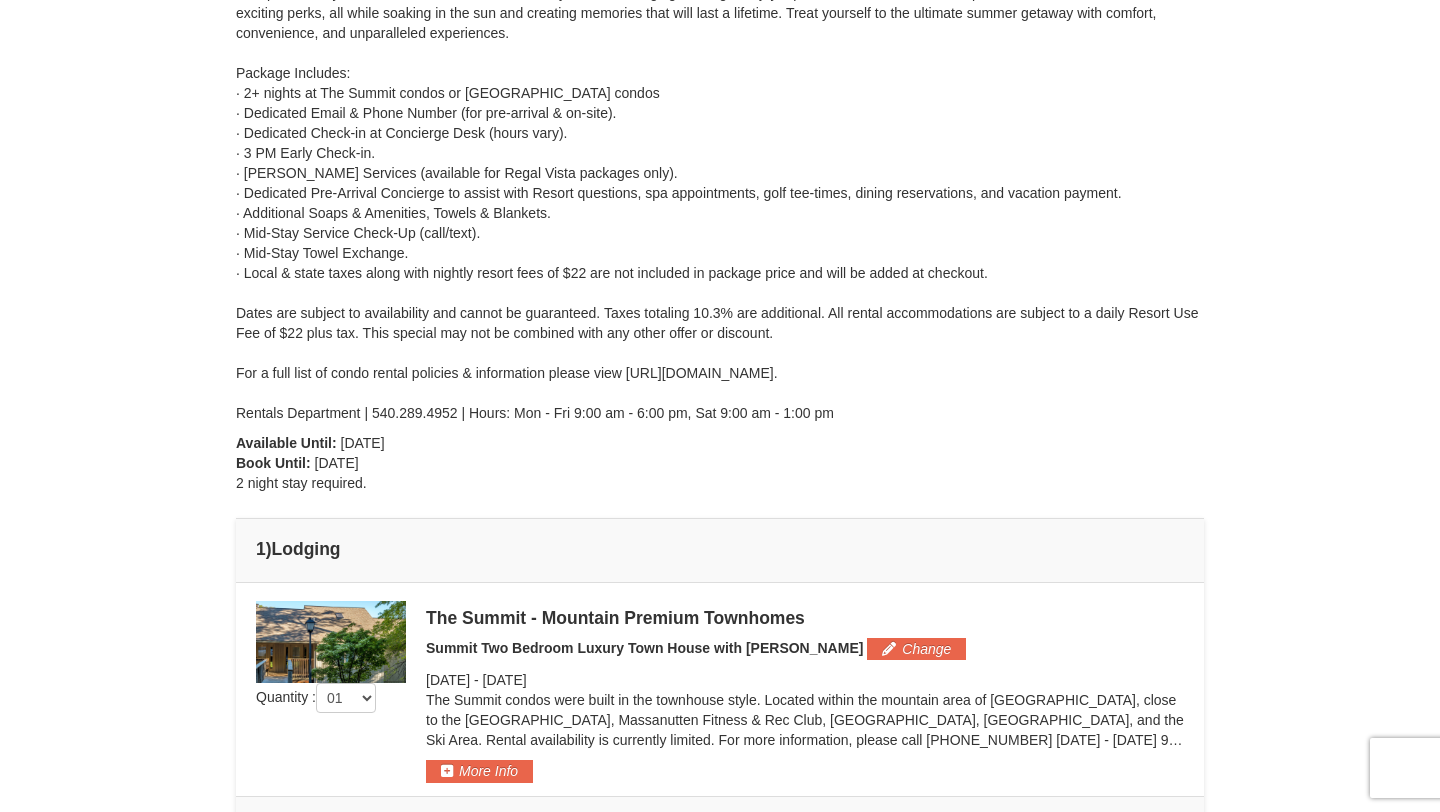 scroll, scrollTop: 0, scrollLeft: 0, axis: both 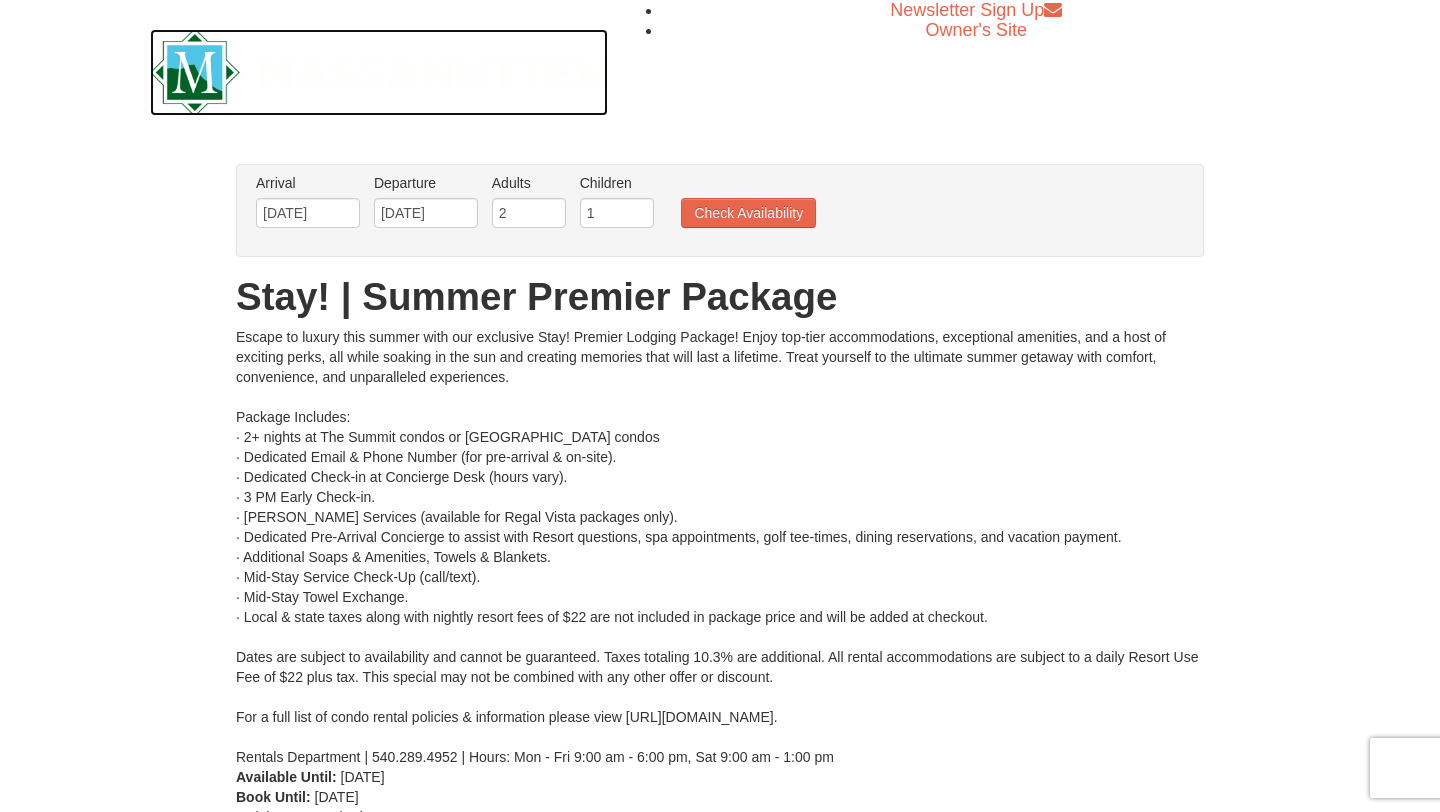 click at bounding box center (379, 72) 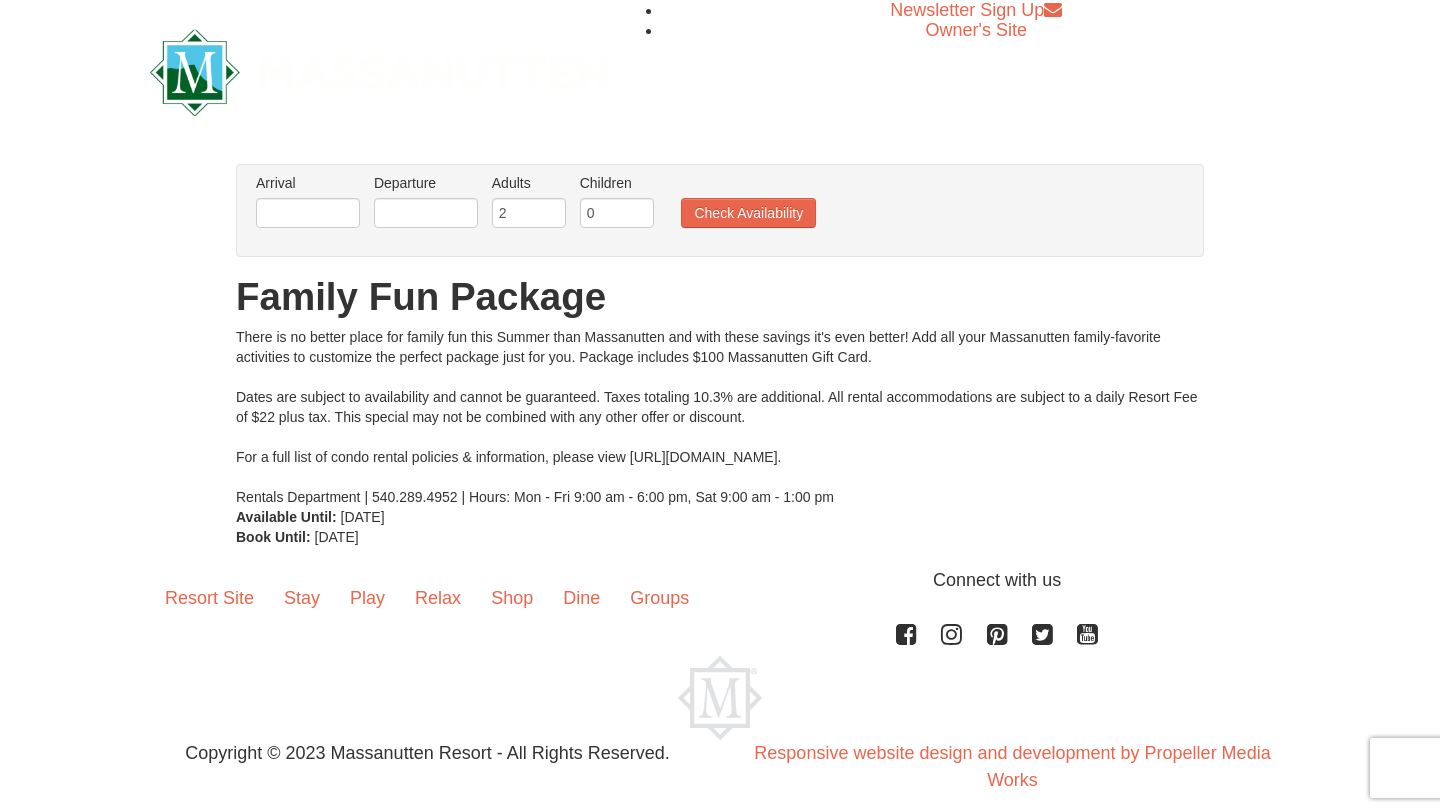 scroll, scrollTop: 0, scrollLeft: 0, axis: both 